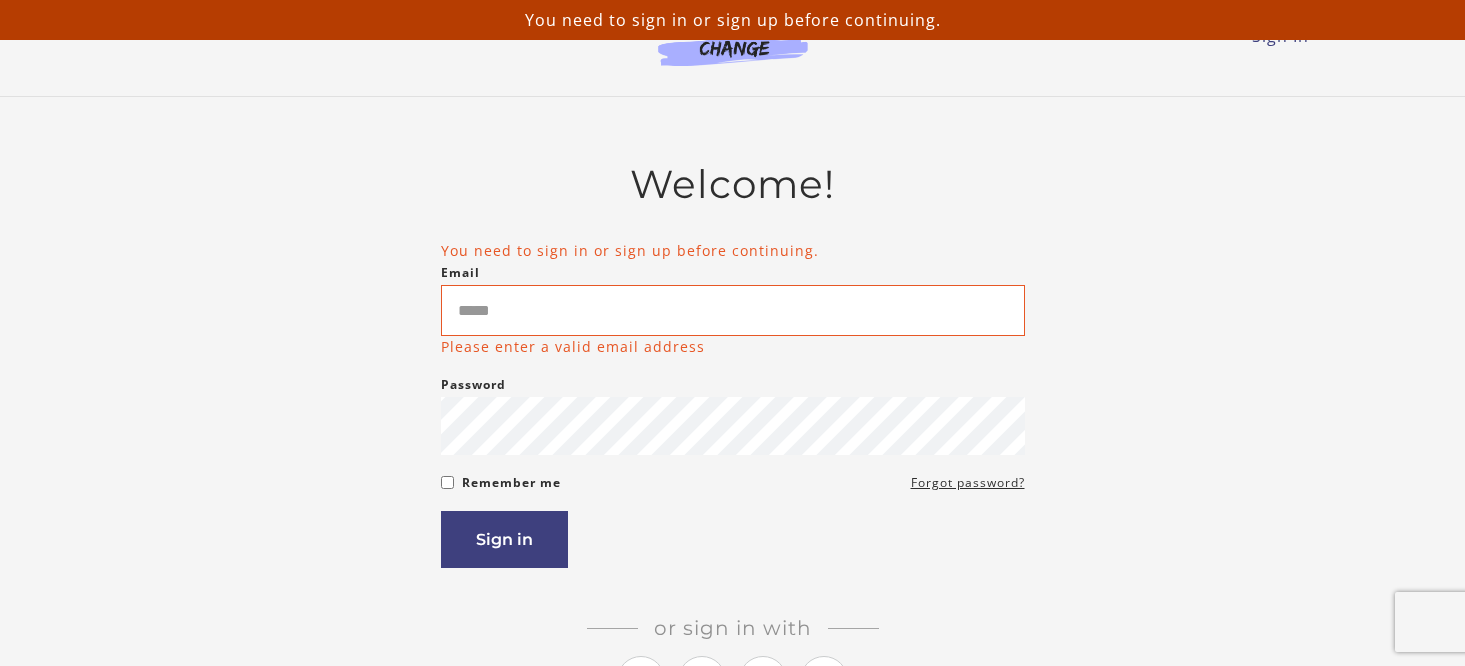 scroll, scrollTop: 0, scrollLeft: 0, axis: both 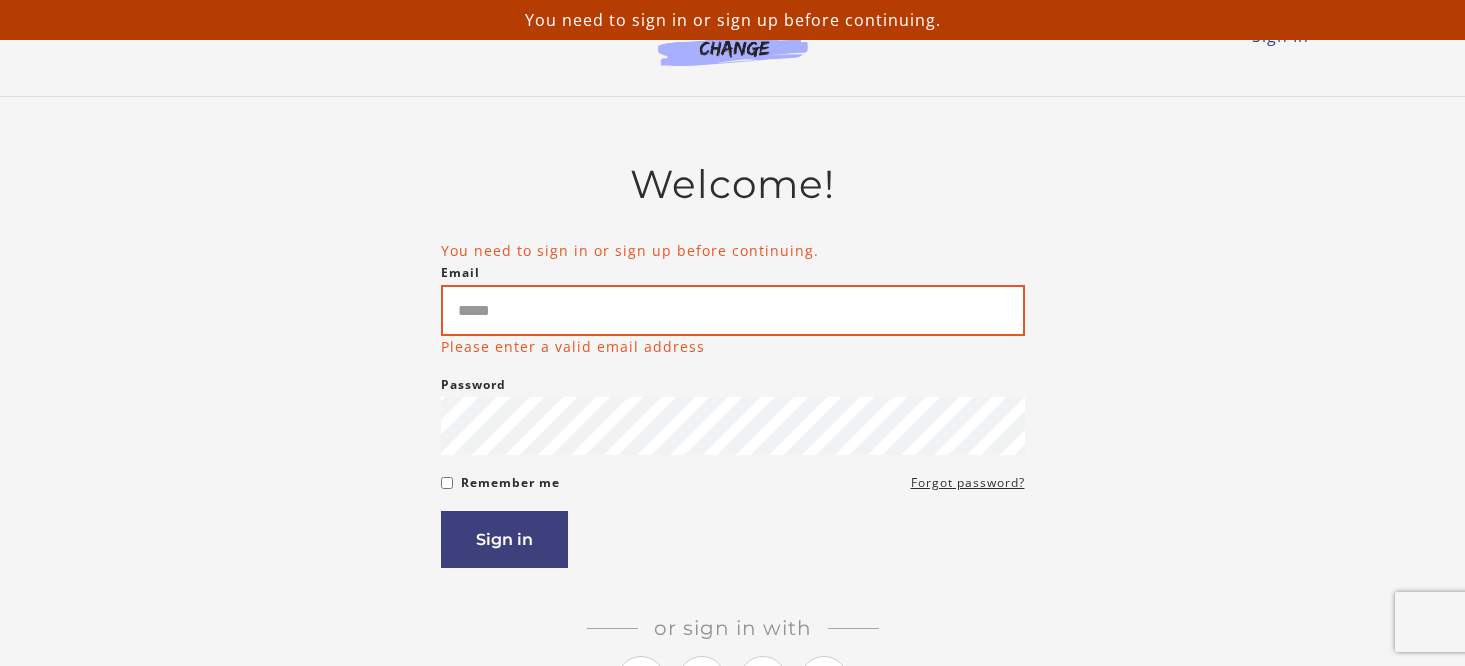 click on "Email" at bounding box center (733, 310) 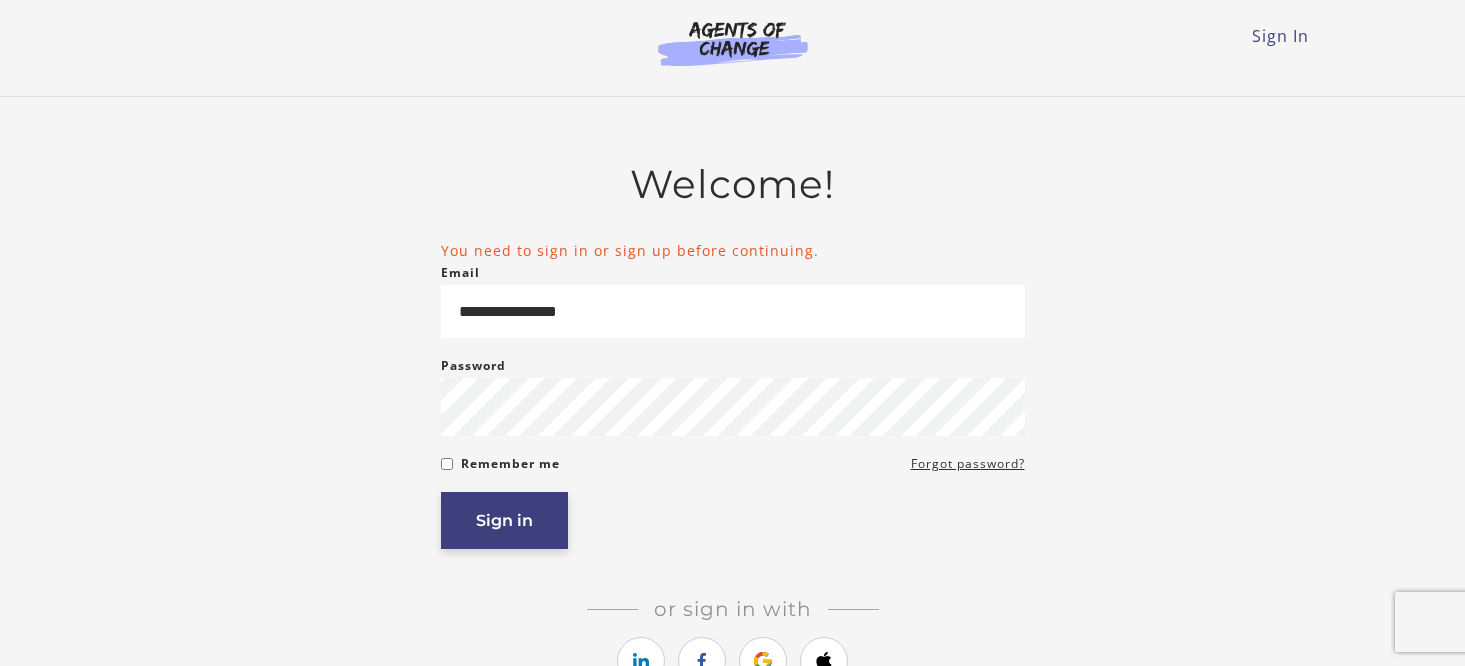 click on "Sign in" at bounding box center (504, 520) 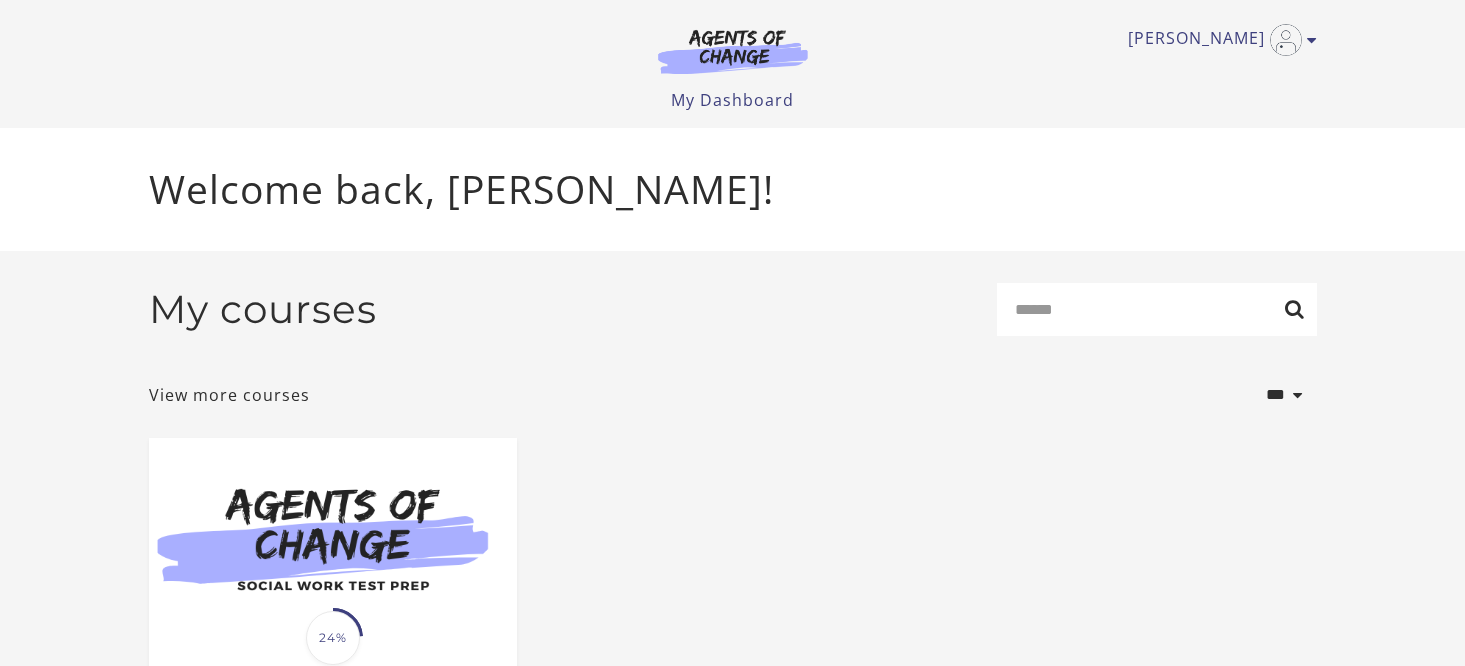 scroll, scrollTop: 0, scrollLeft: 0, axis: both 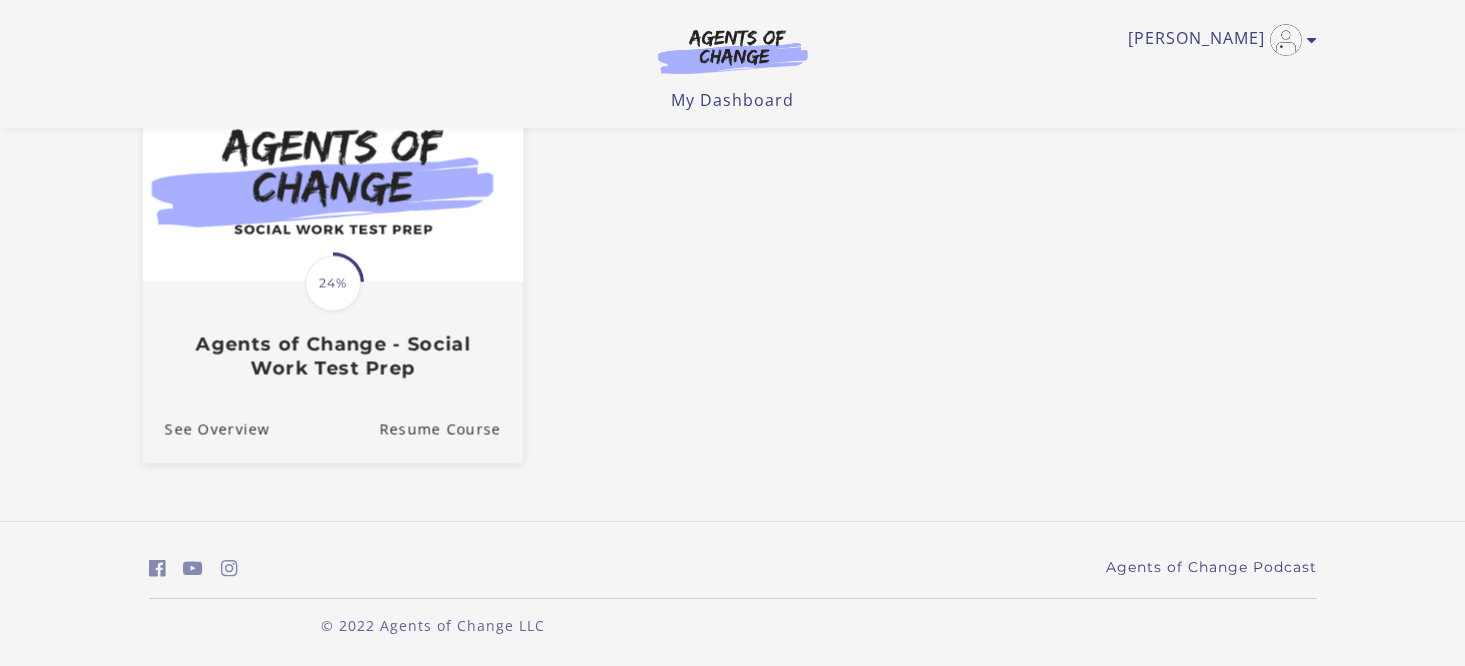 click on "Agents of Change - Social Work Test Prep" at bounding box center [332, 356] 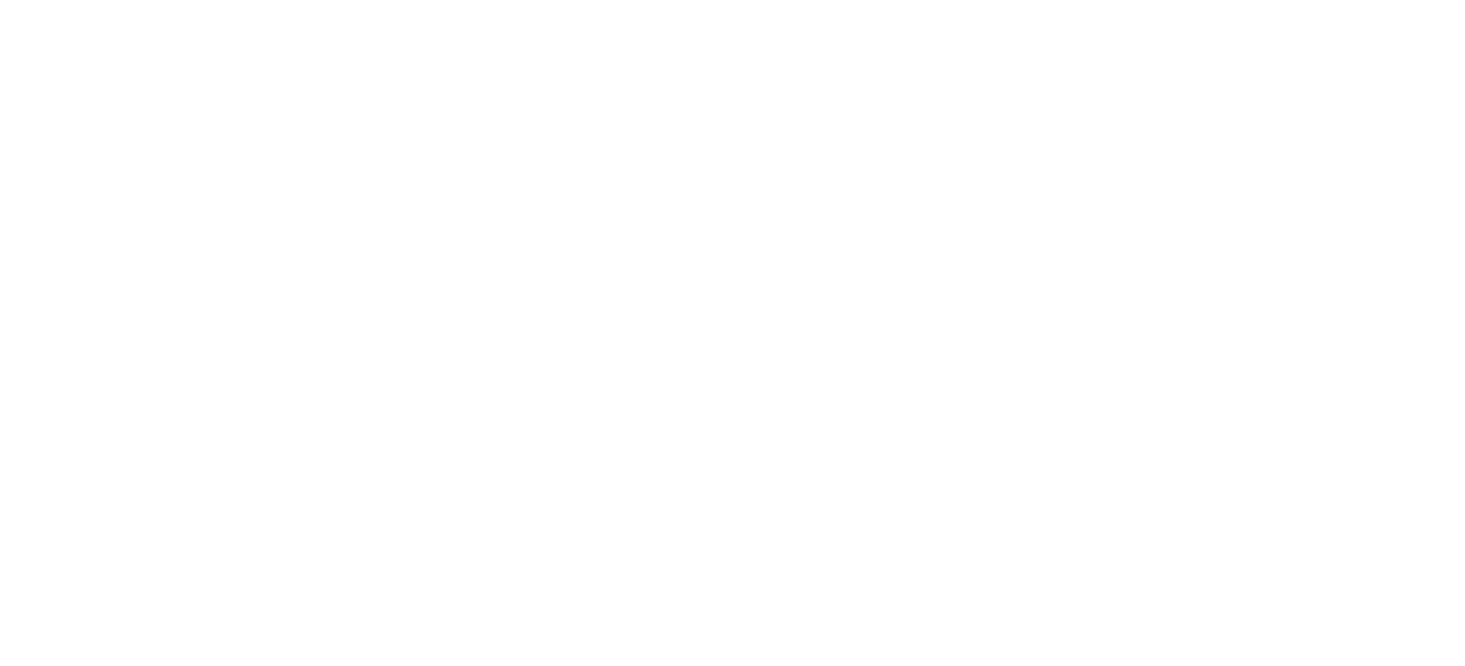 scroll, scrollTop: 0, scrollLeft: 0, axis: both 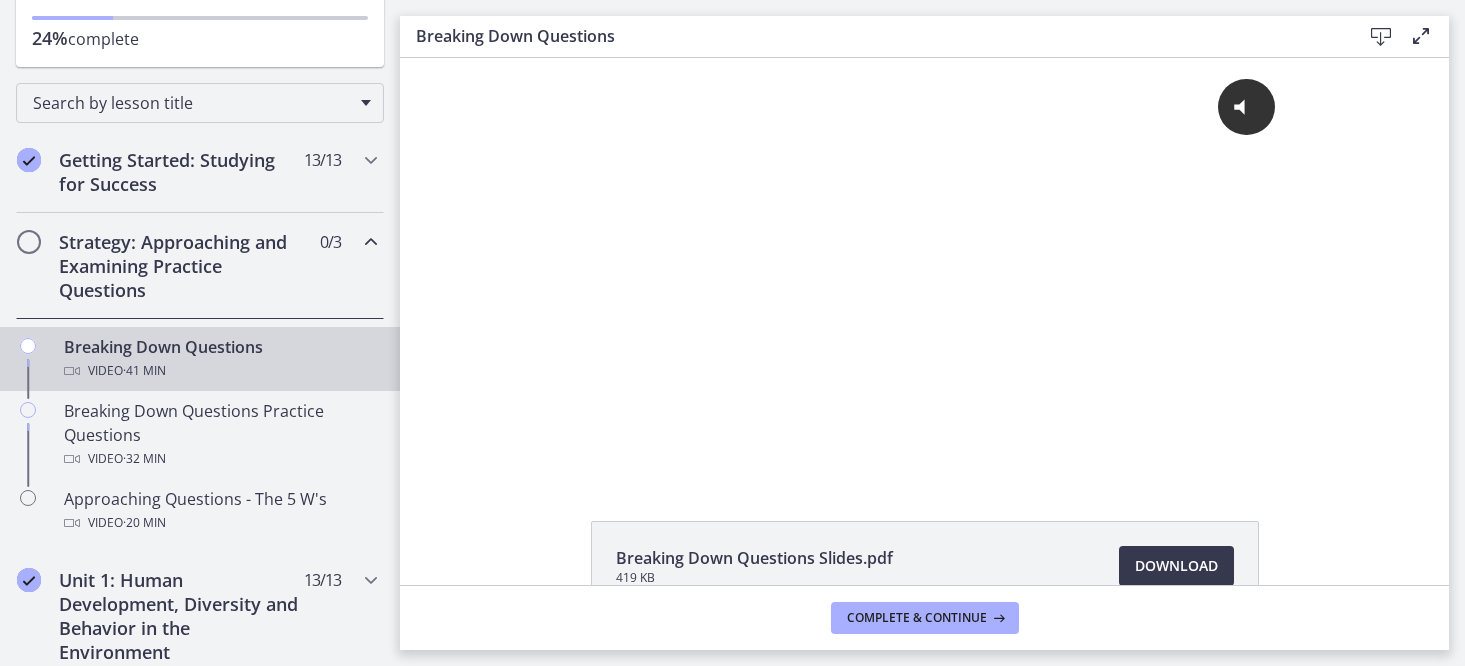 click at bounding box center (371, 242) 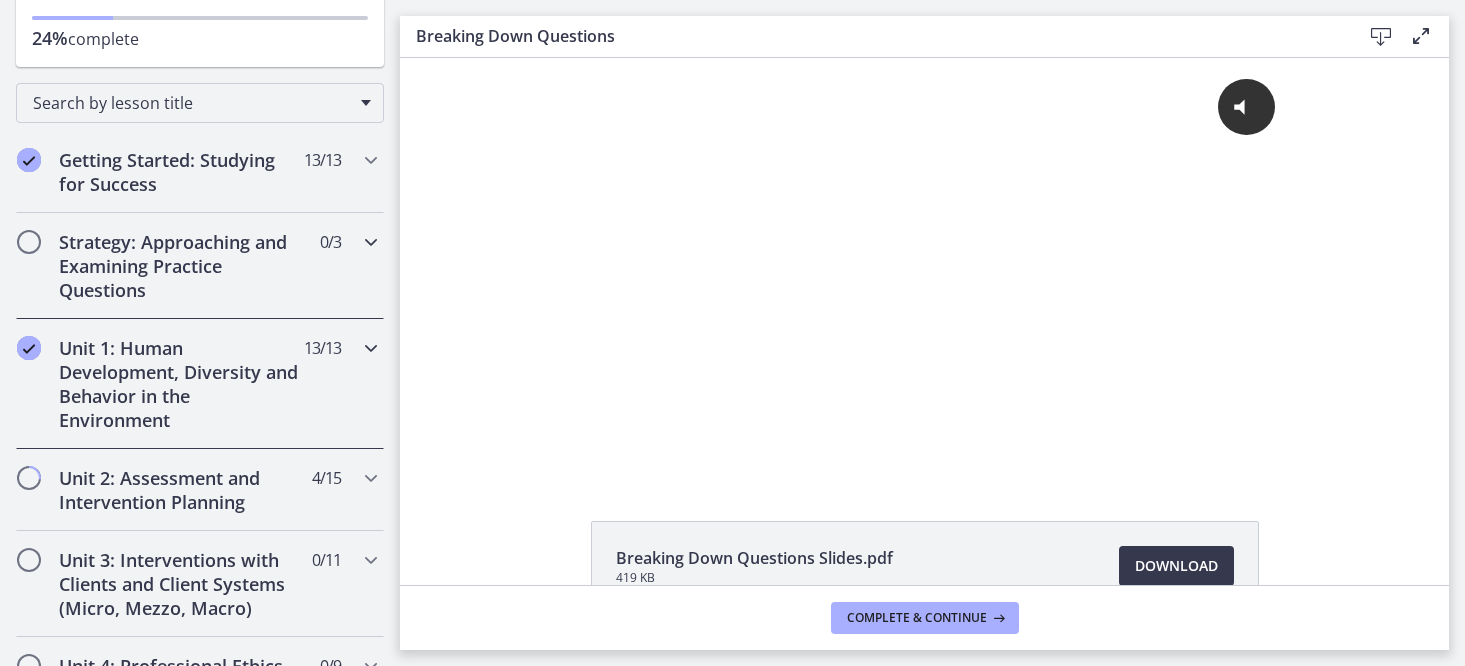 scroll, scrollTop: 312, scrollLeft: 0, axis: vertical 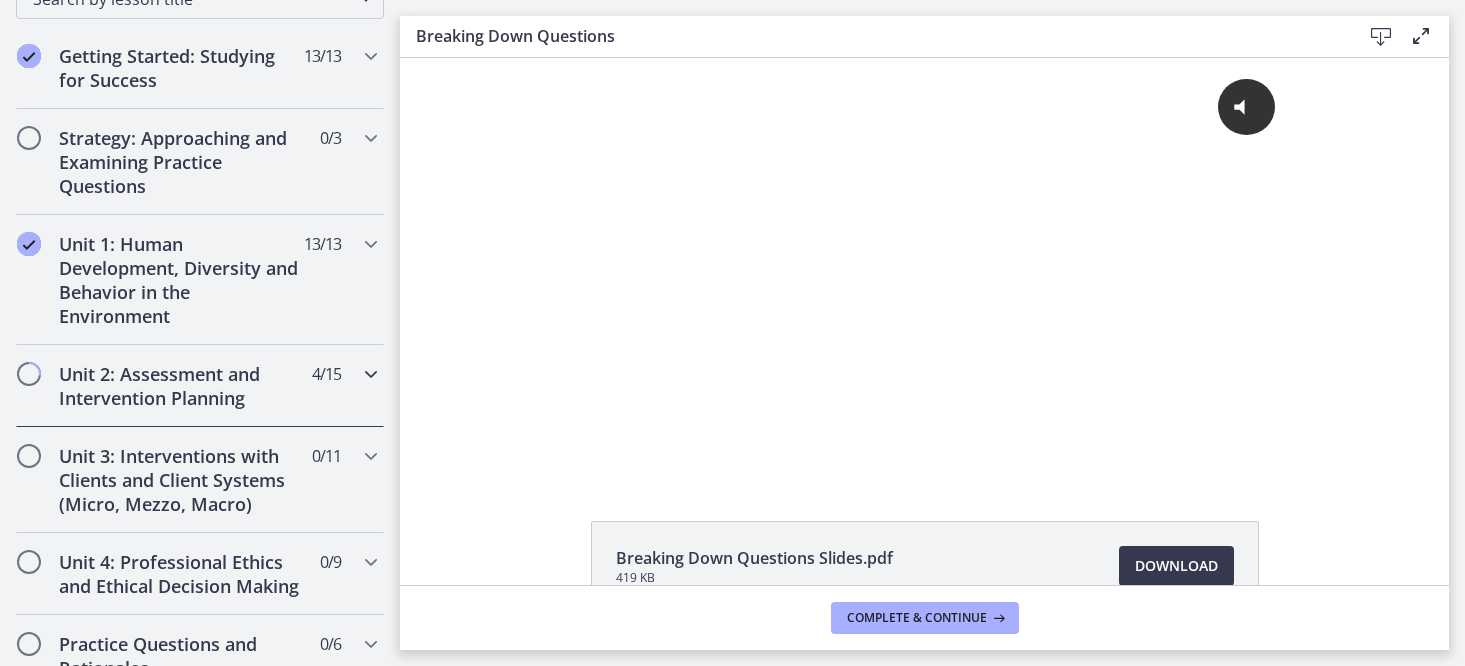 click at bounding box center (371, 374) 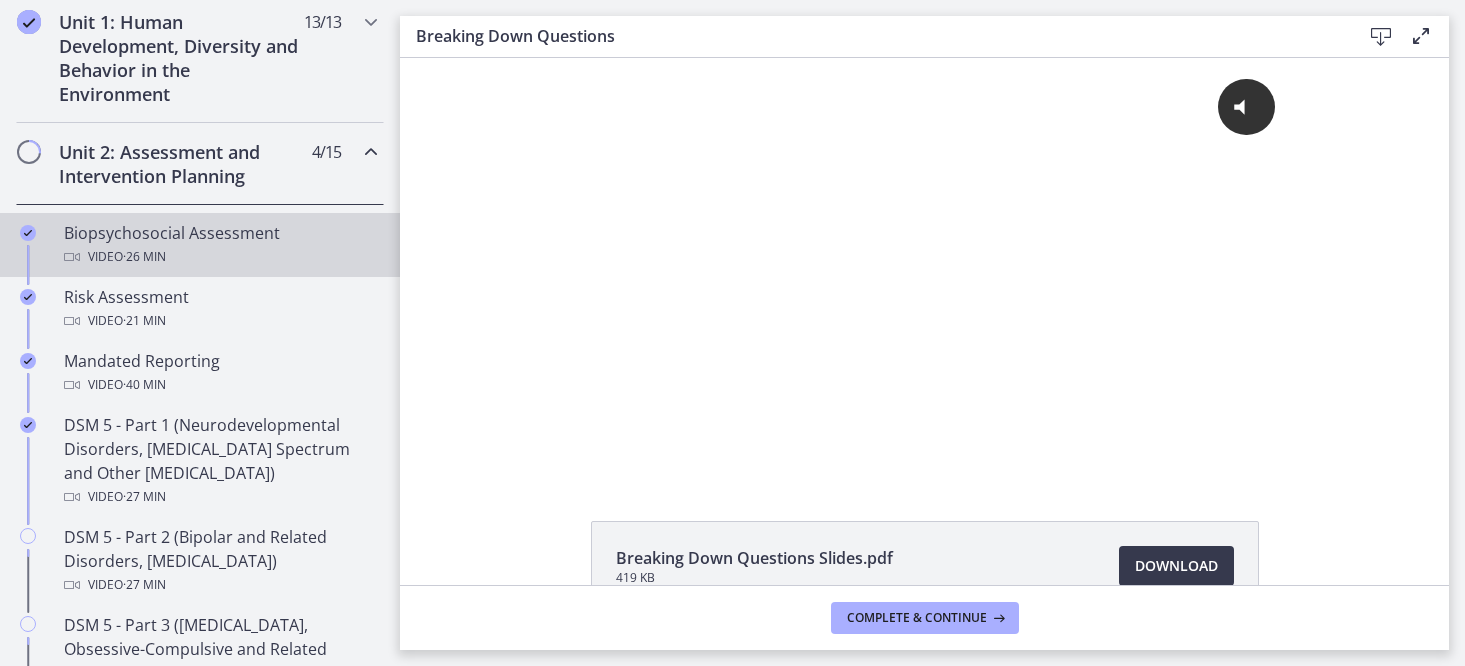 scroll, scrollTop: 550, scrollLeft: 0, axis: vertical 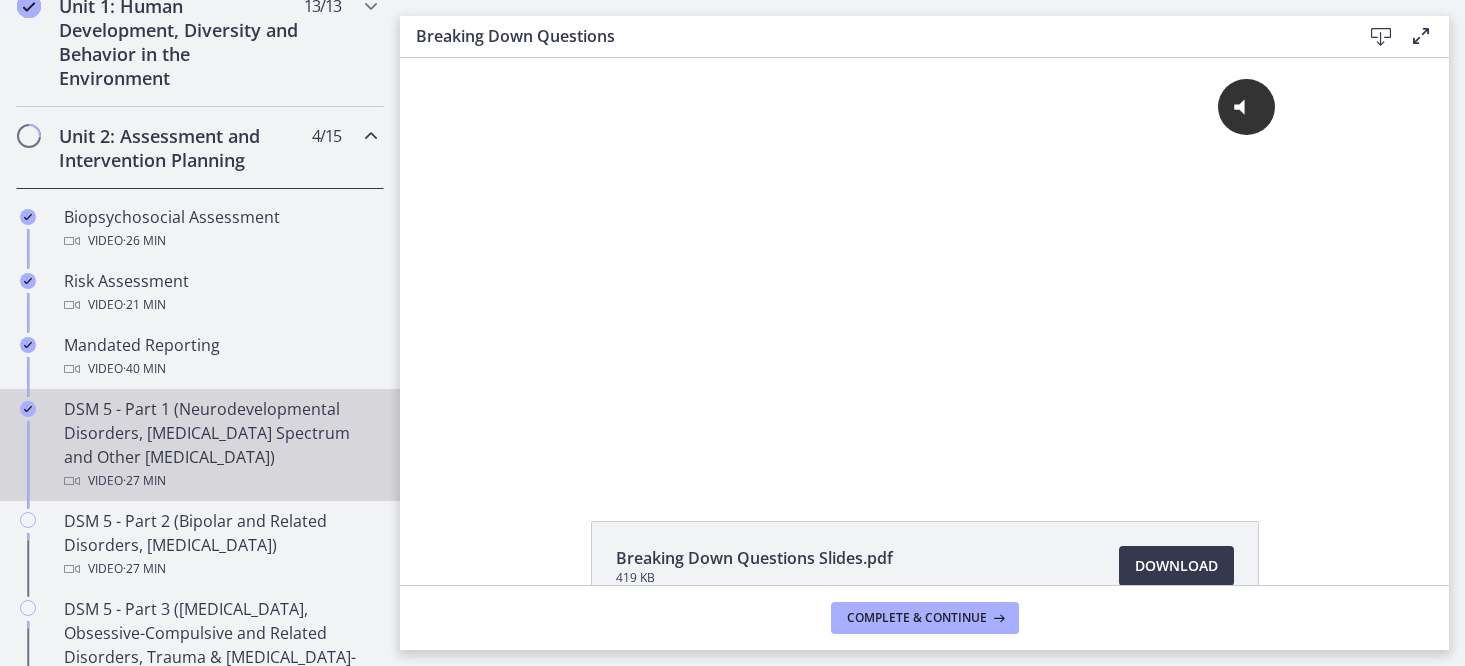 click on "DSM 5 - Part 1 (Neurodevelopmental Disorders, [MEDICAL_DATA] Spectrum and Other [MEDICAL_DATA])
Video
·  27 min" at bounding box center (220, 445) 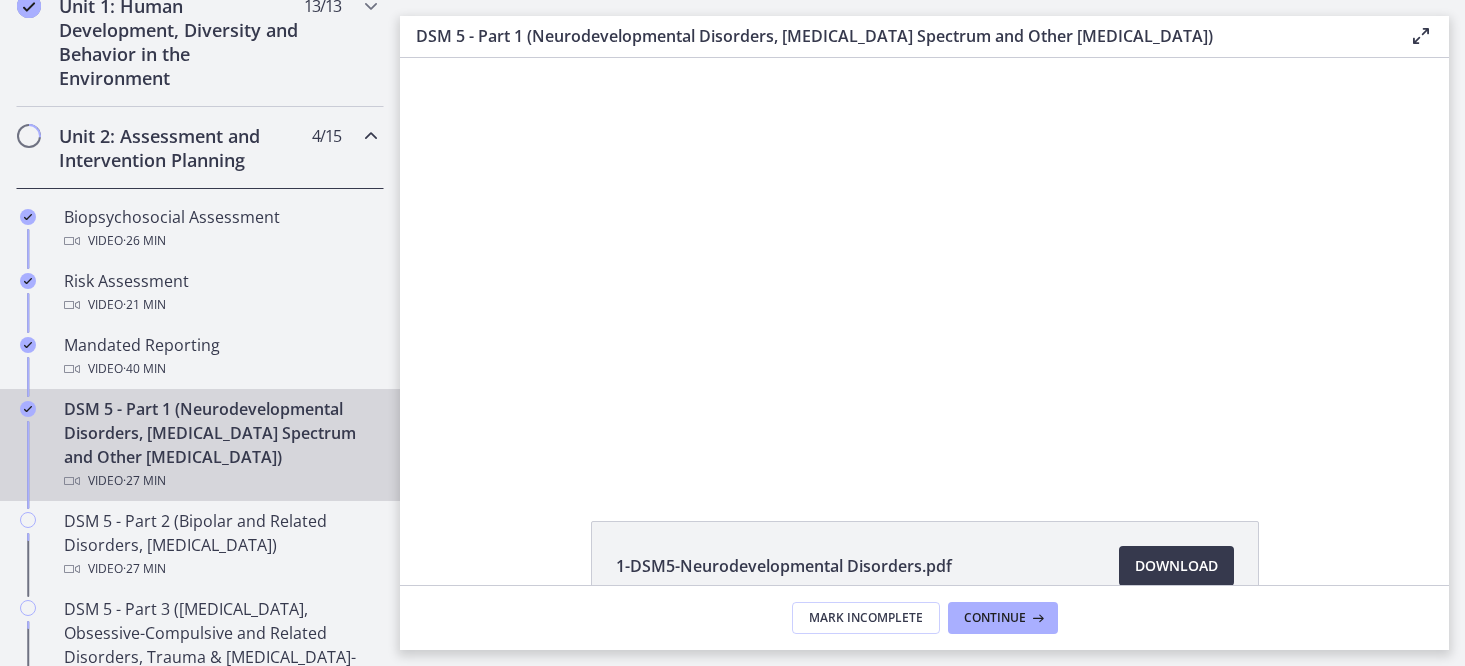 scroll, scrollTop: 0, scrollLeft: 0, axis: both 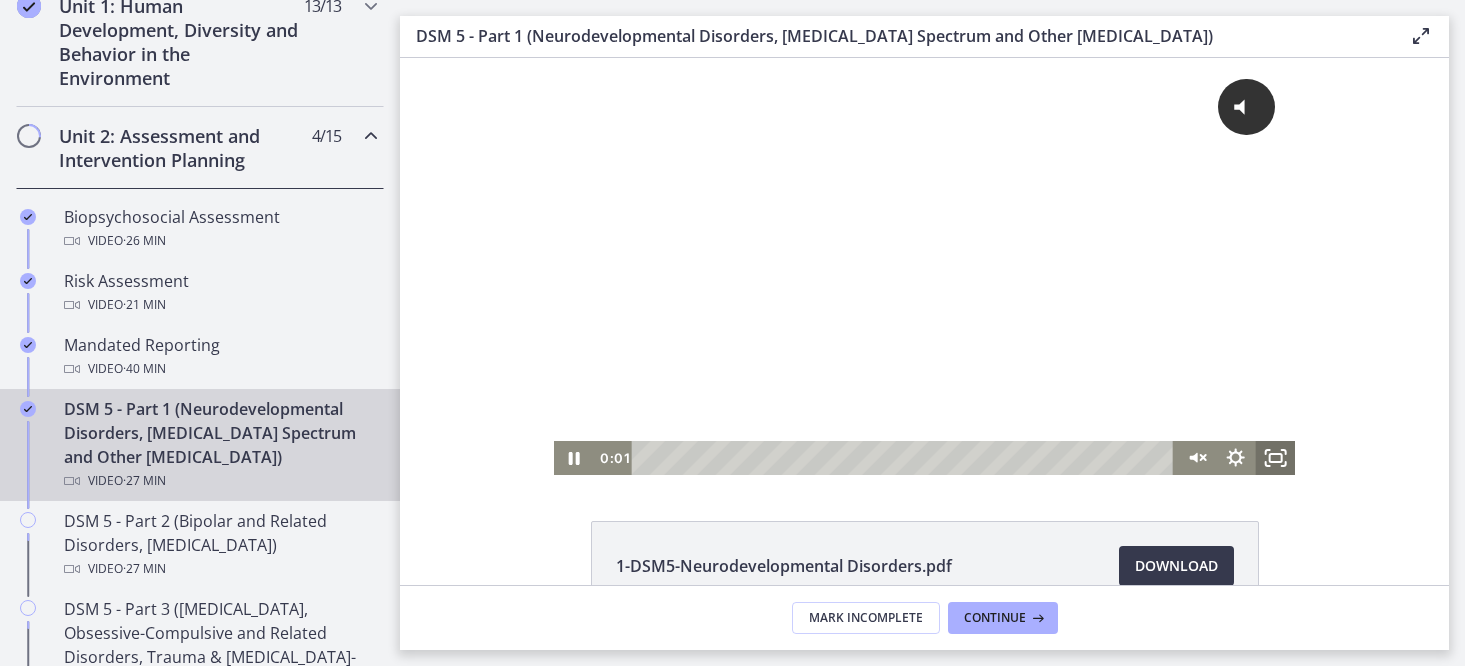 click 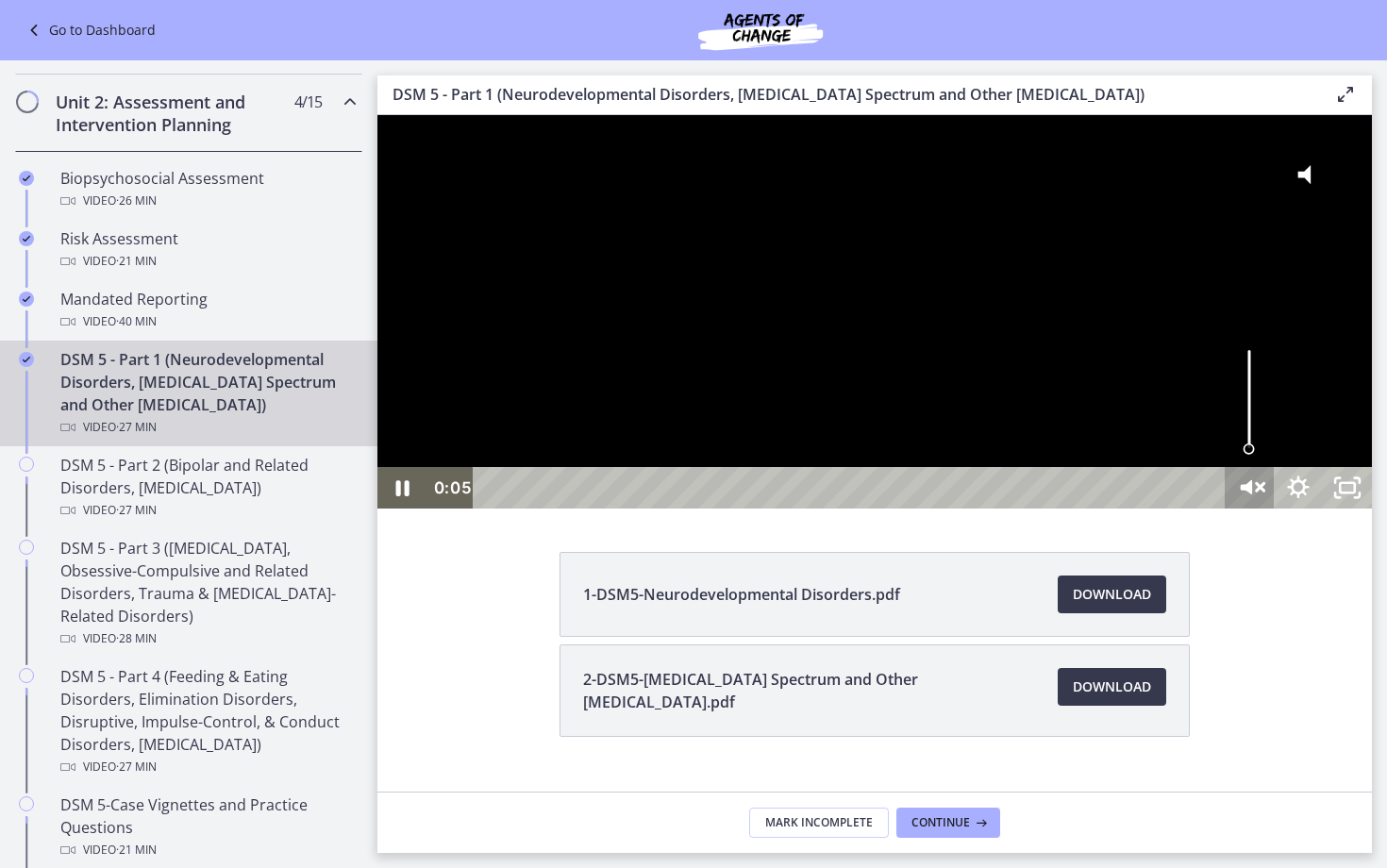 click 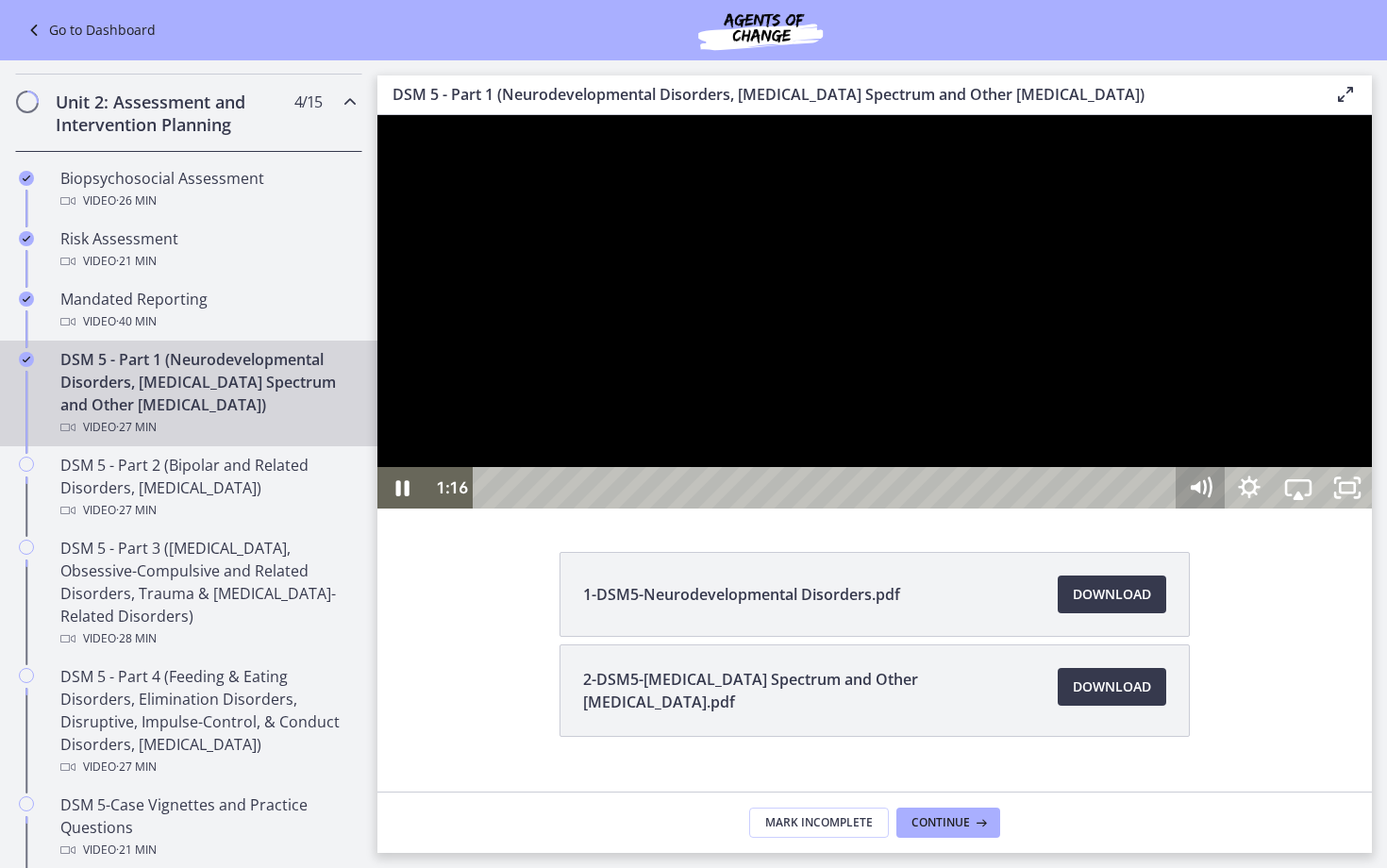 type 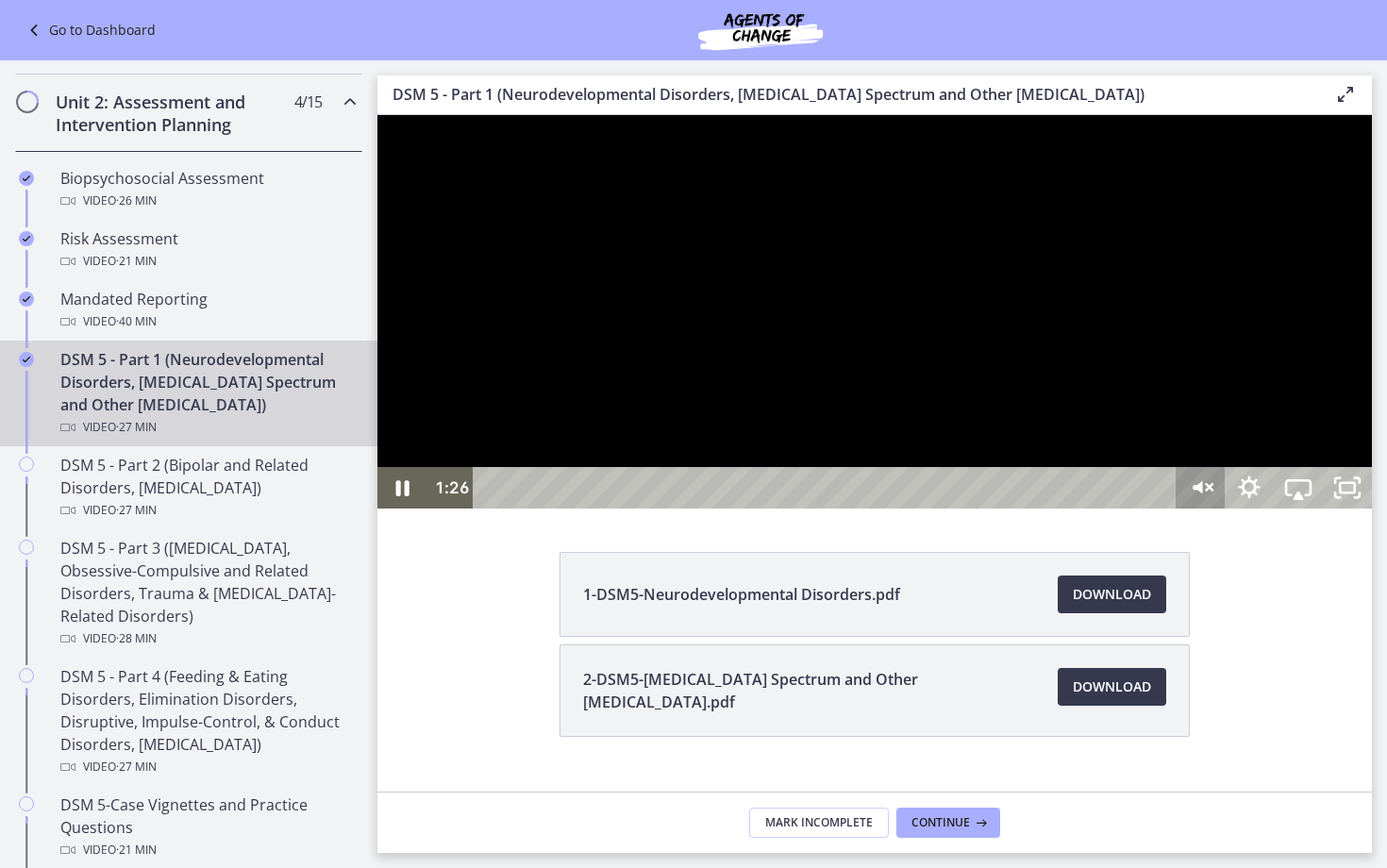 click at bounding box center (1200, 488) 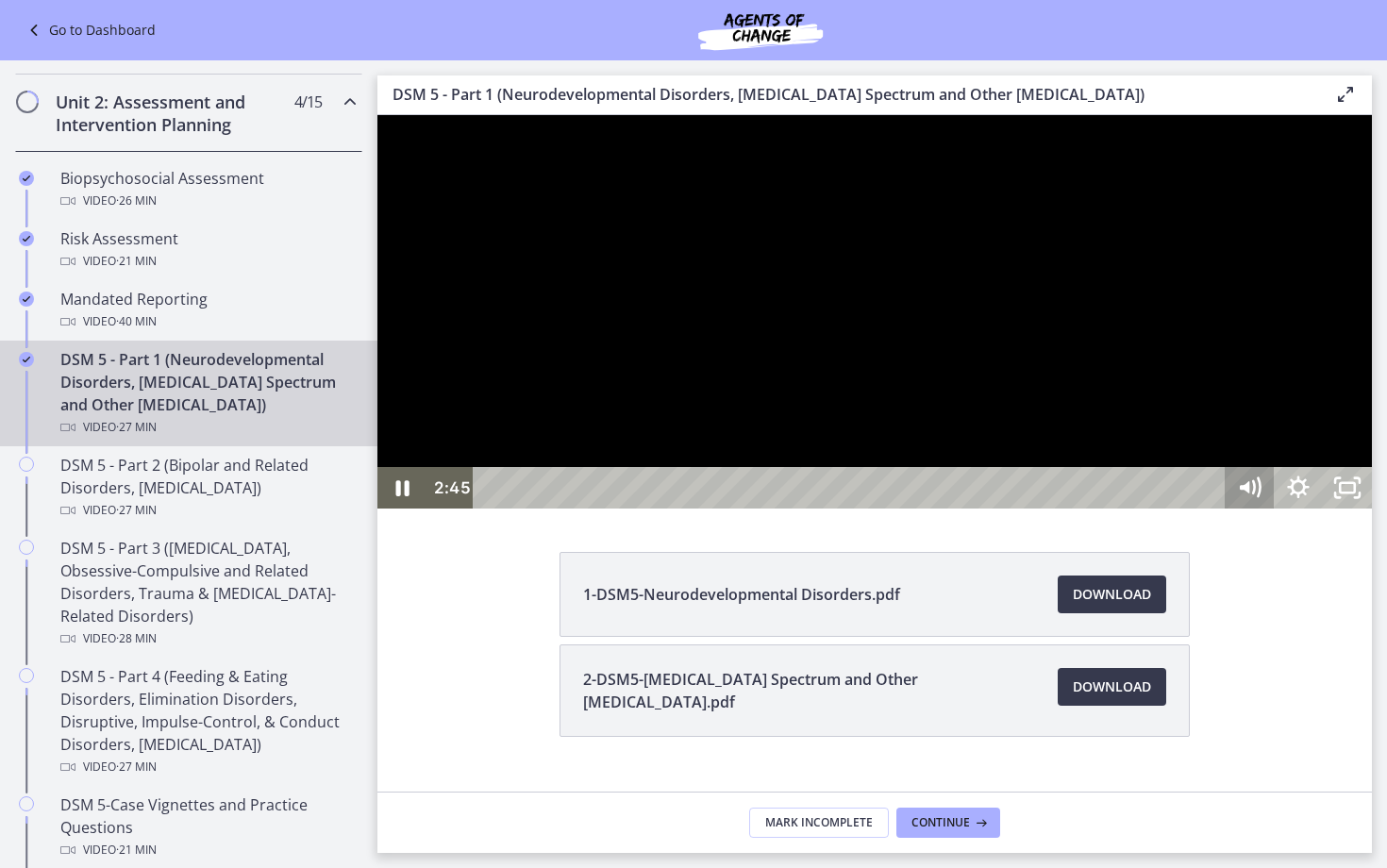 click at bounding box center (1249, 488) 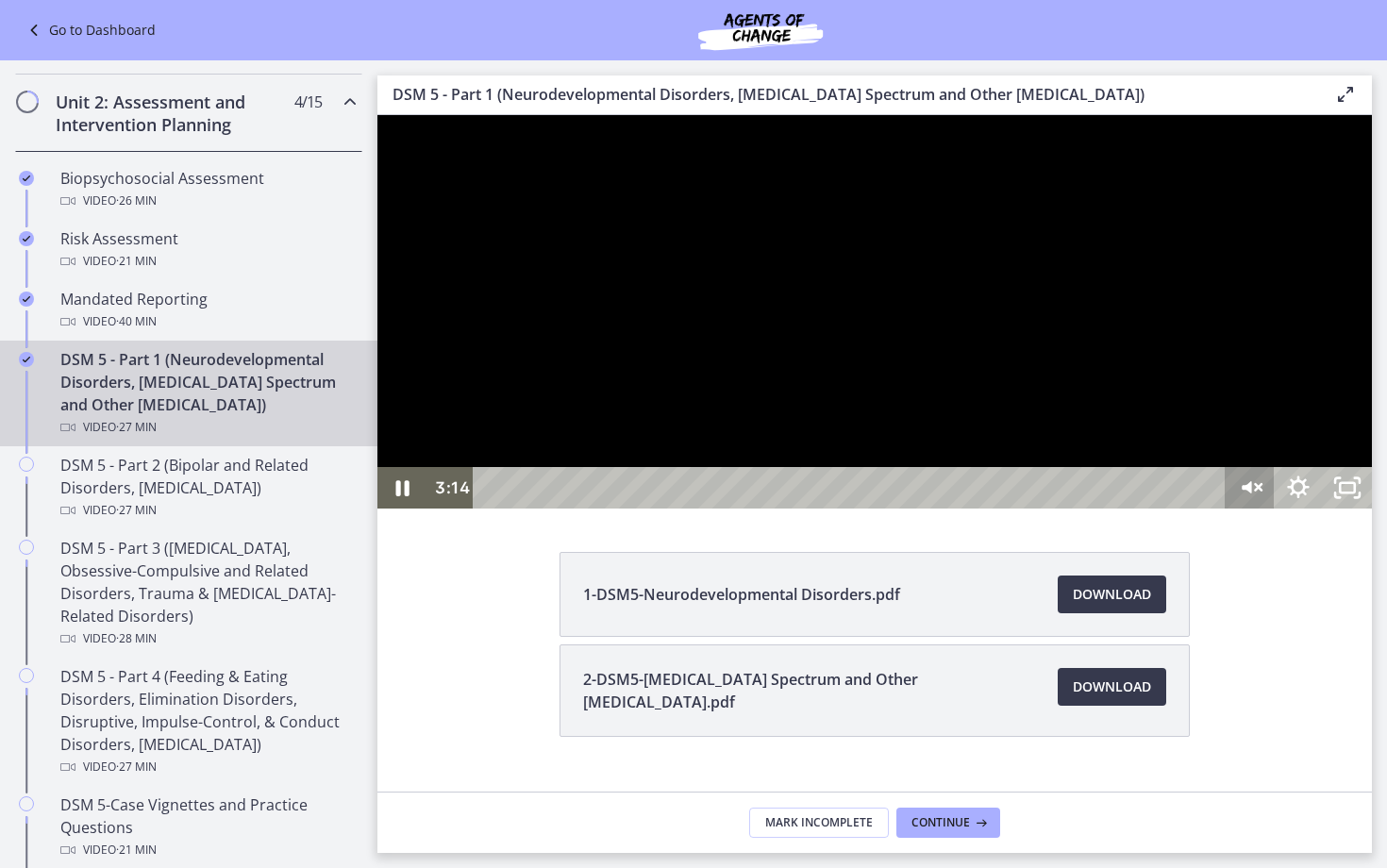 click at bounding box center [1249, 488] 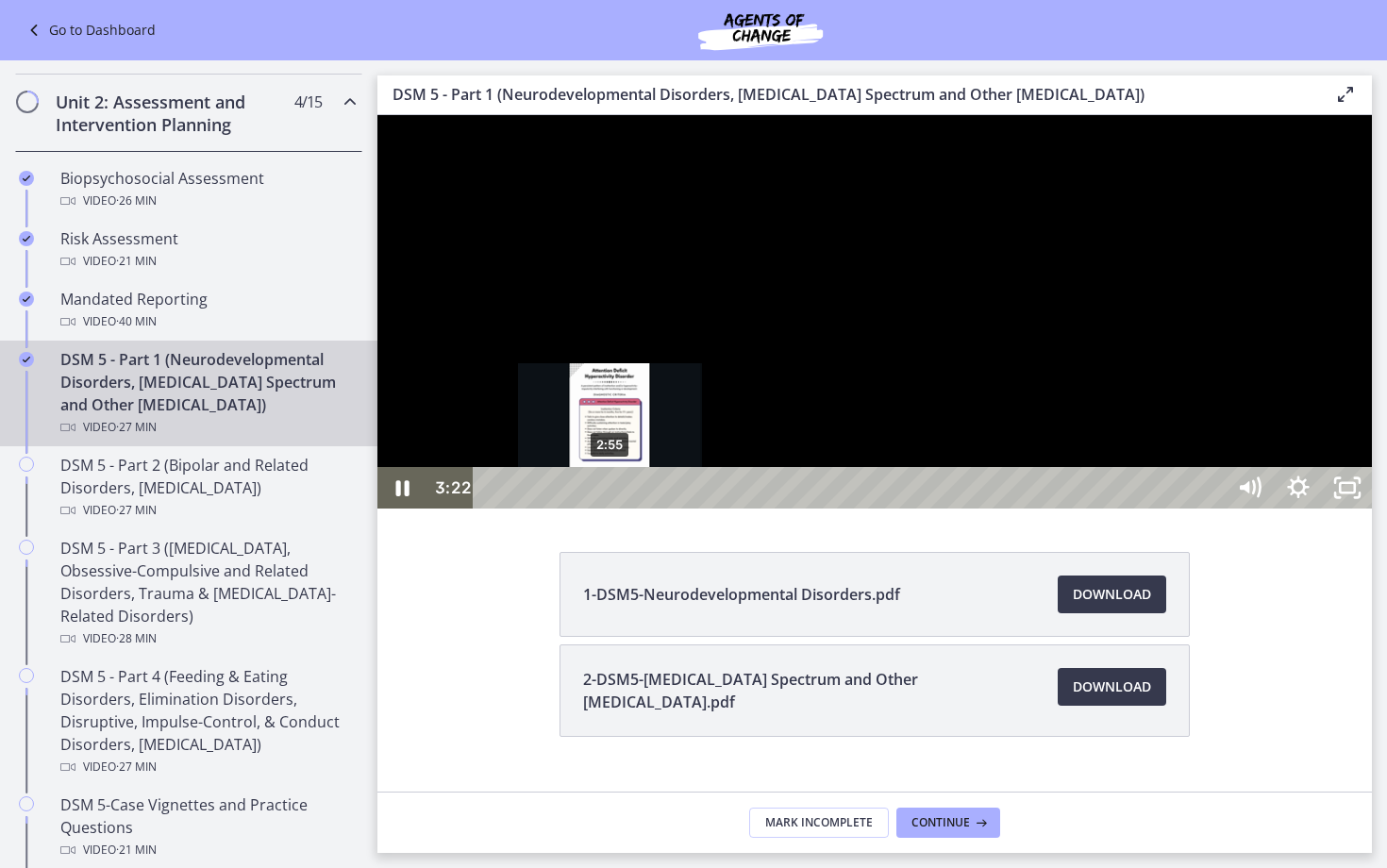 click on "2:55" at bounding box center (852, 488) 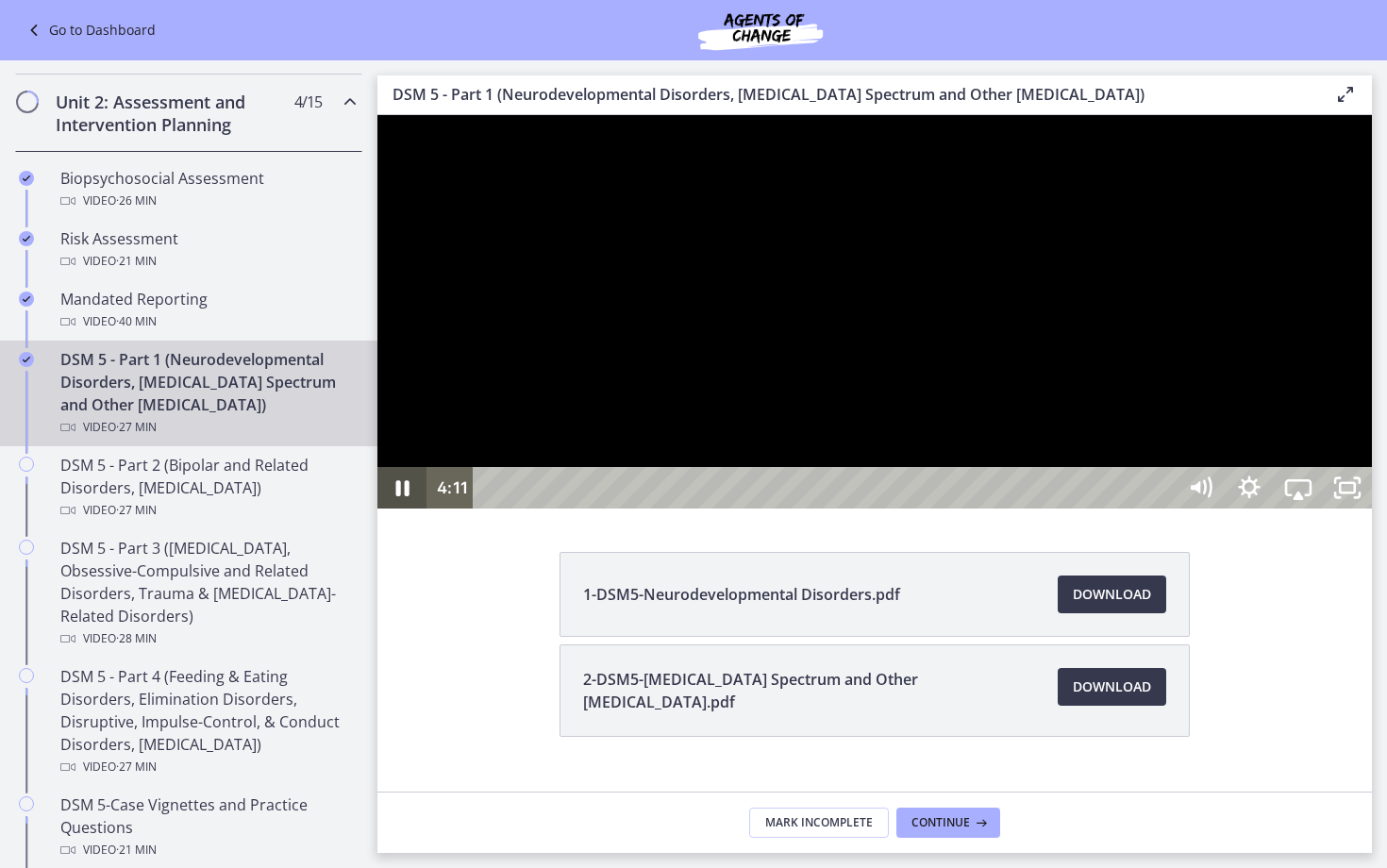 click 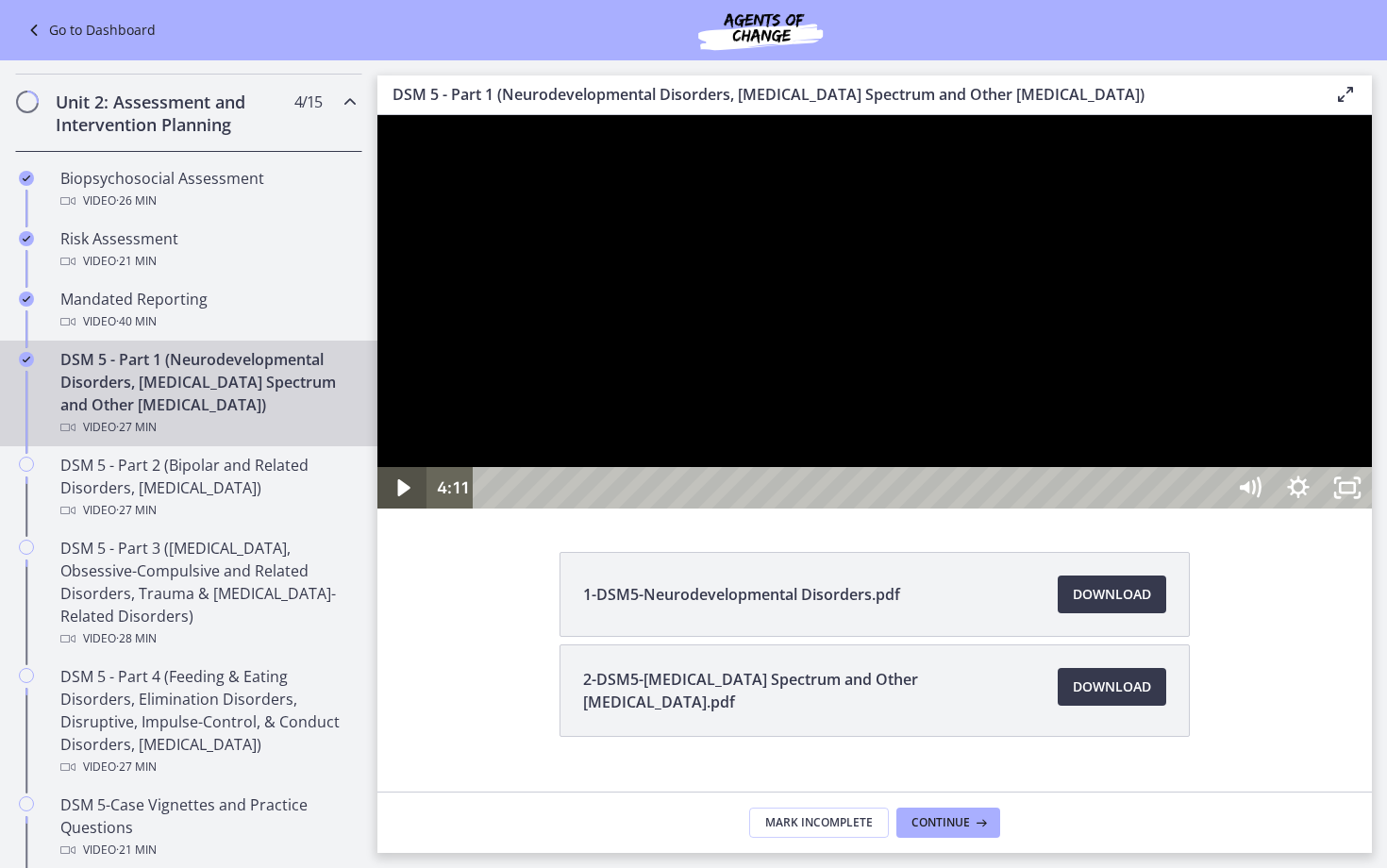 type 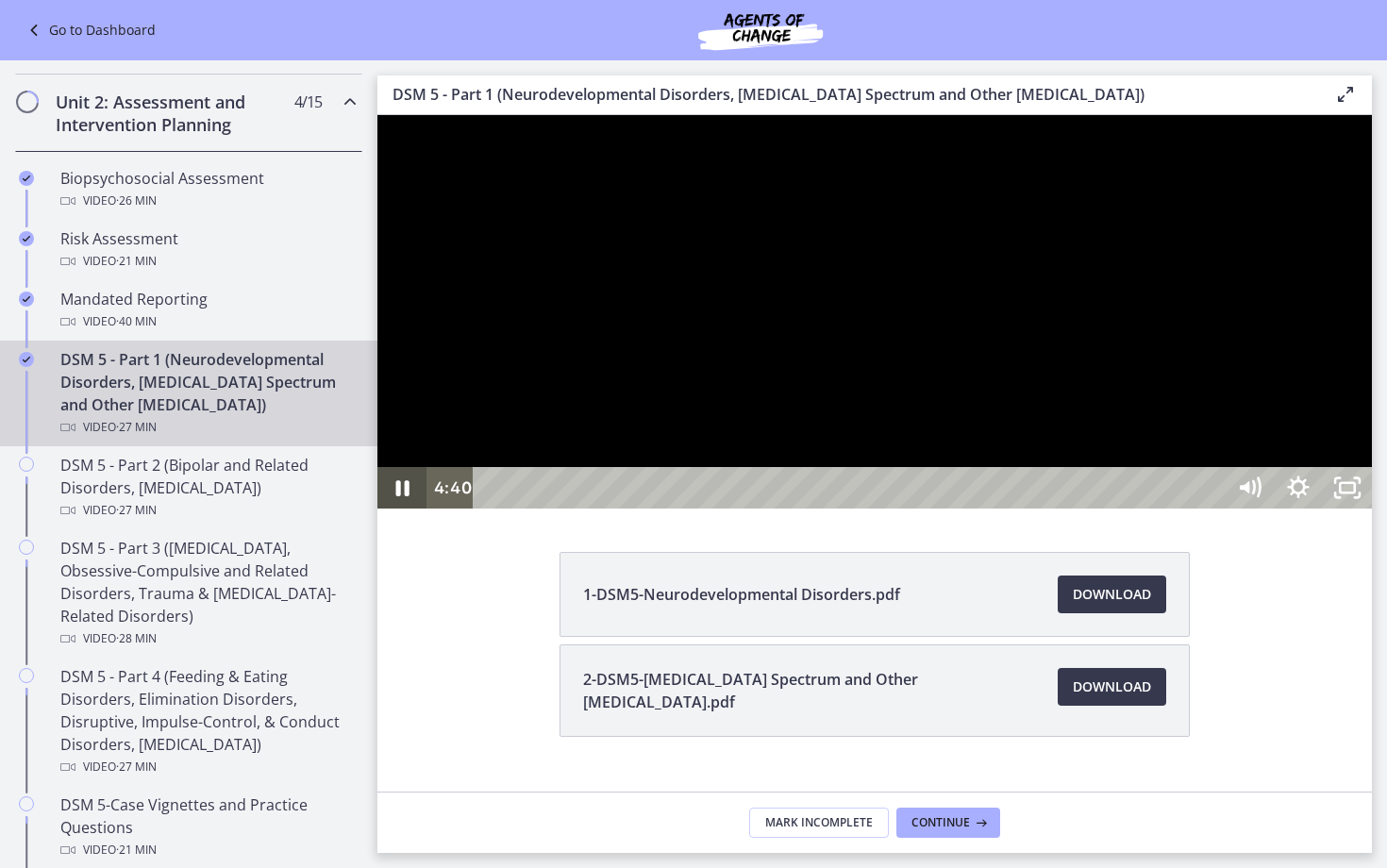 click at bounding box center [402, 488] 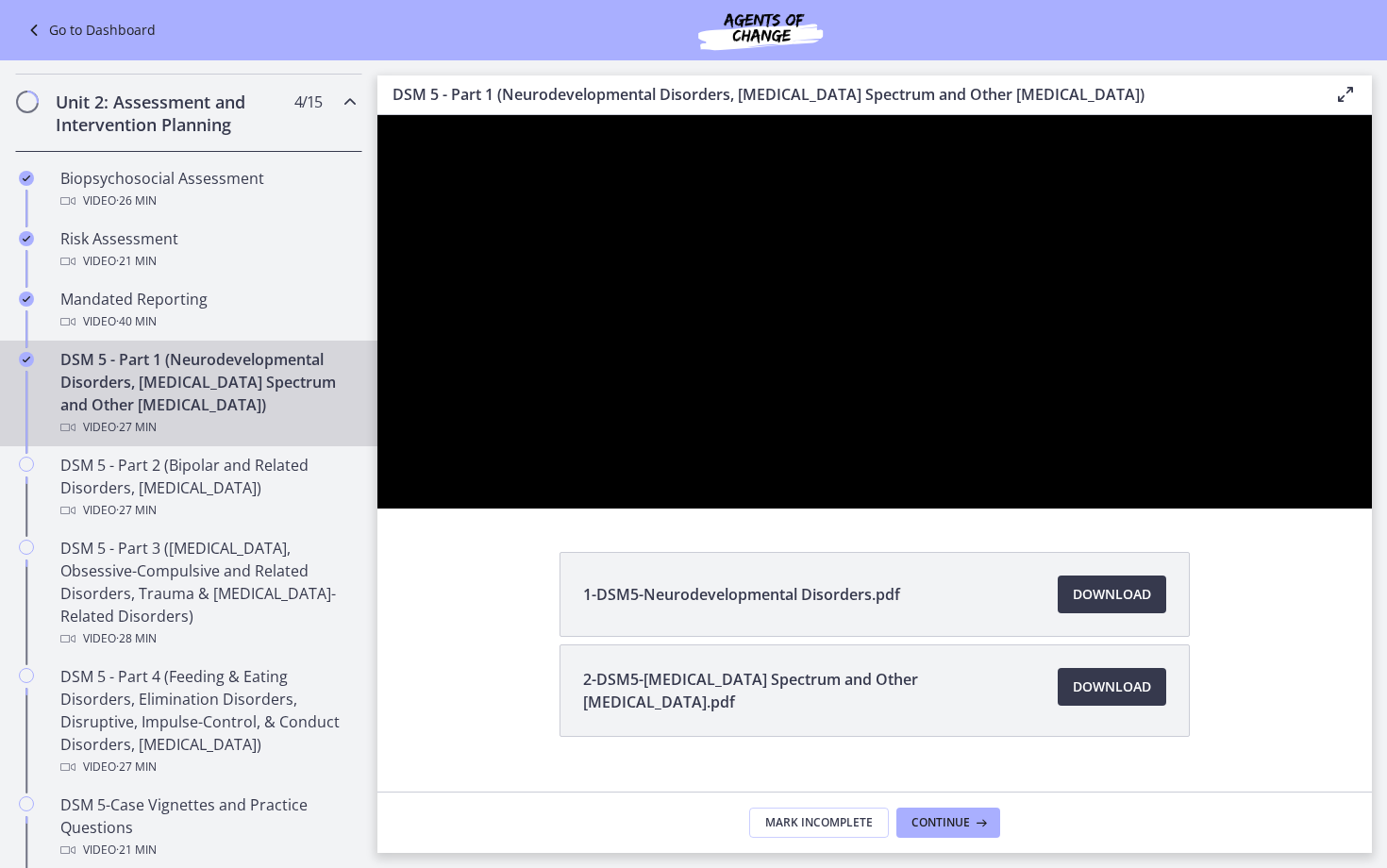 click at bounding box center (402, 488) 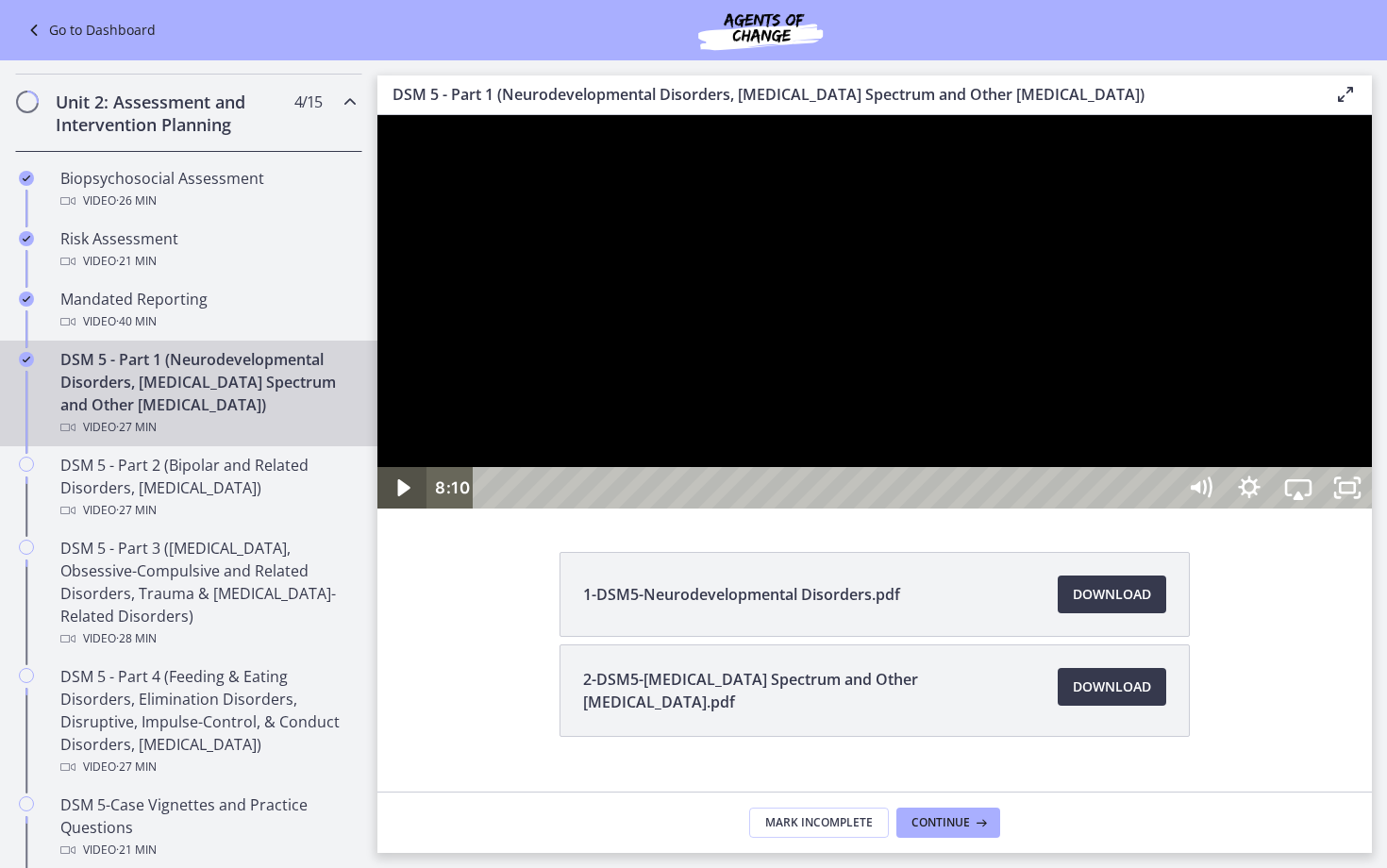 click 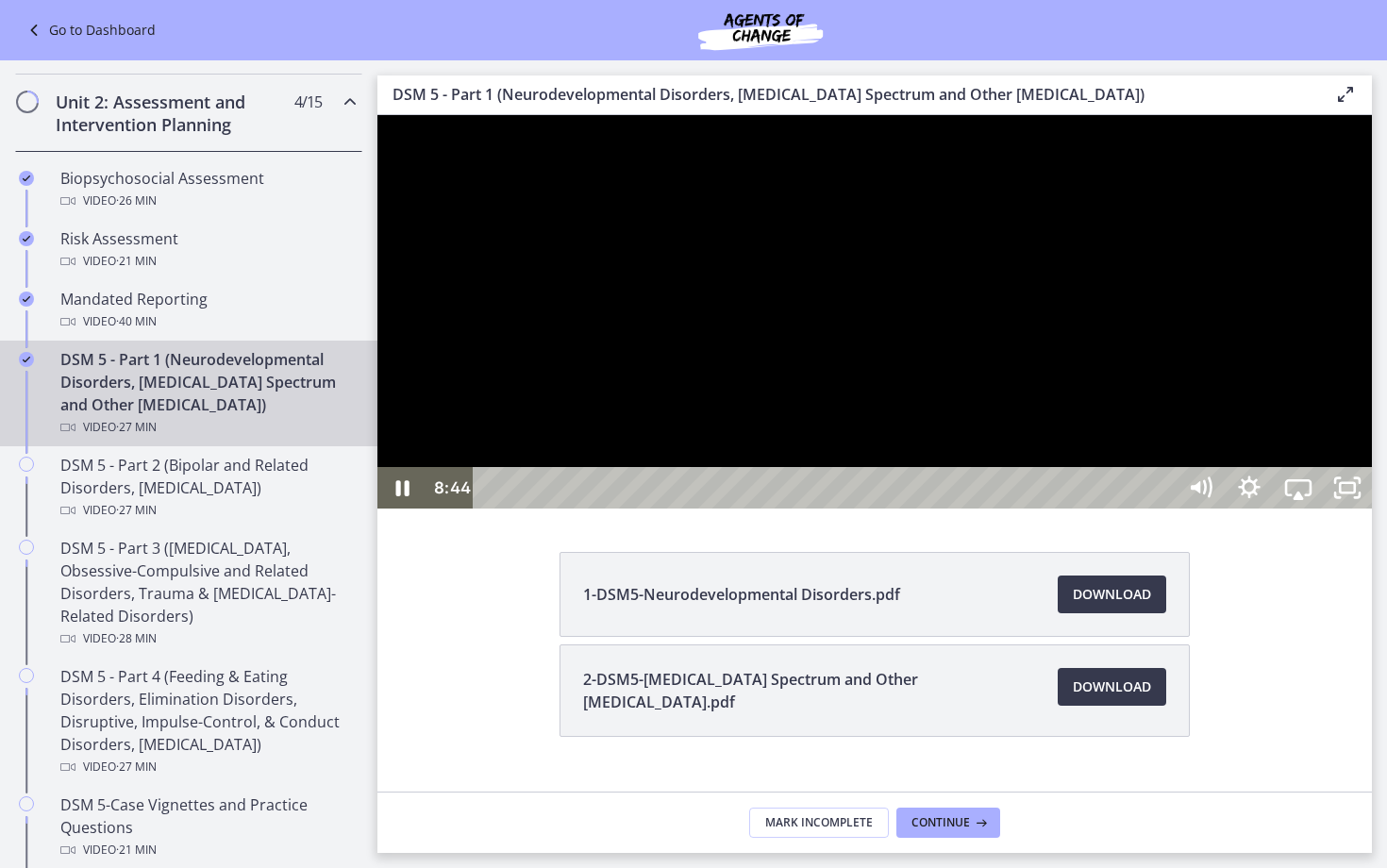 click at bounding box center (875, 311) 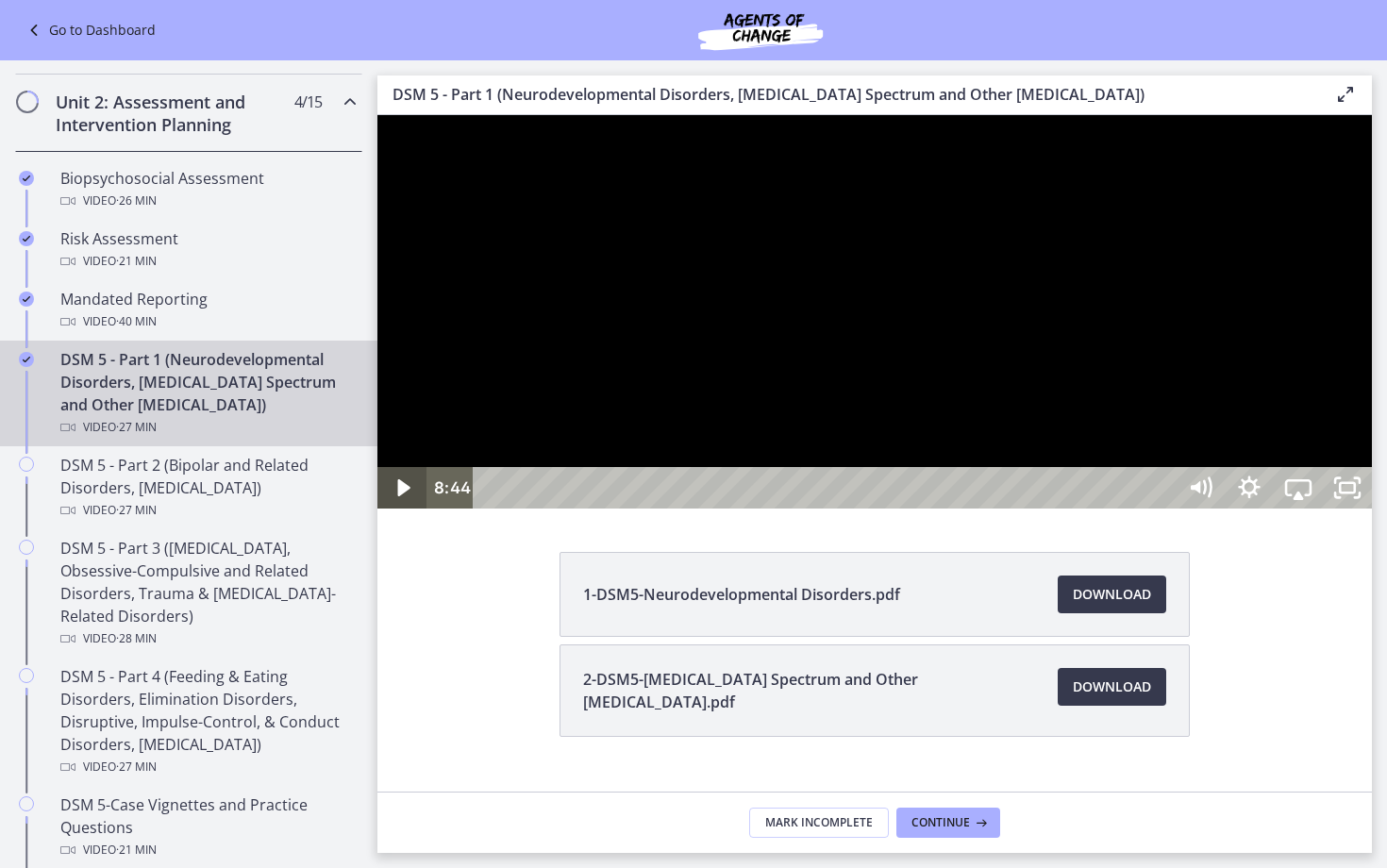 click 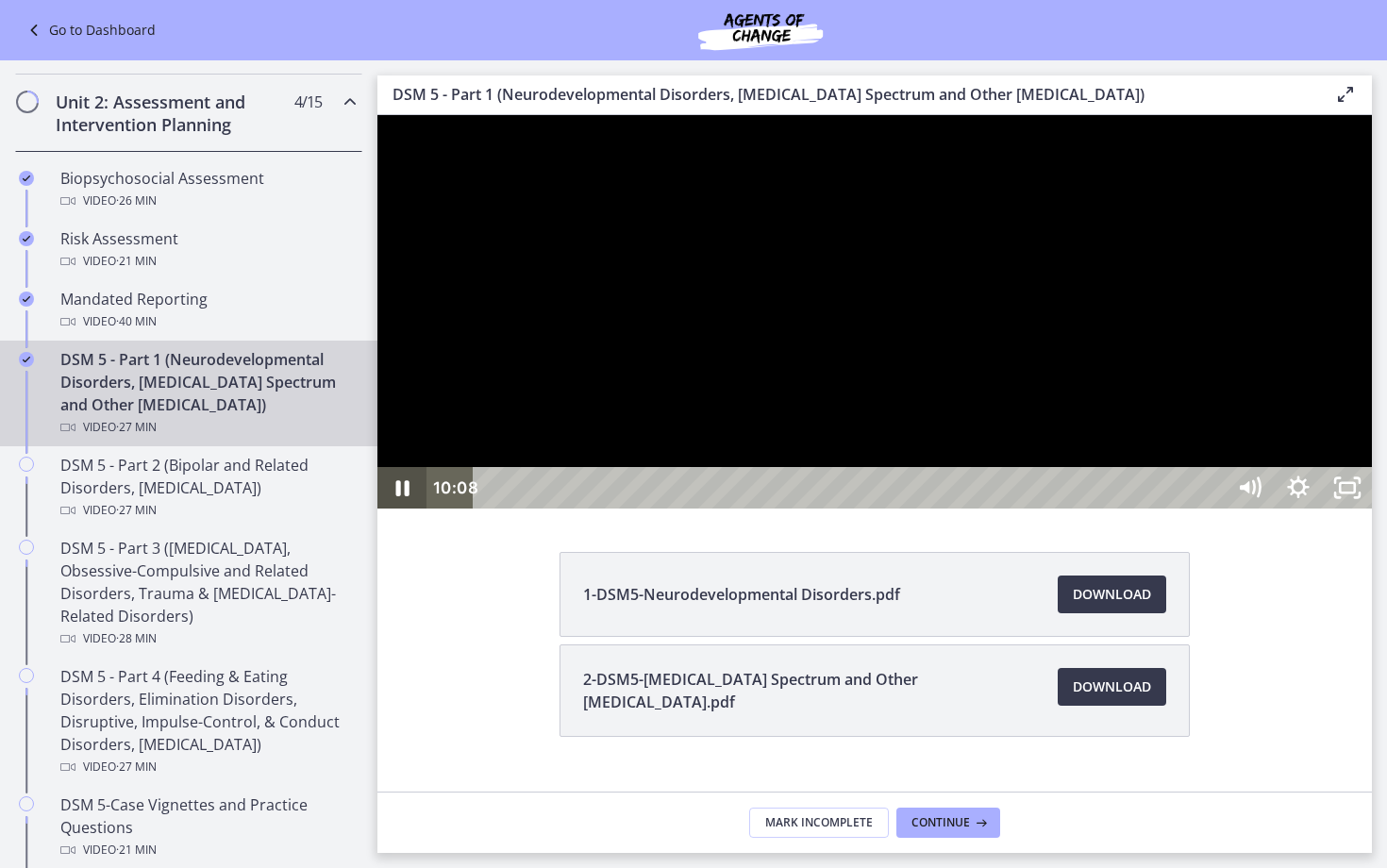 click 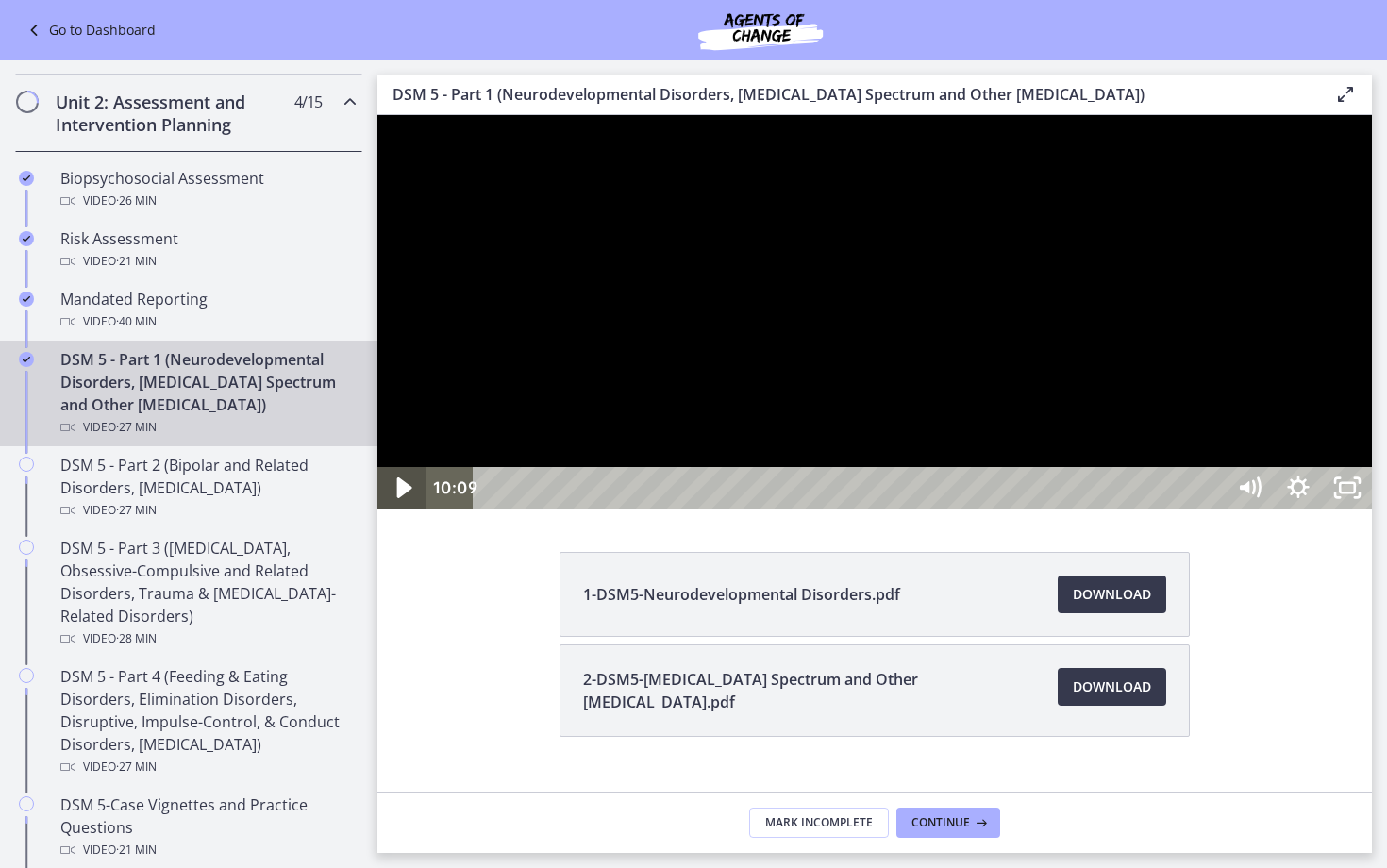click 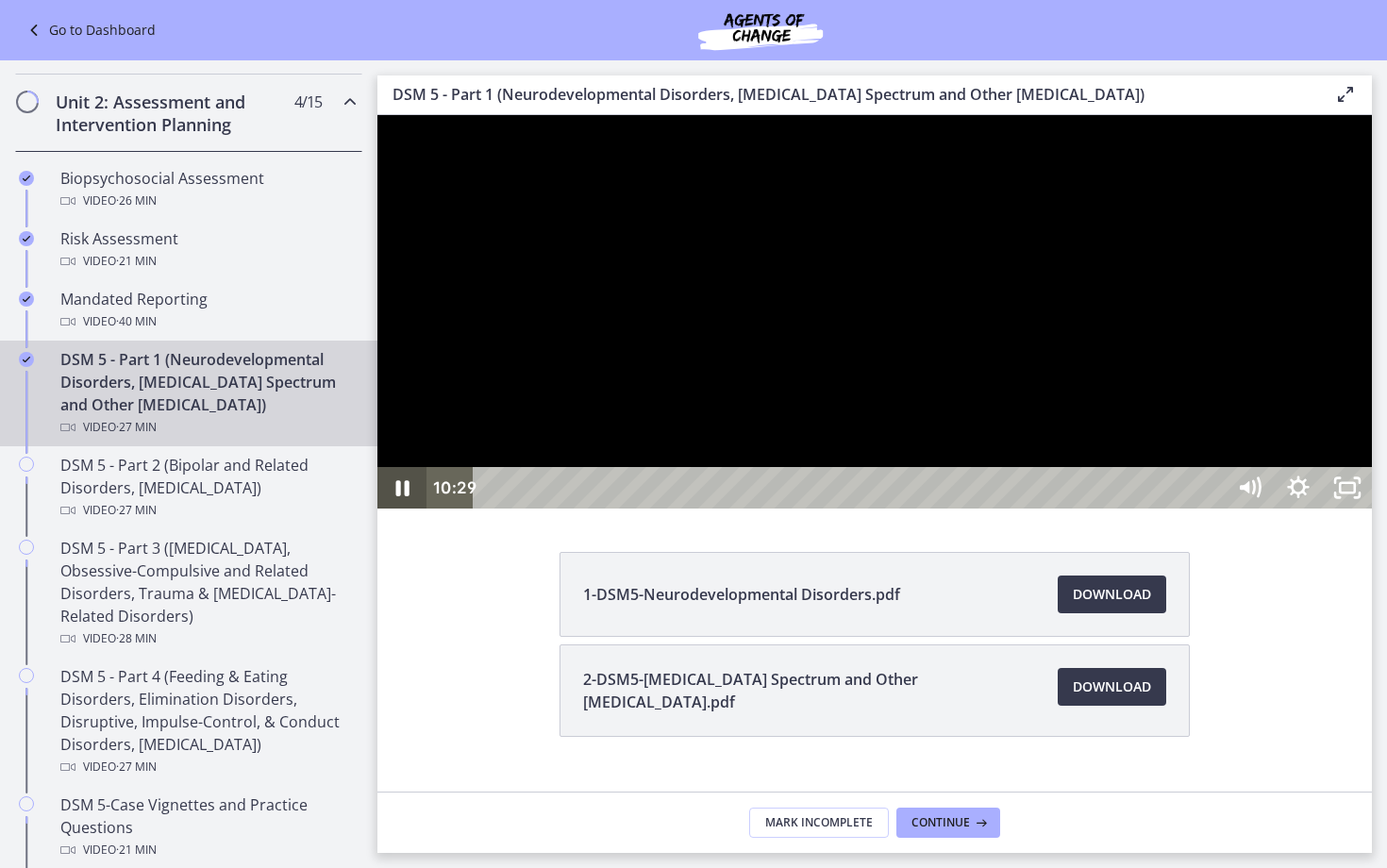 click 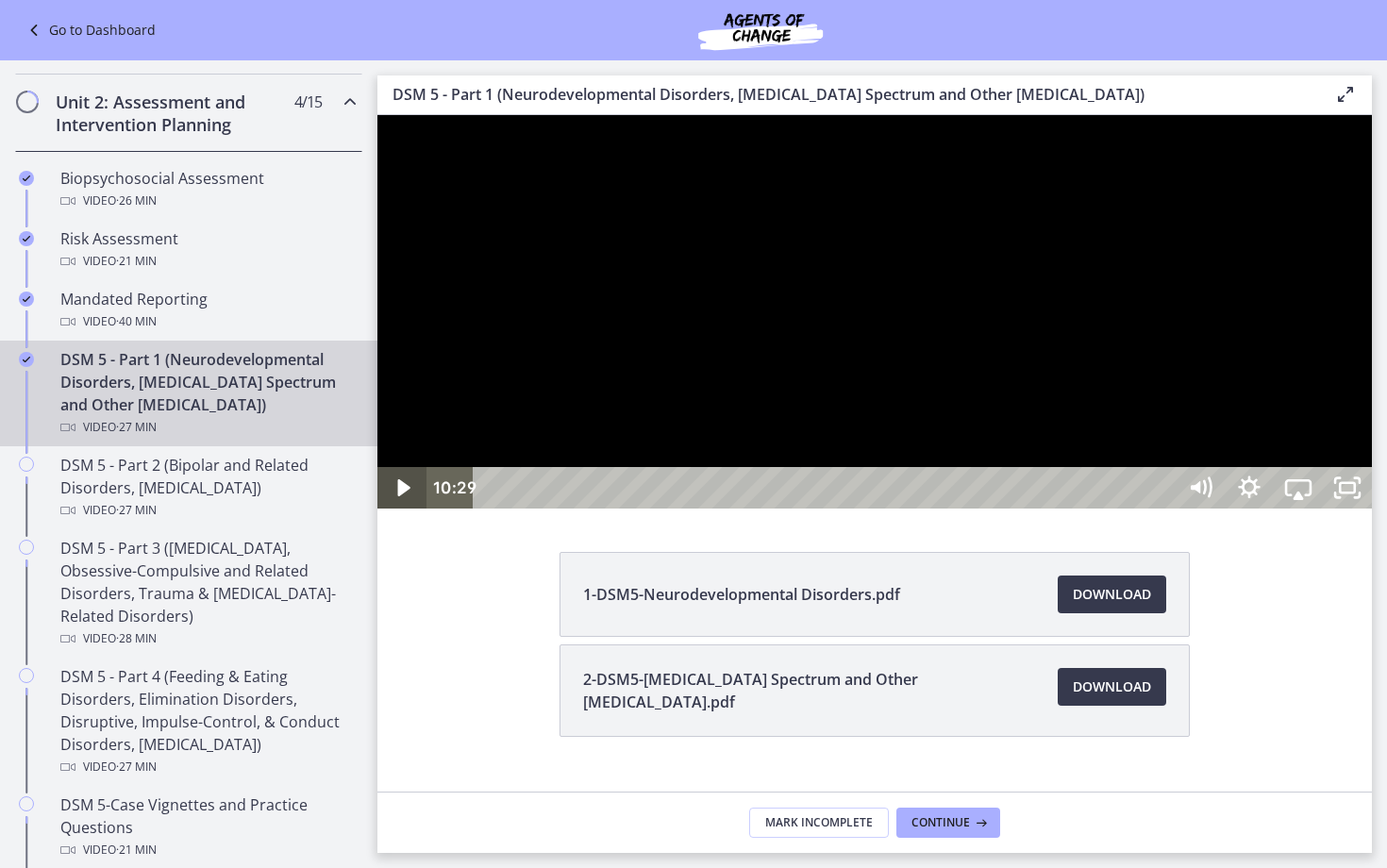 click 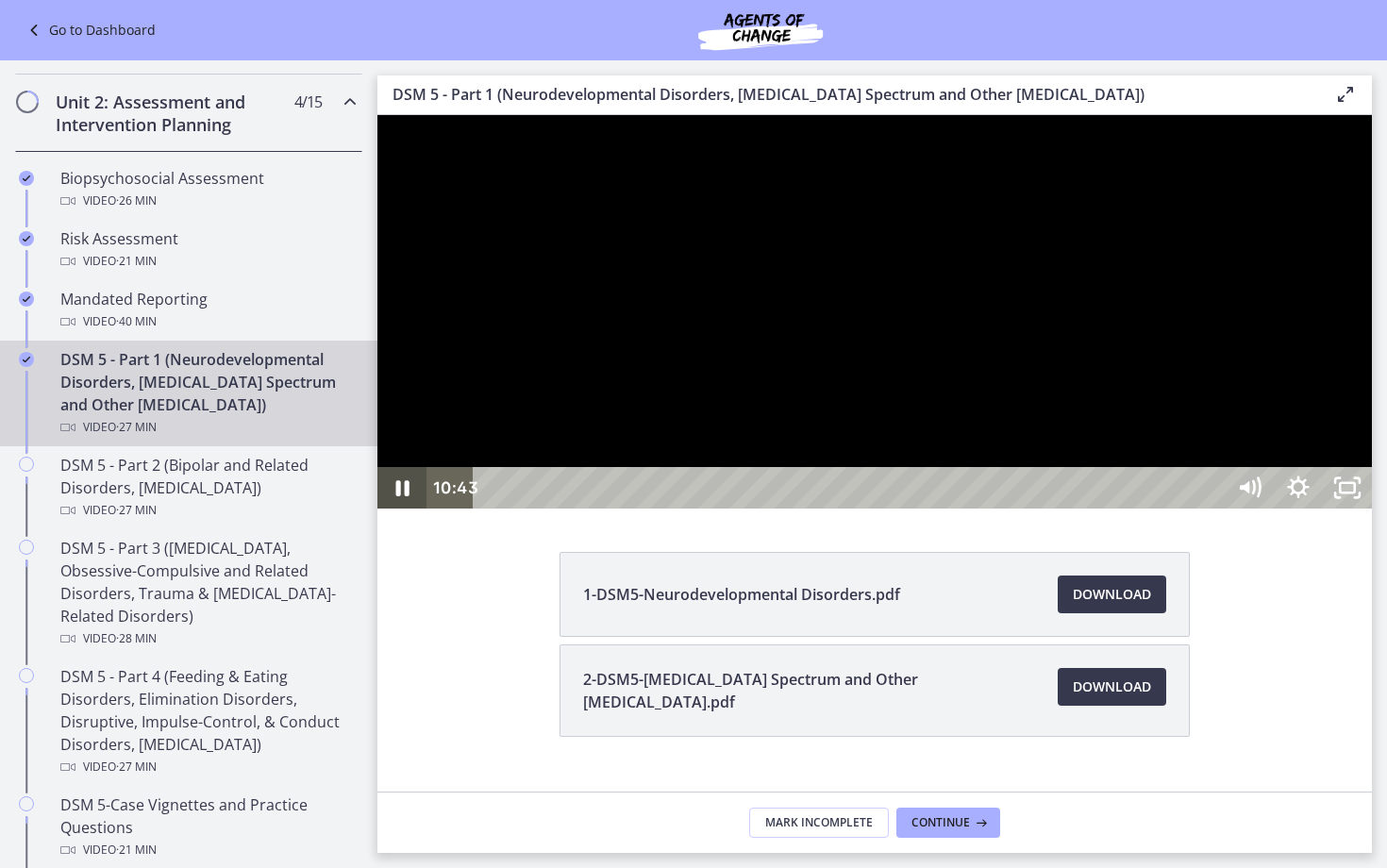 click 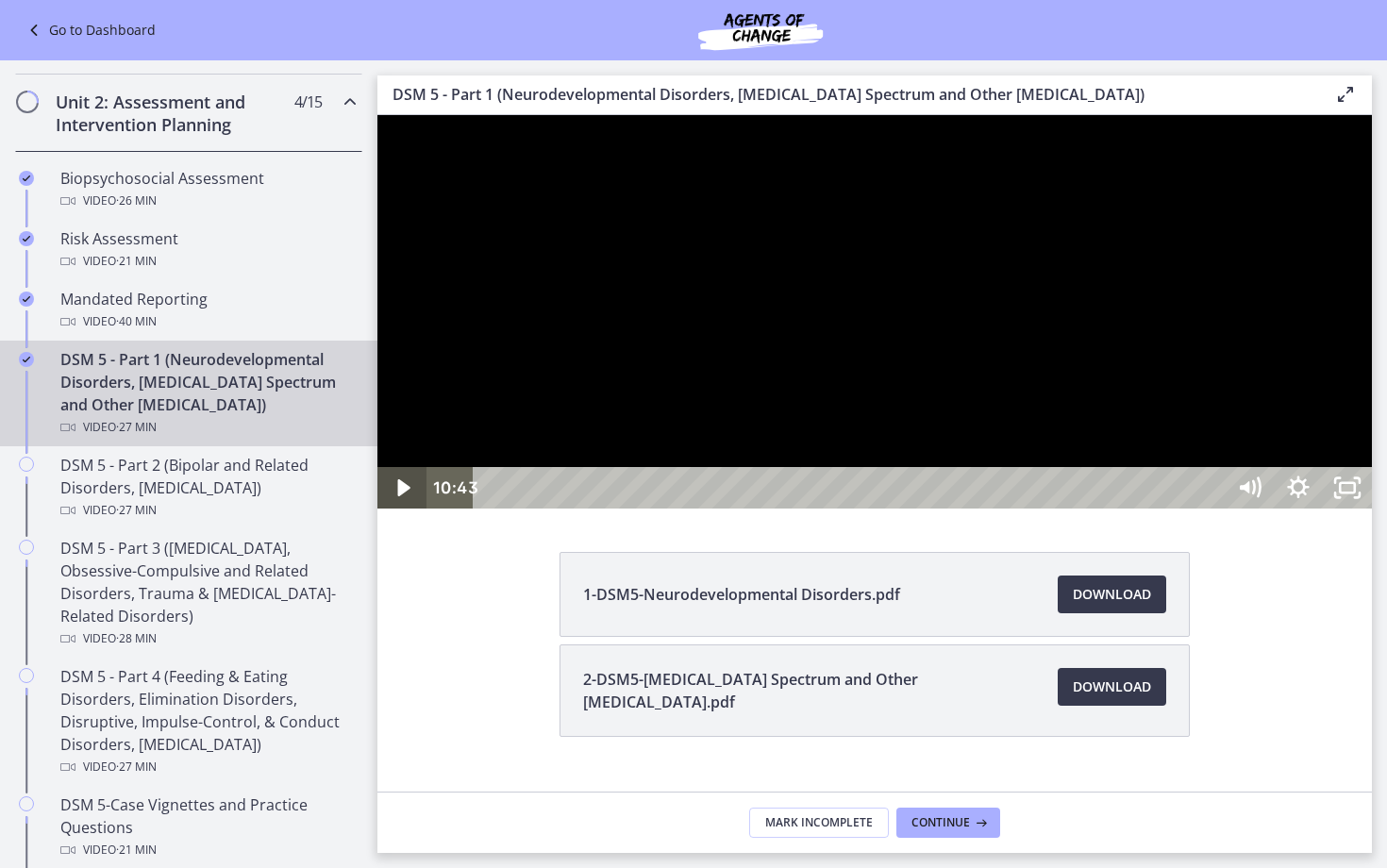 click 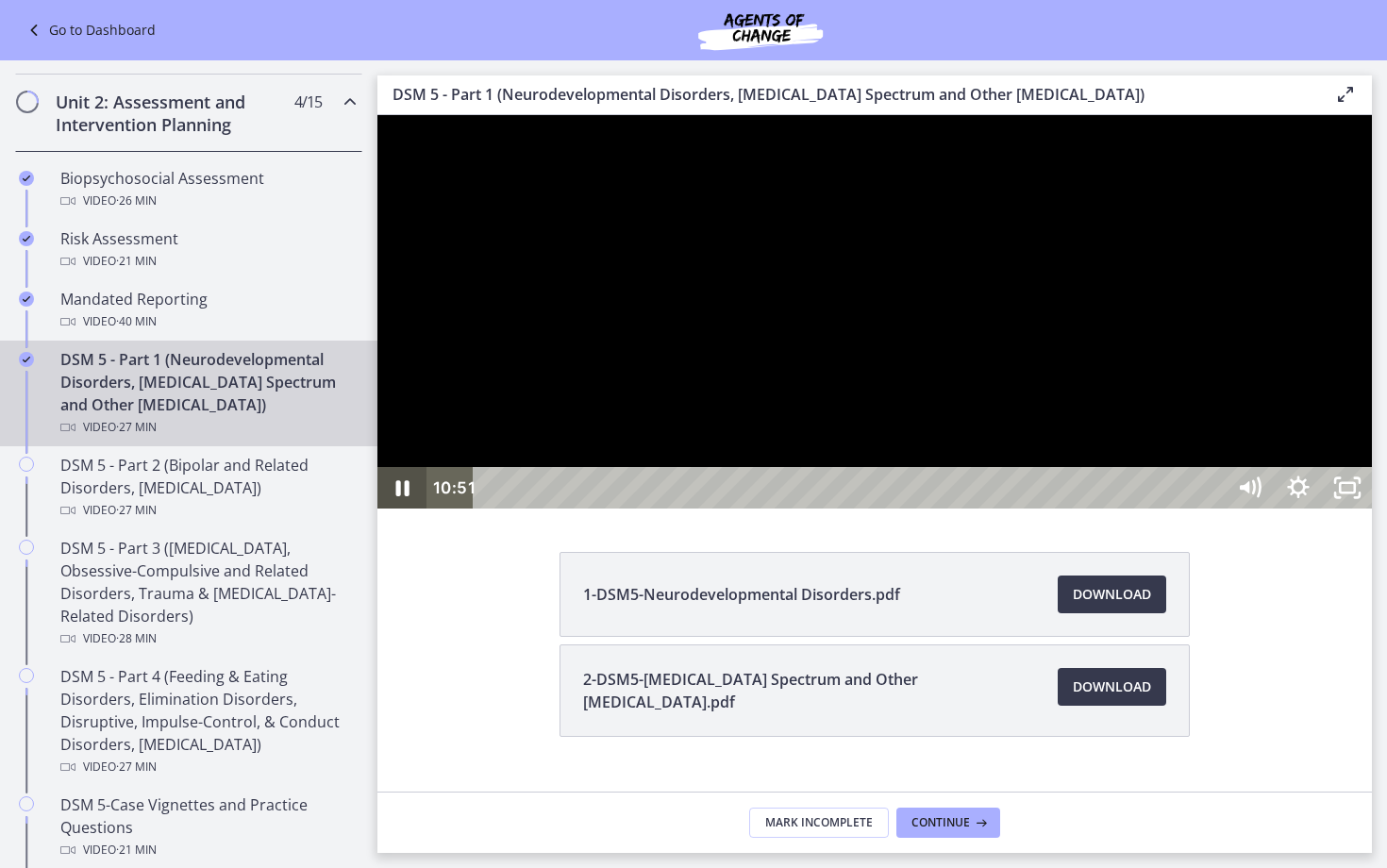 click 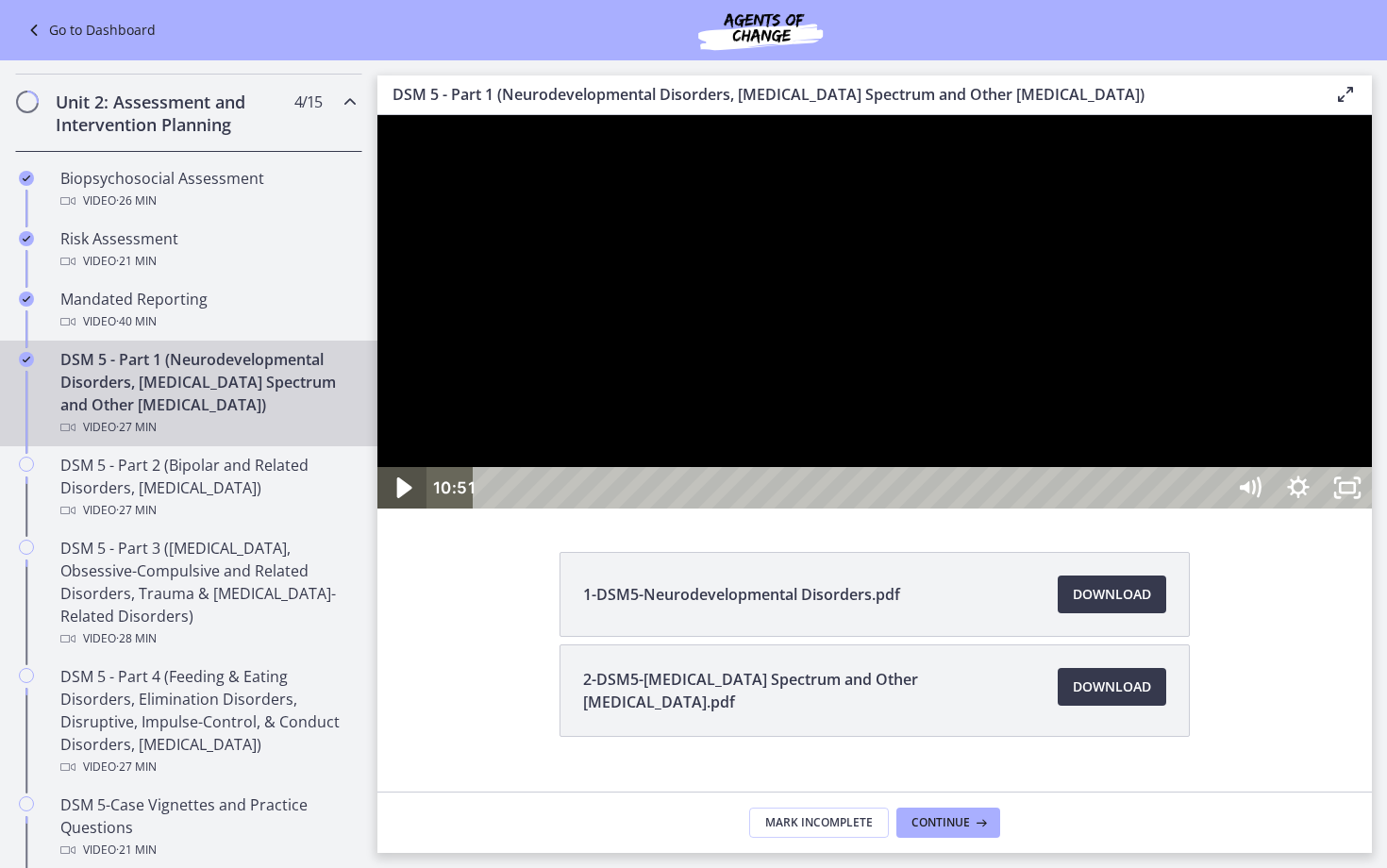 click 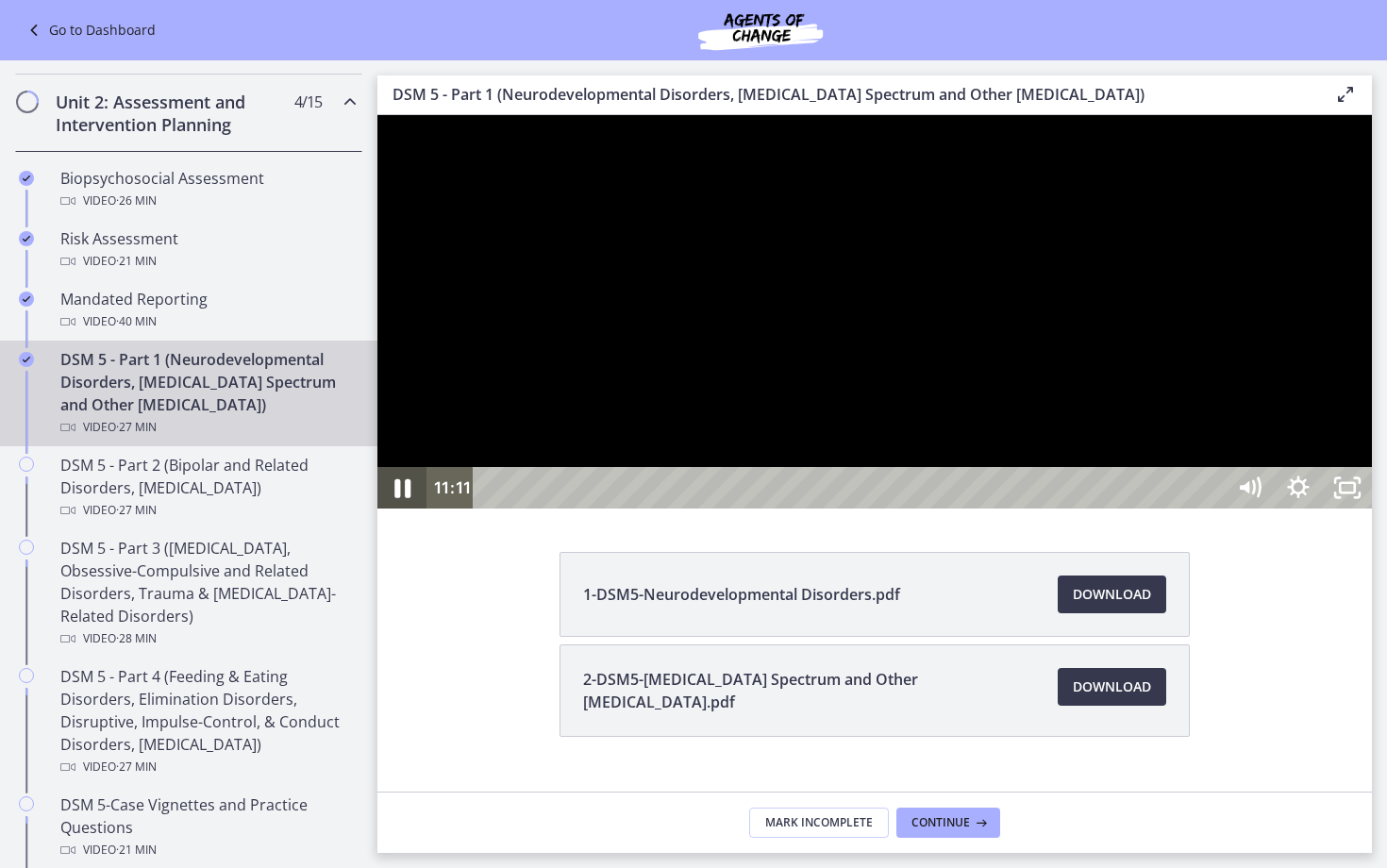 click 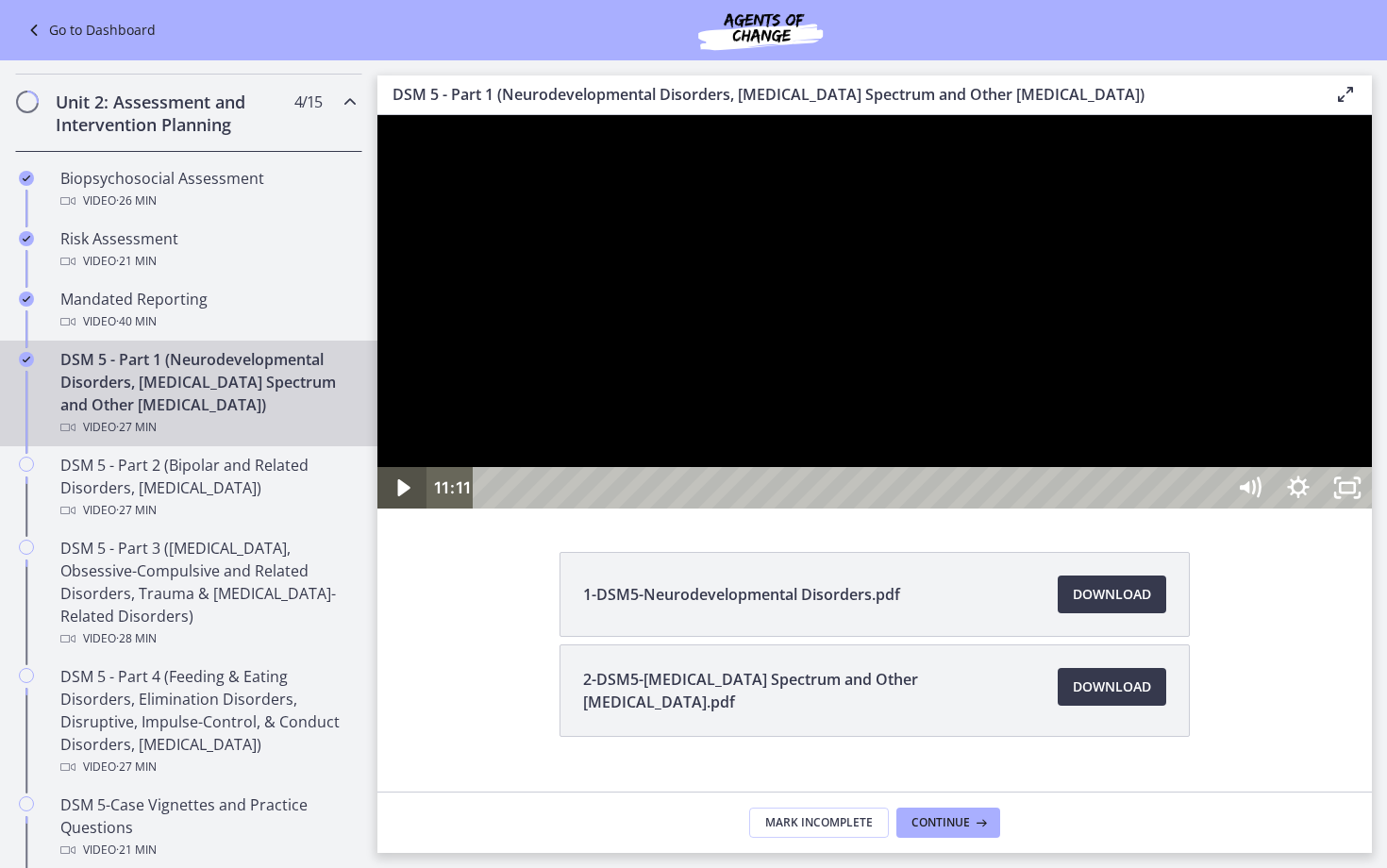 click at bounding box center [402, 488] 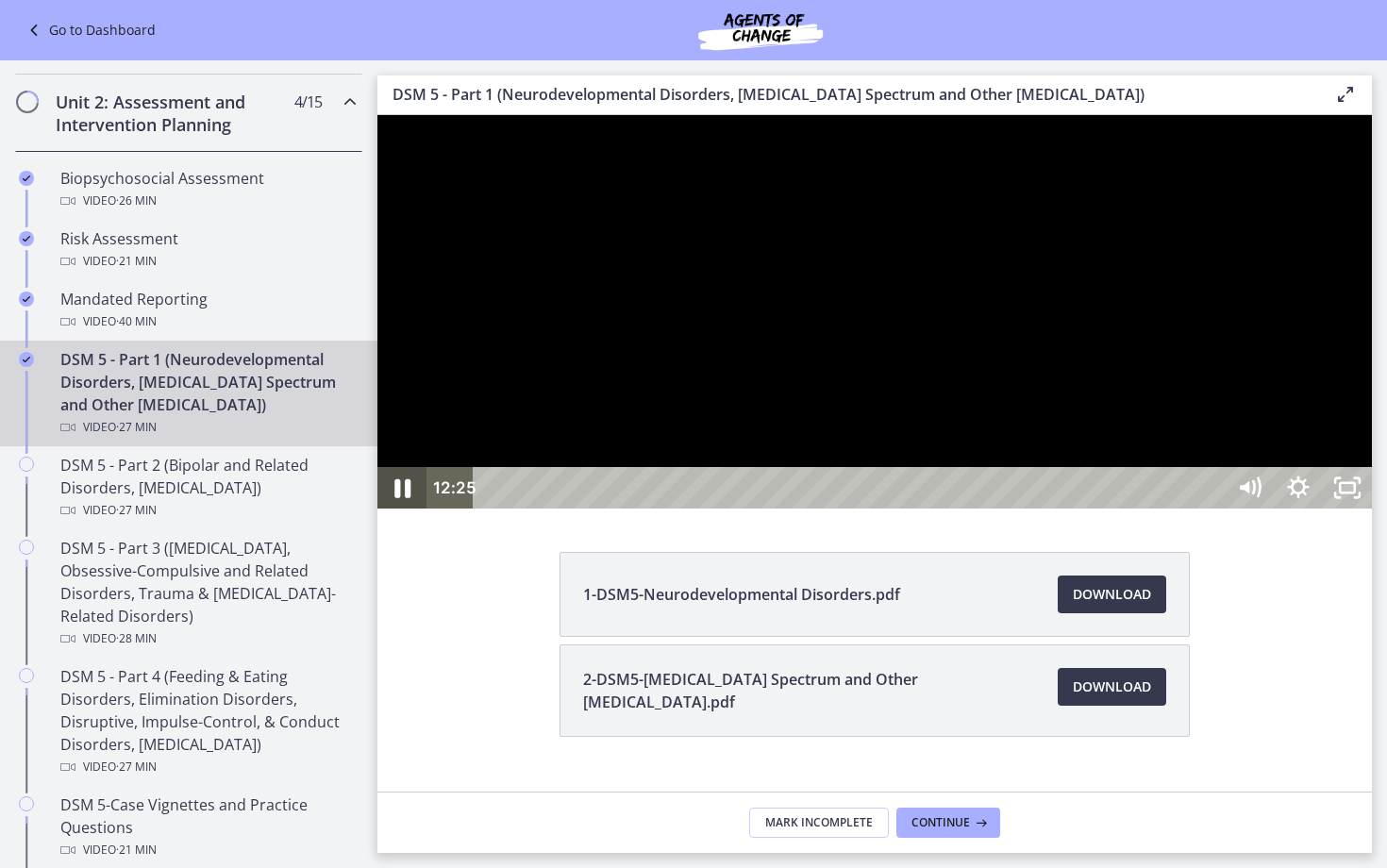 click 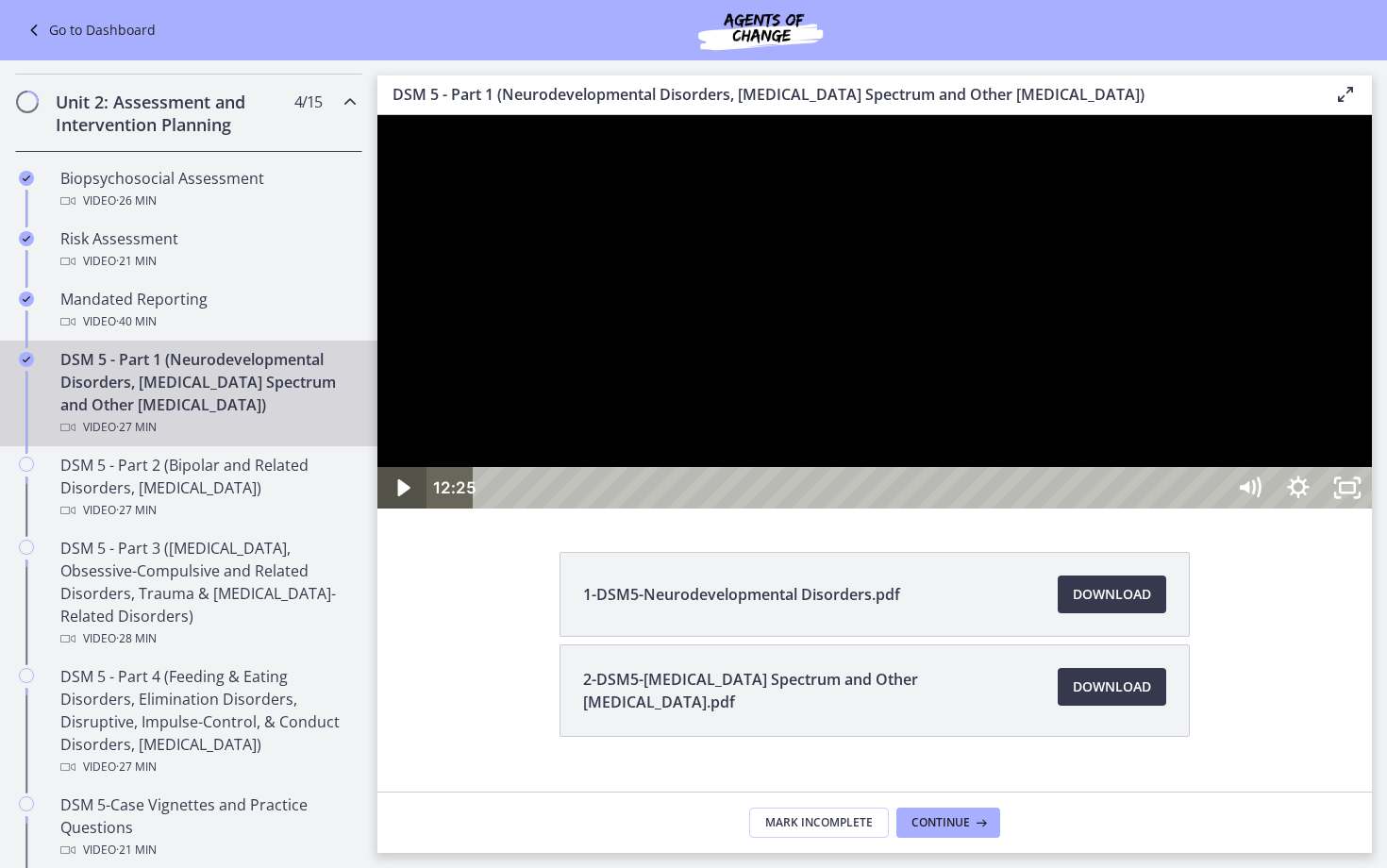 click 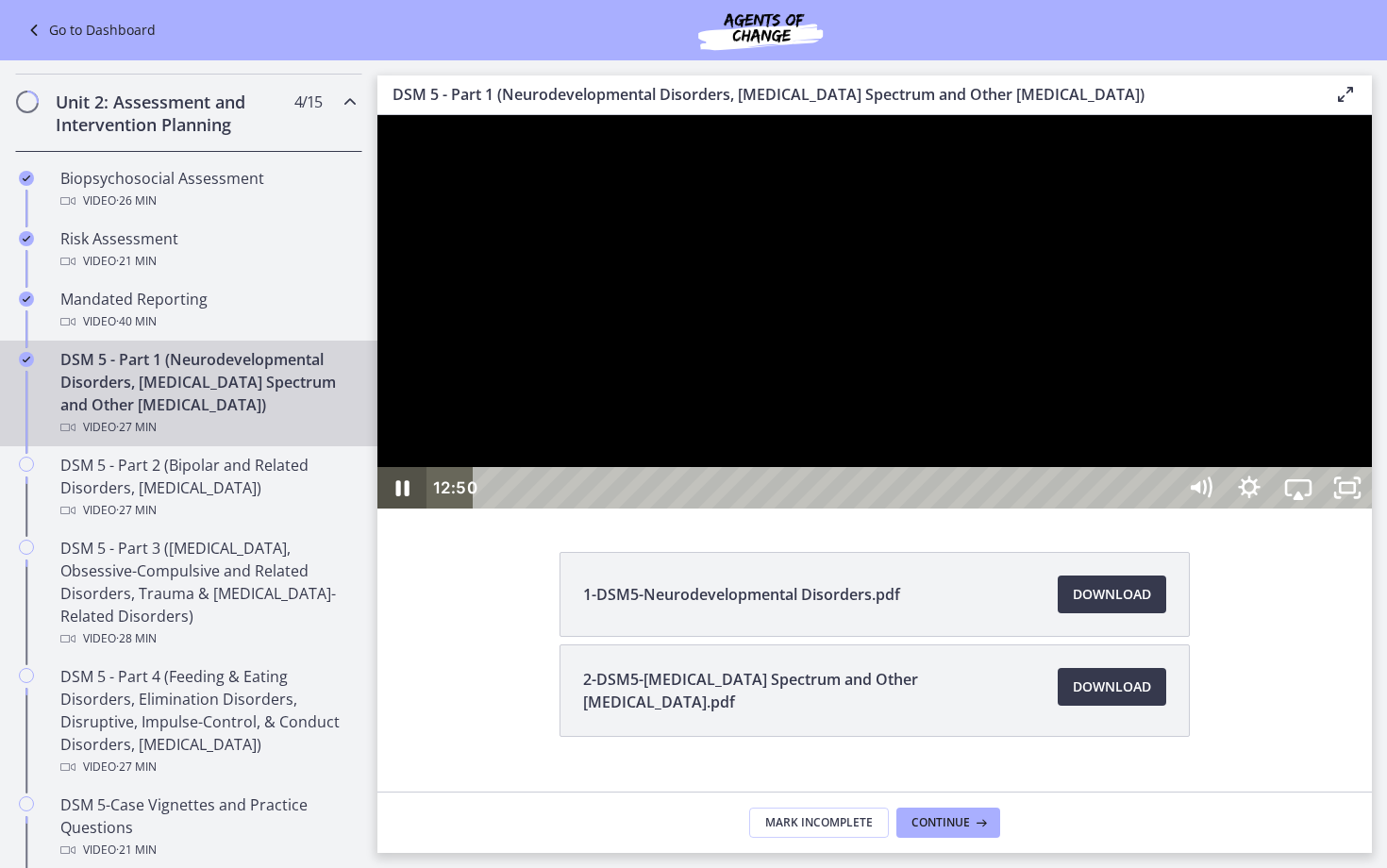 click 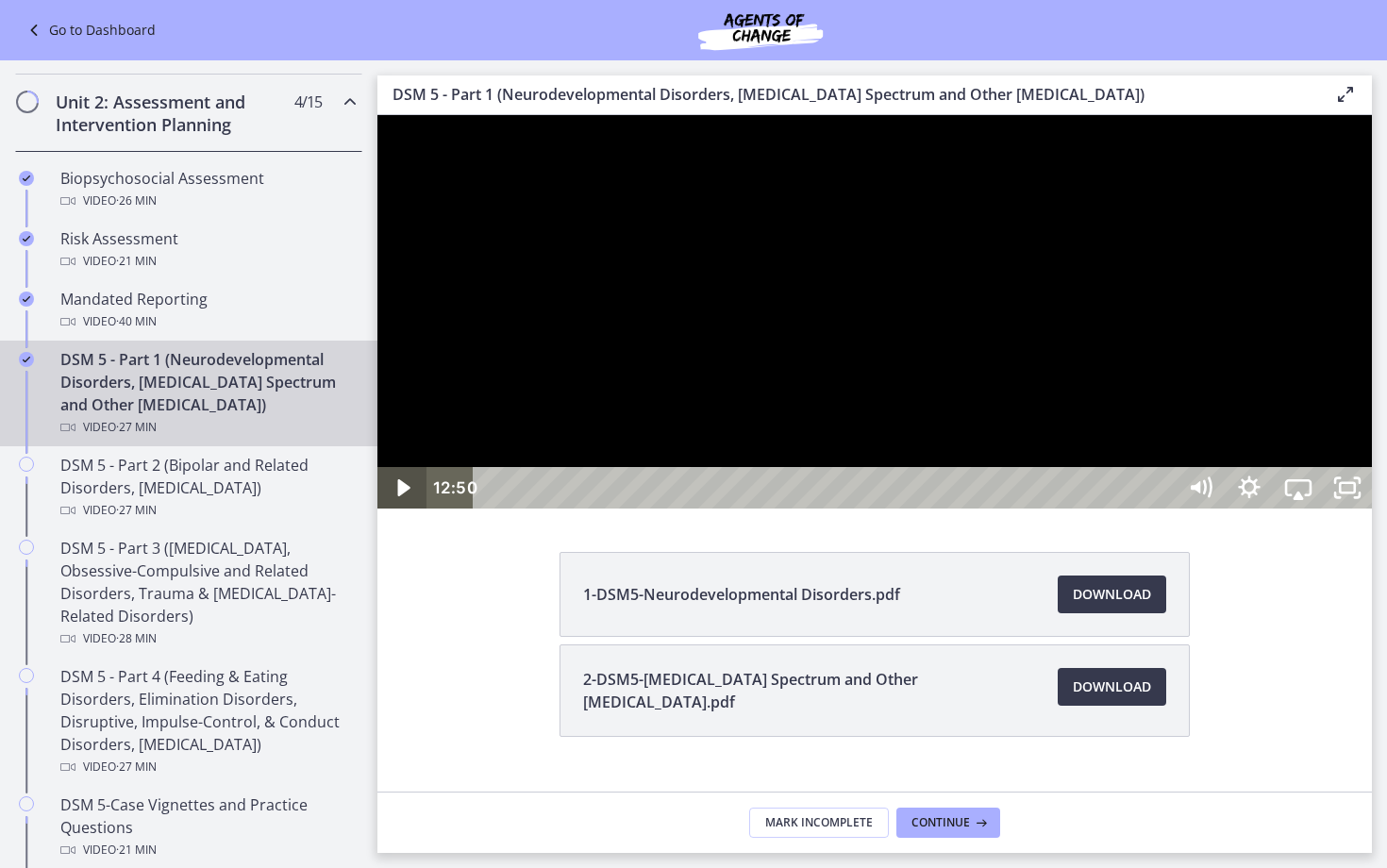 click 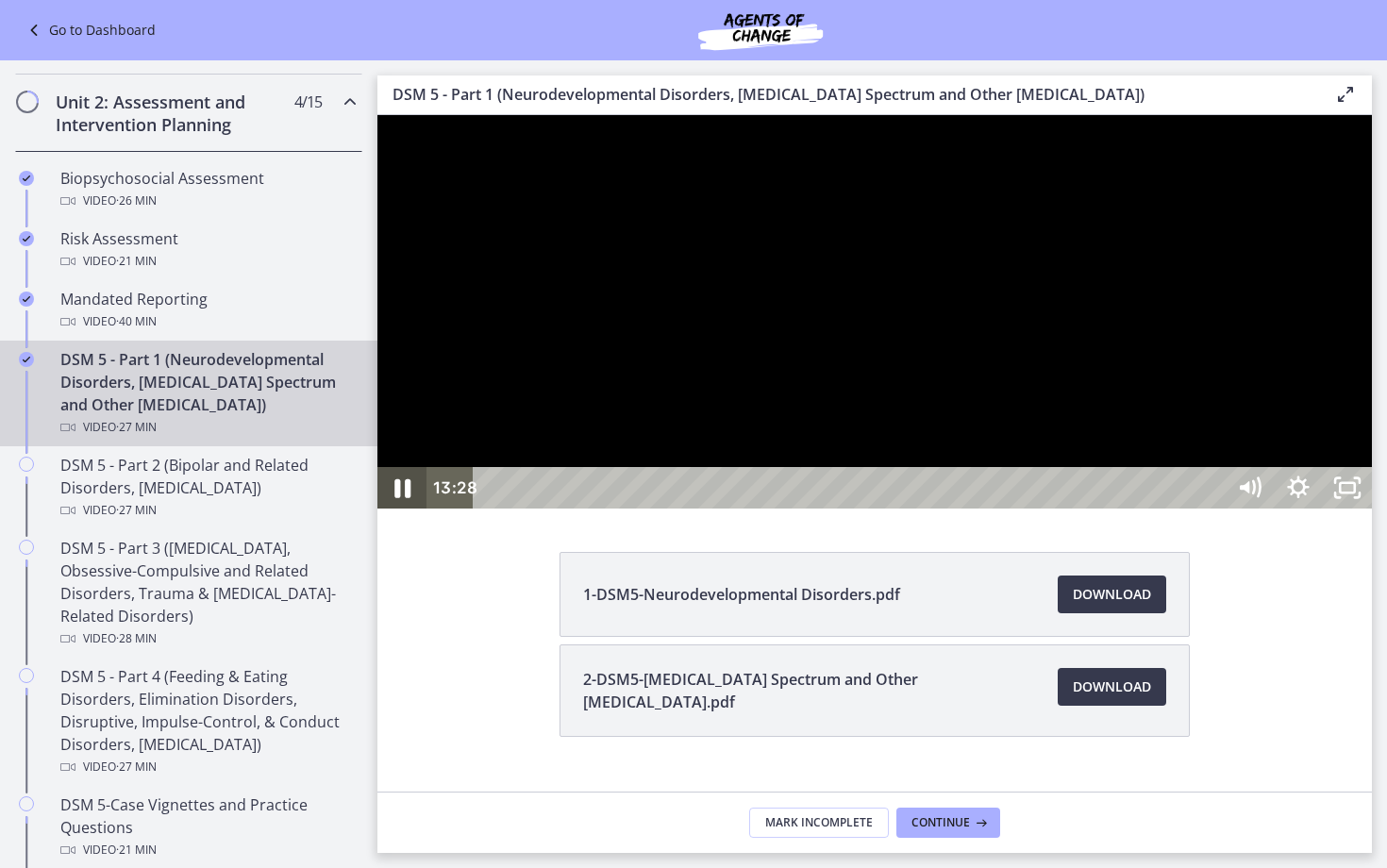 click 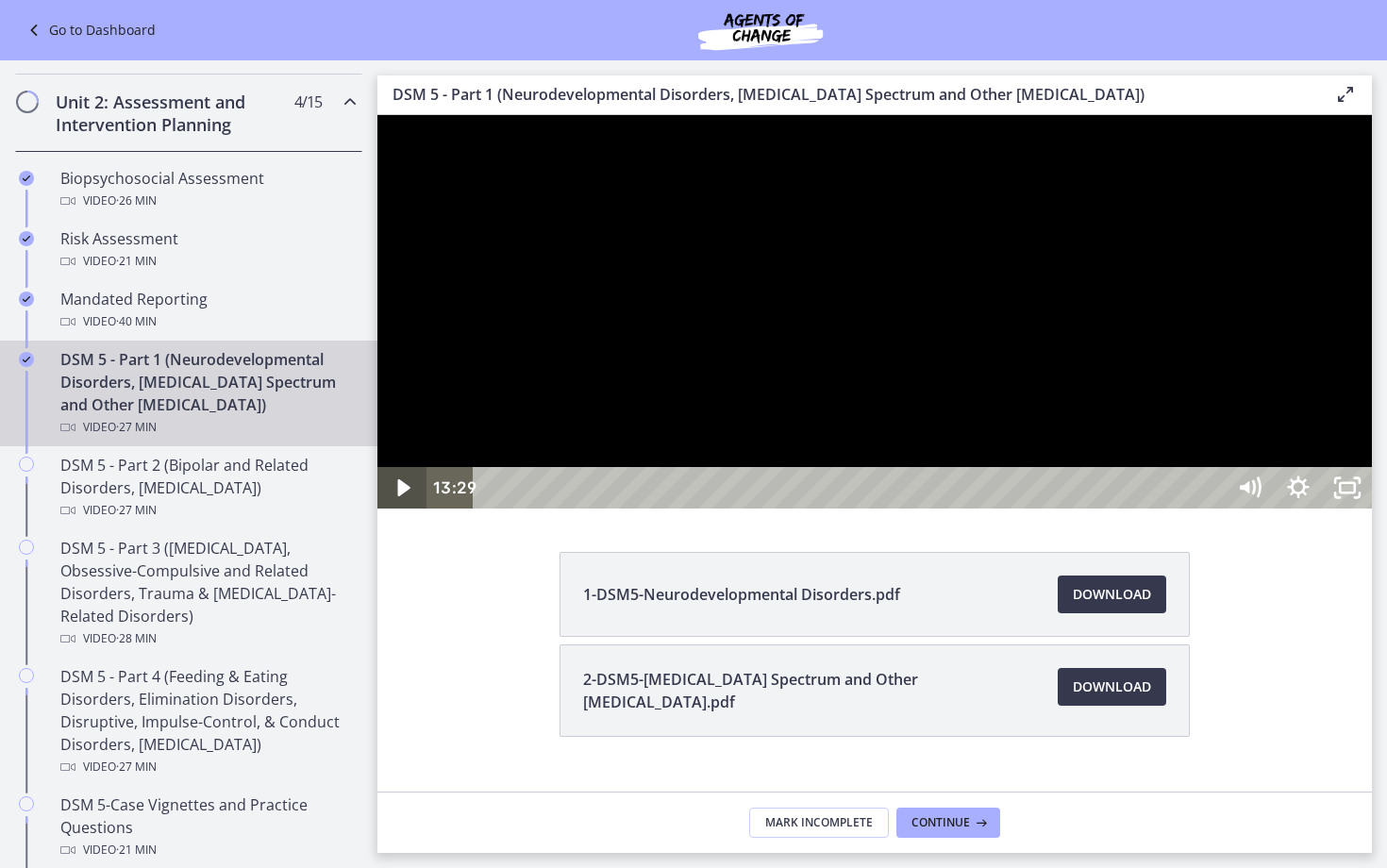 click at bounding box center (402, 488) 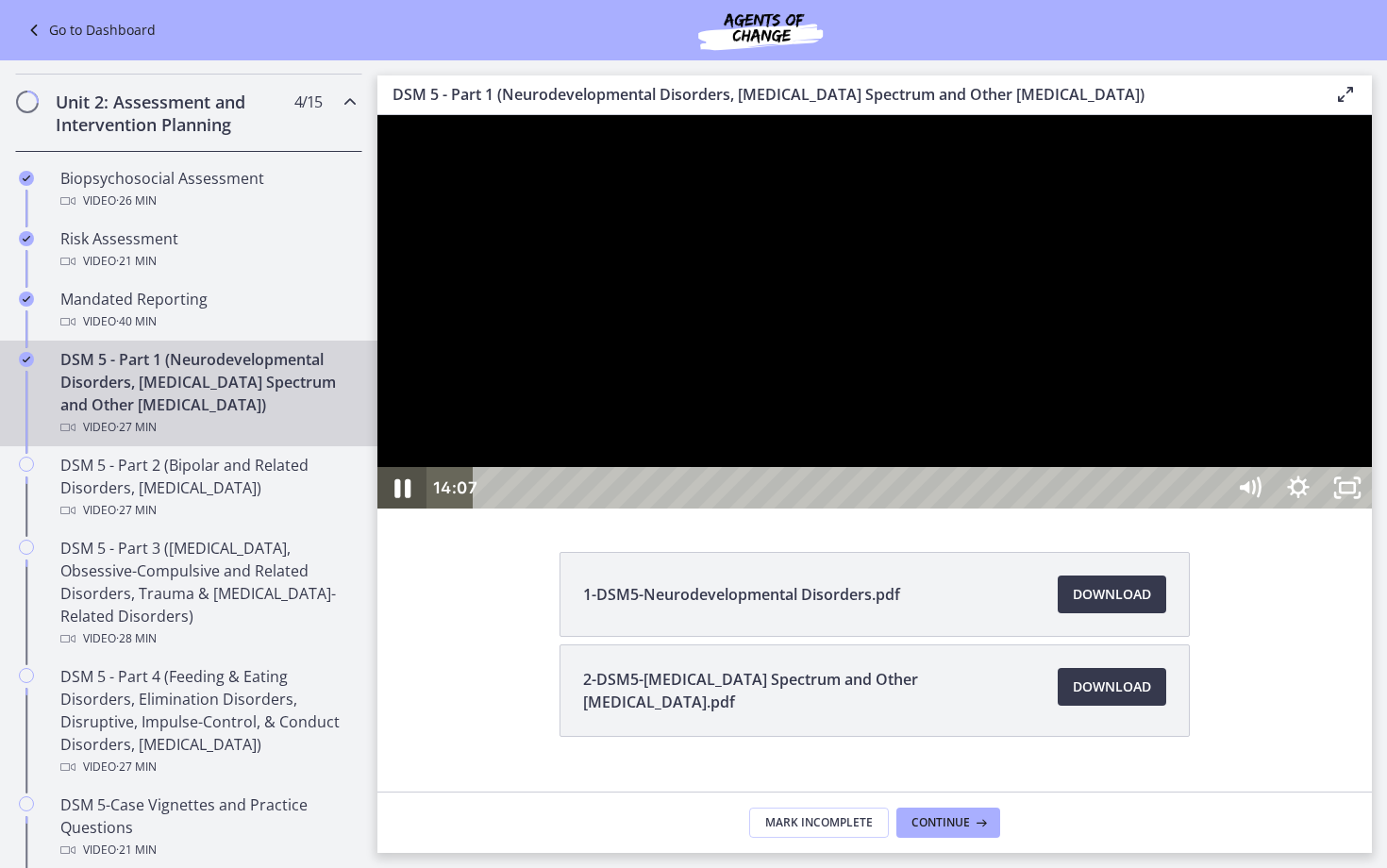 click 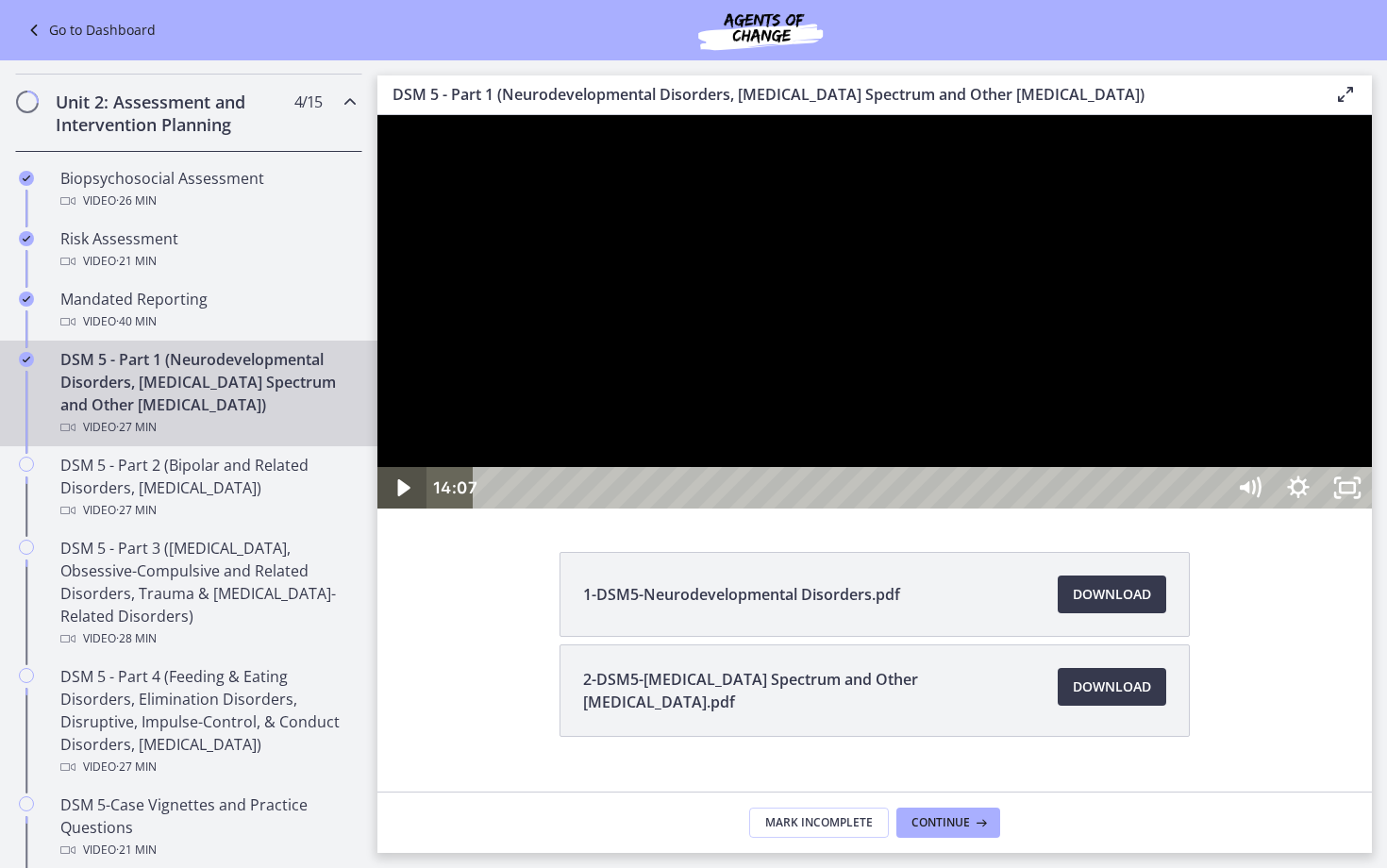 click at bounding box center [402, 488] 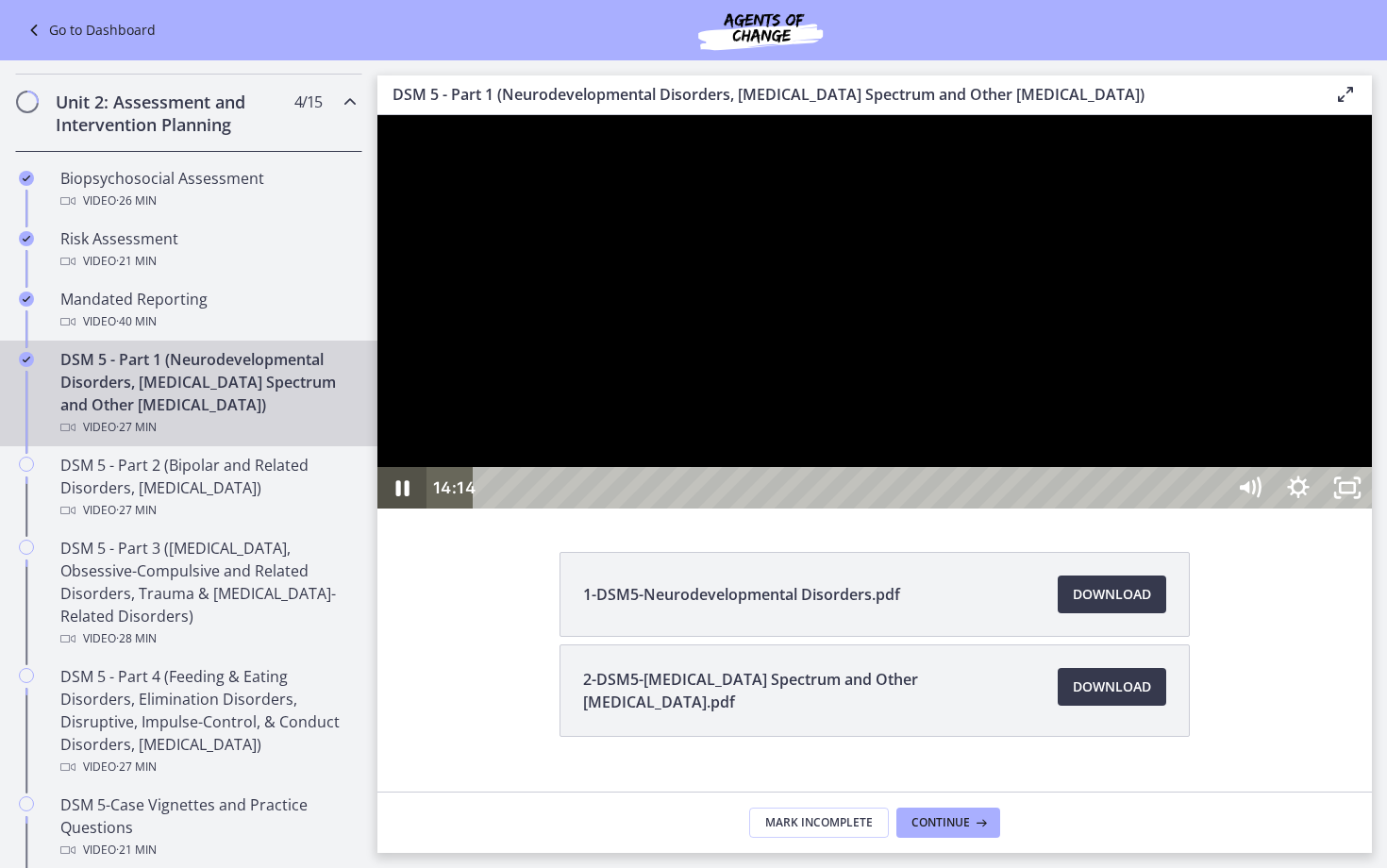 click 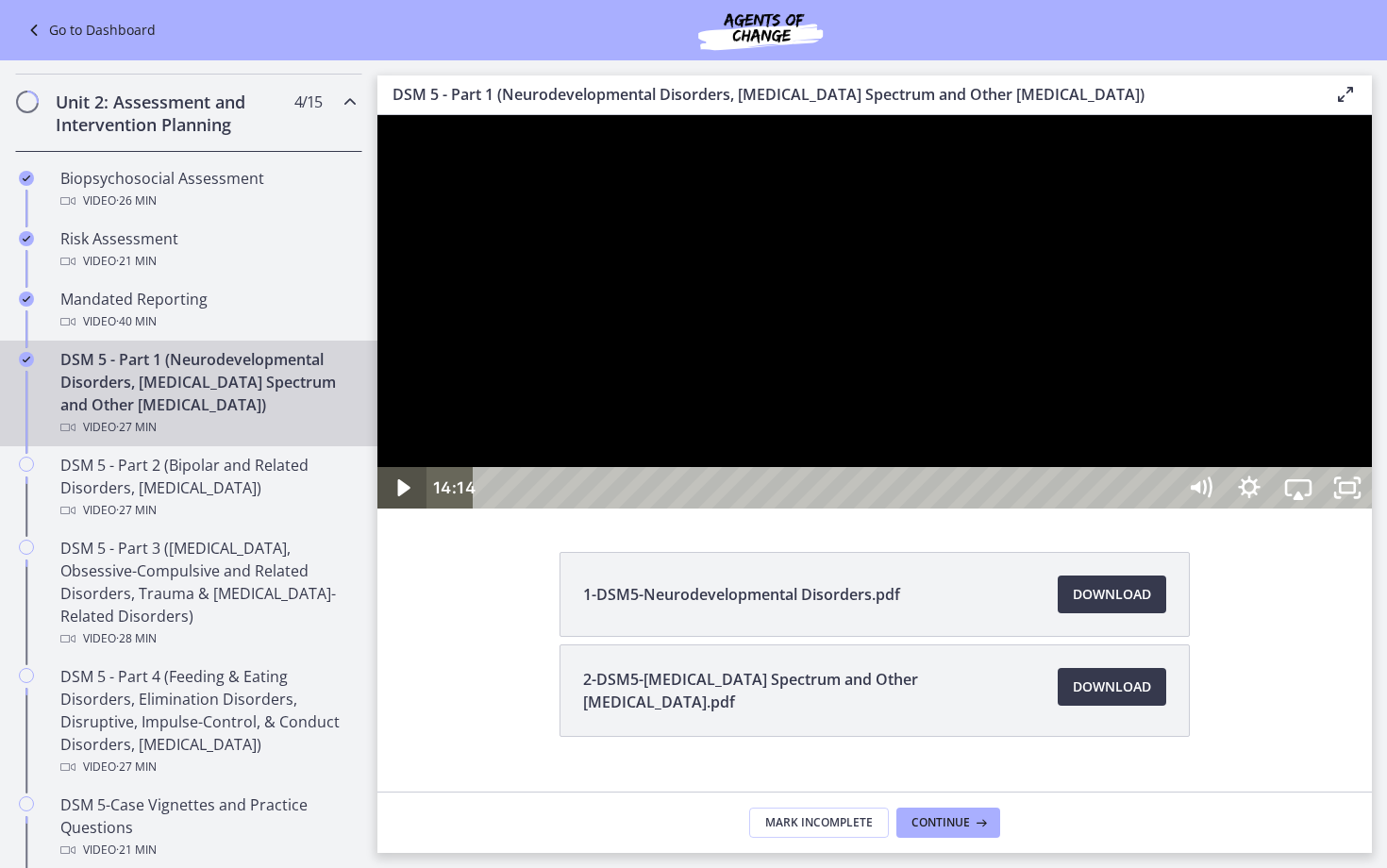 click at bounding box center [402, 488] 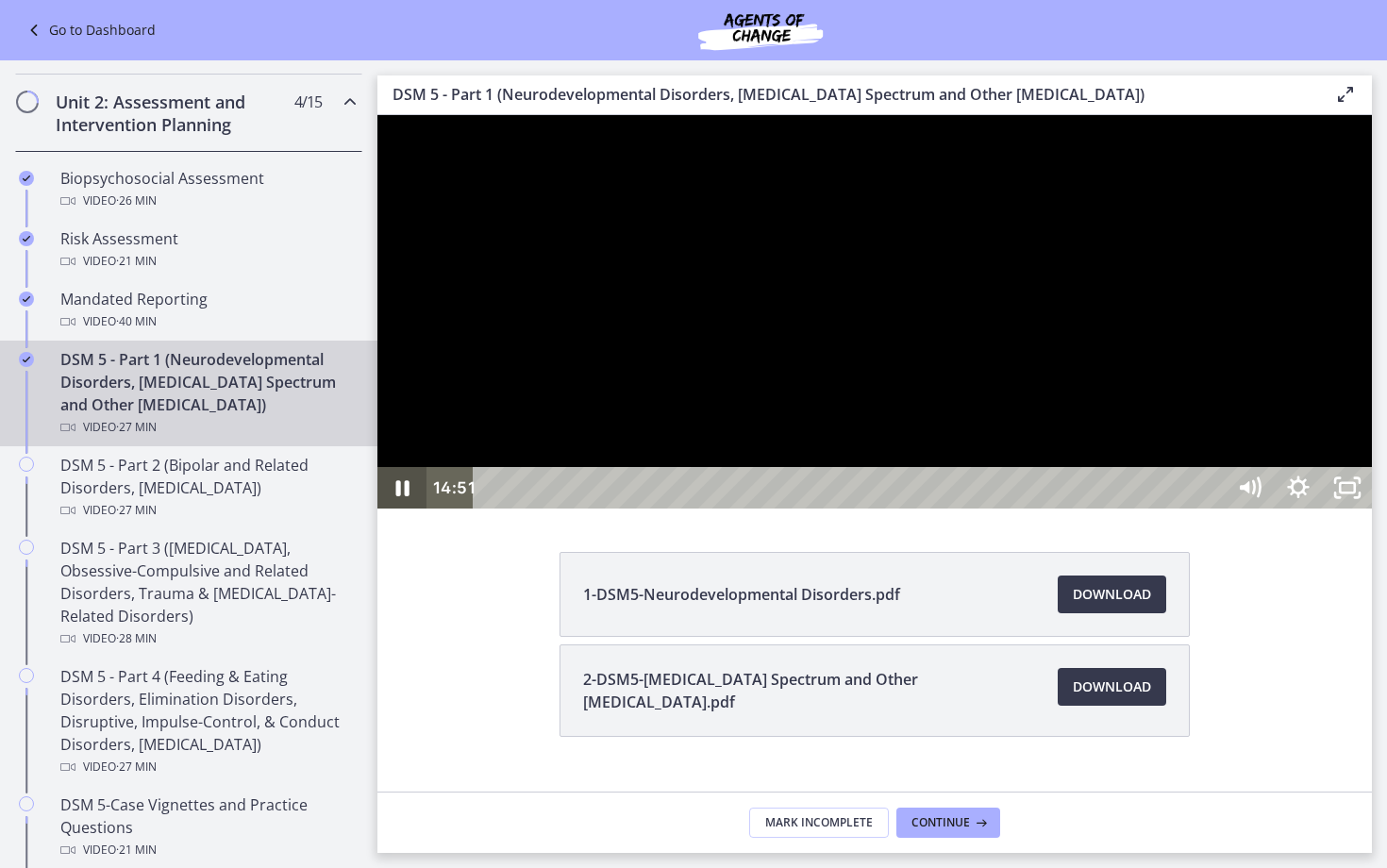 click at bounding box center (402, 488) 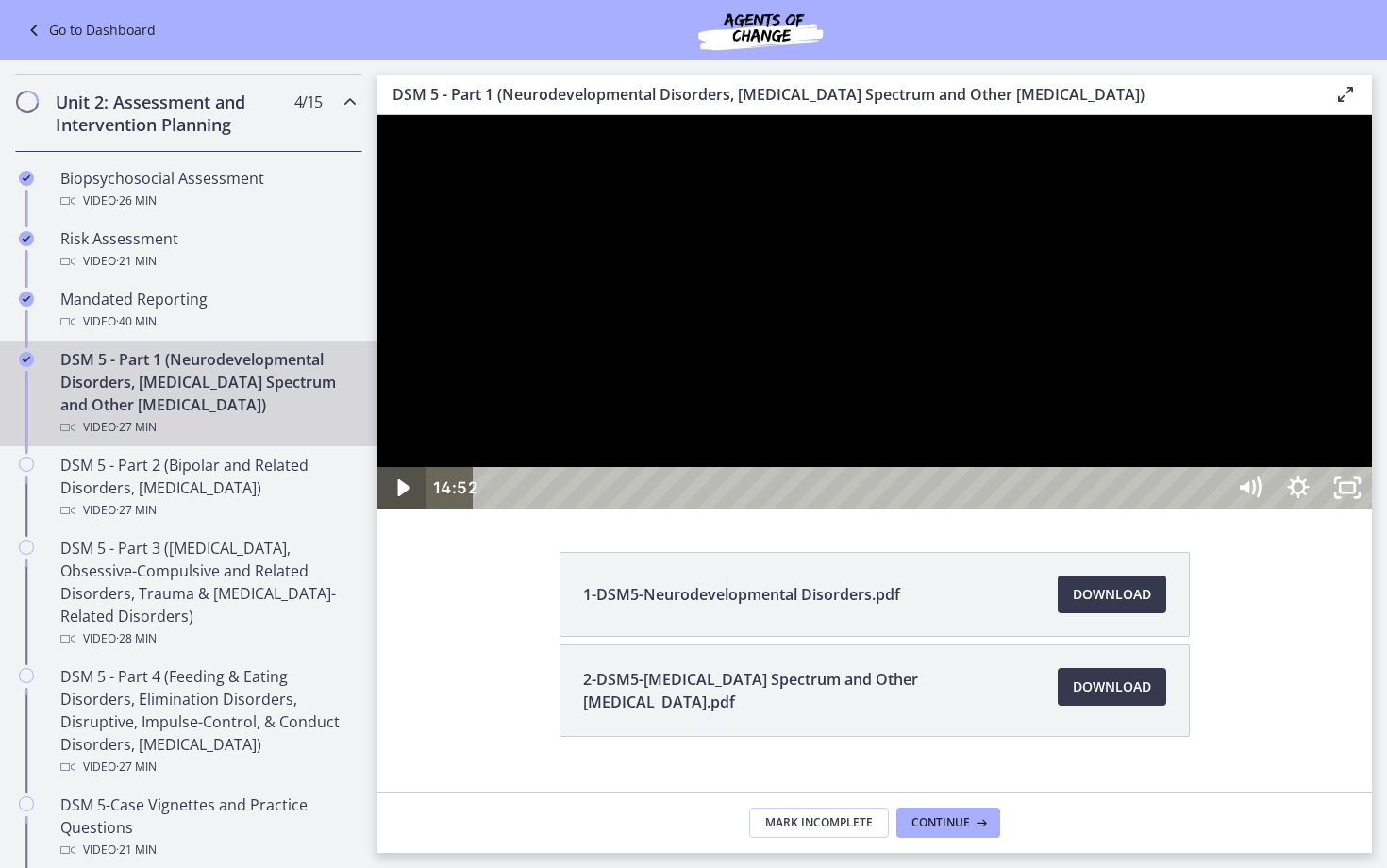 click at bounding box center [402, 488] 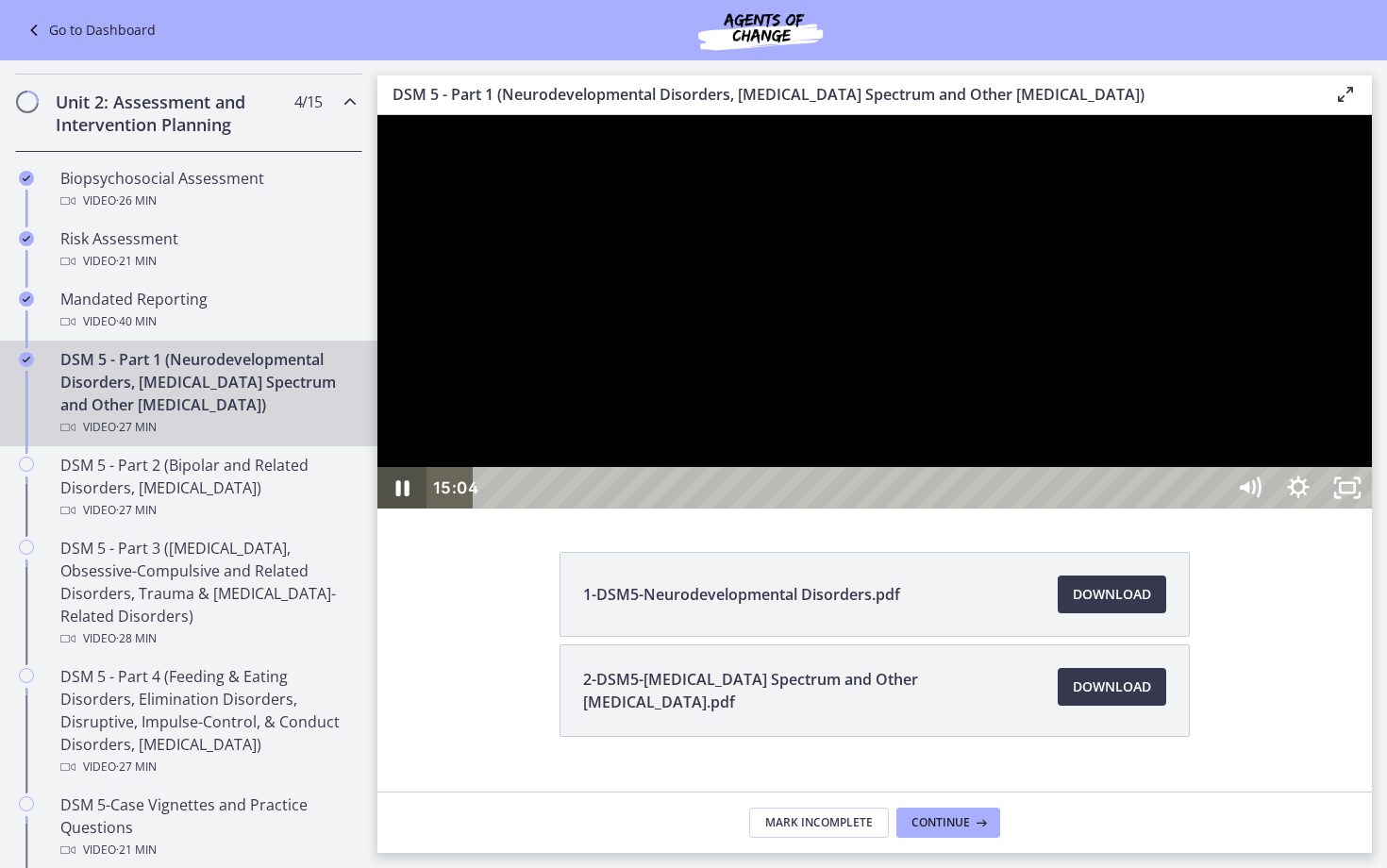 click at bounding box center (402, 488) 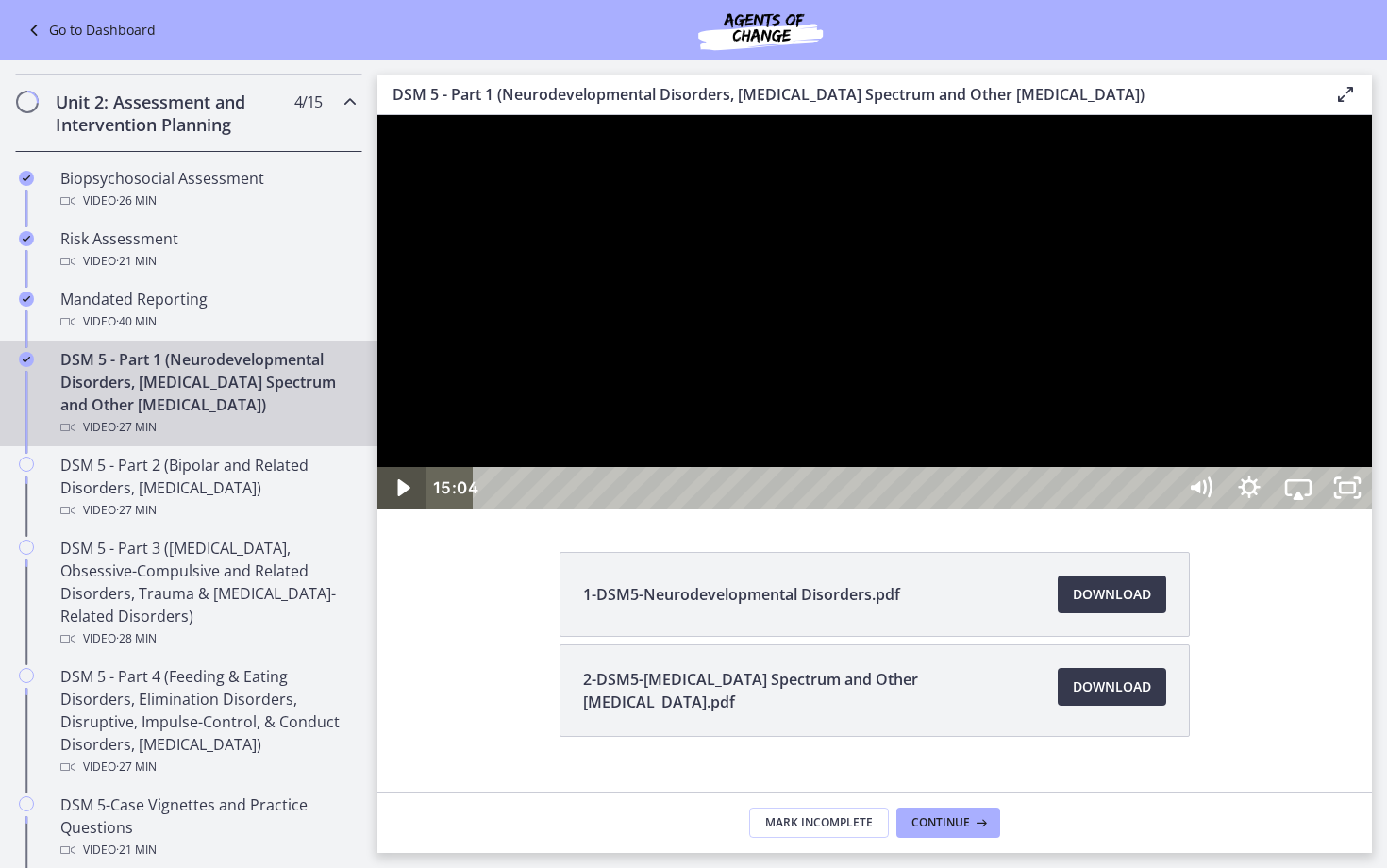 click at bounding box center [402, 488] 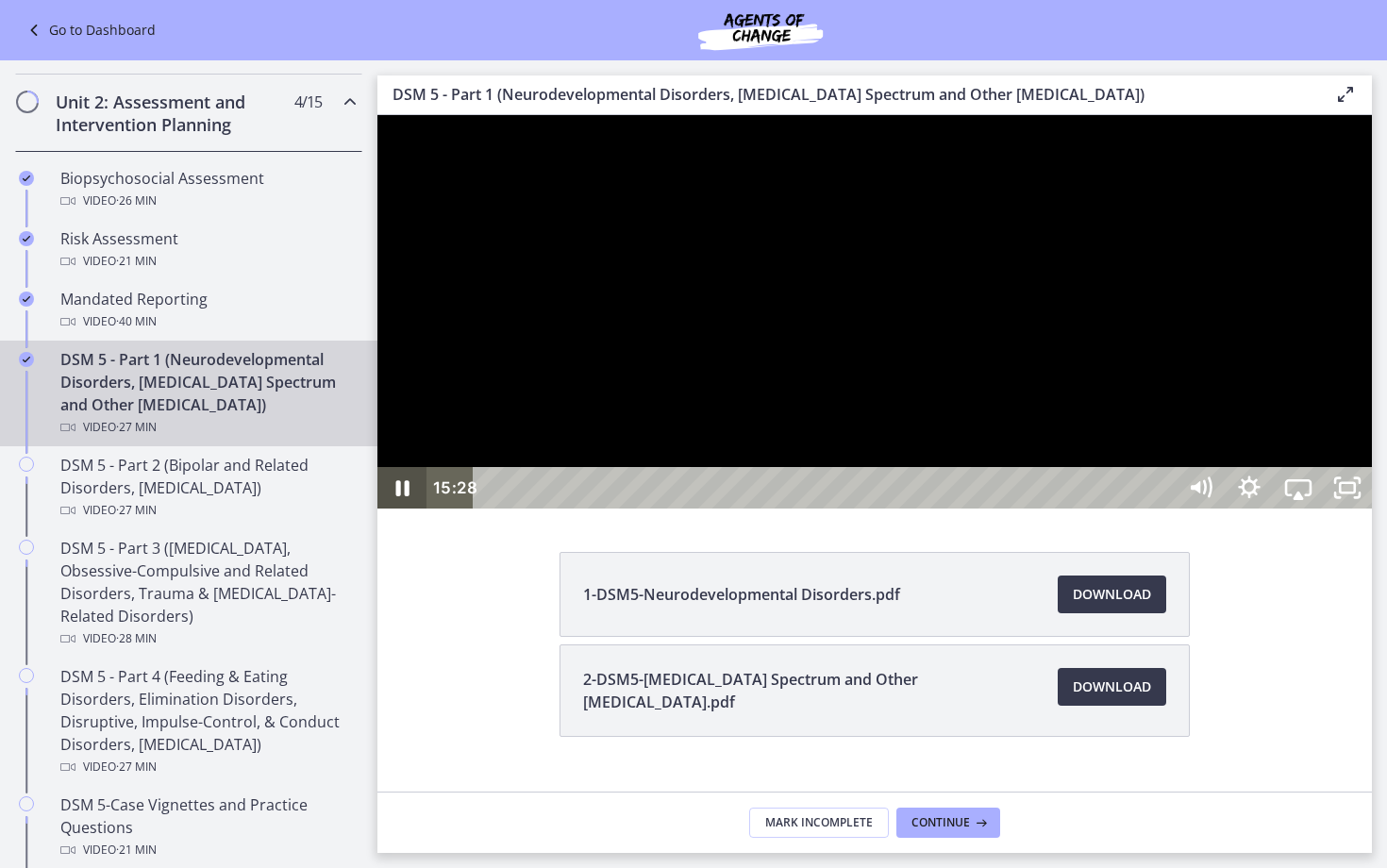 click at bounding box center (402, 488) 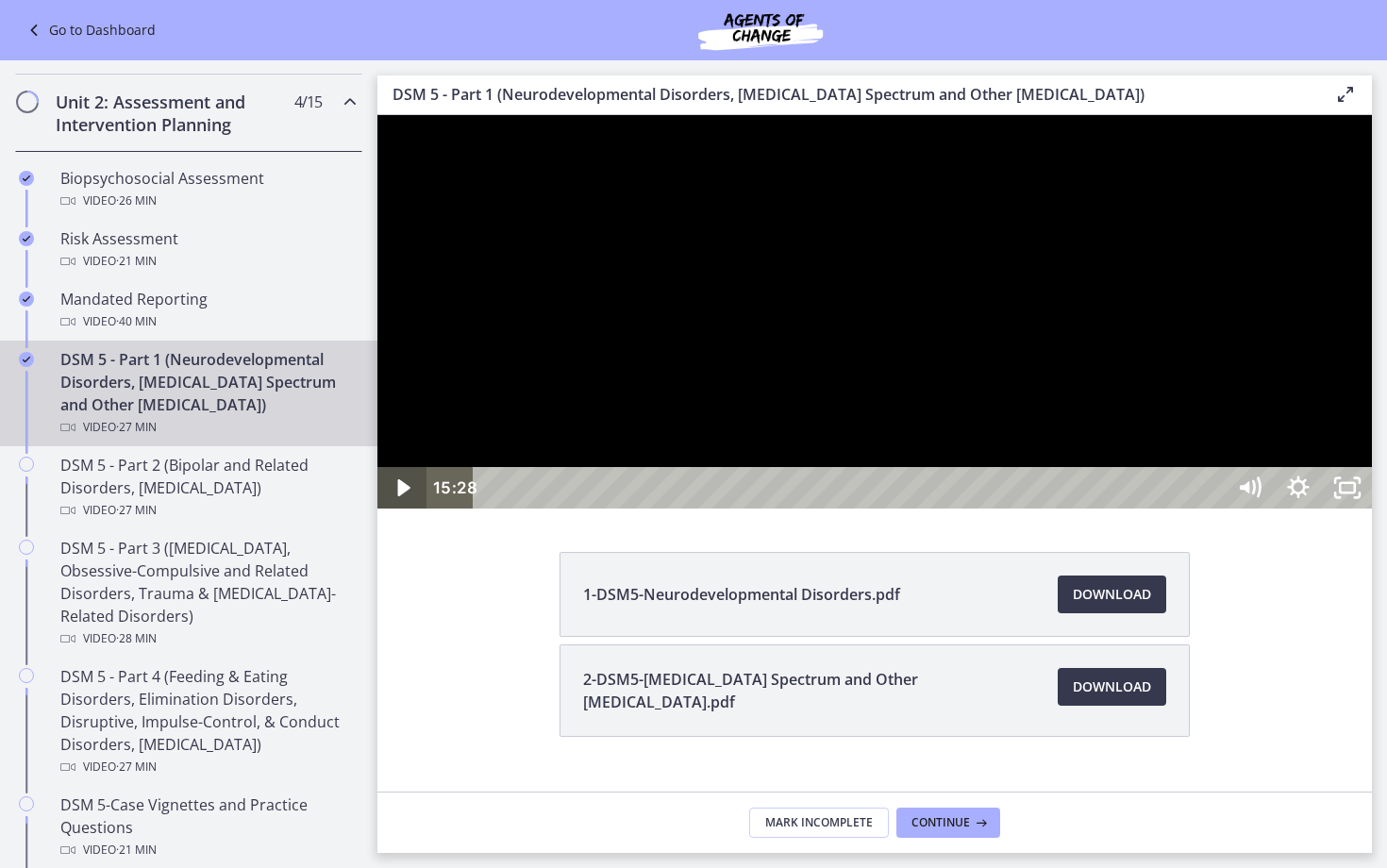 click 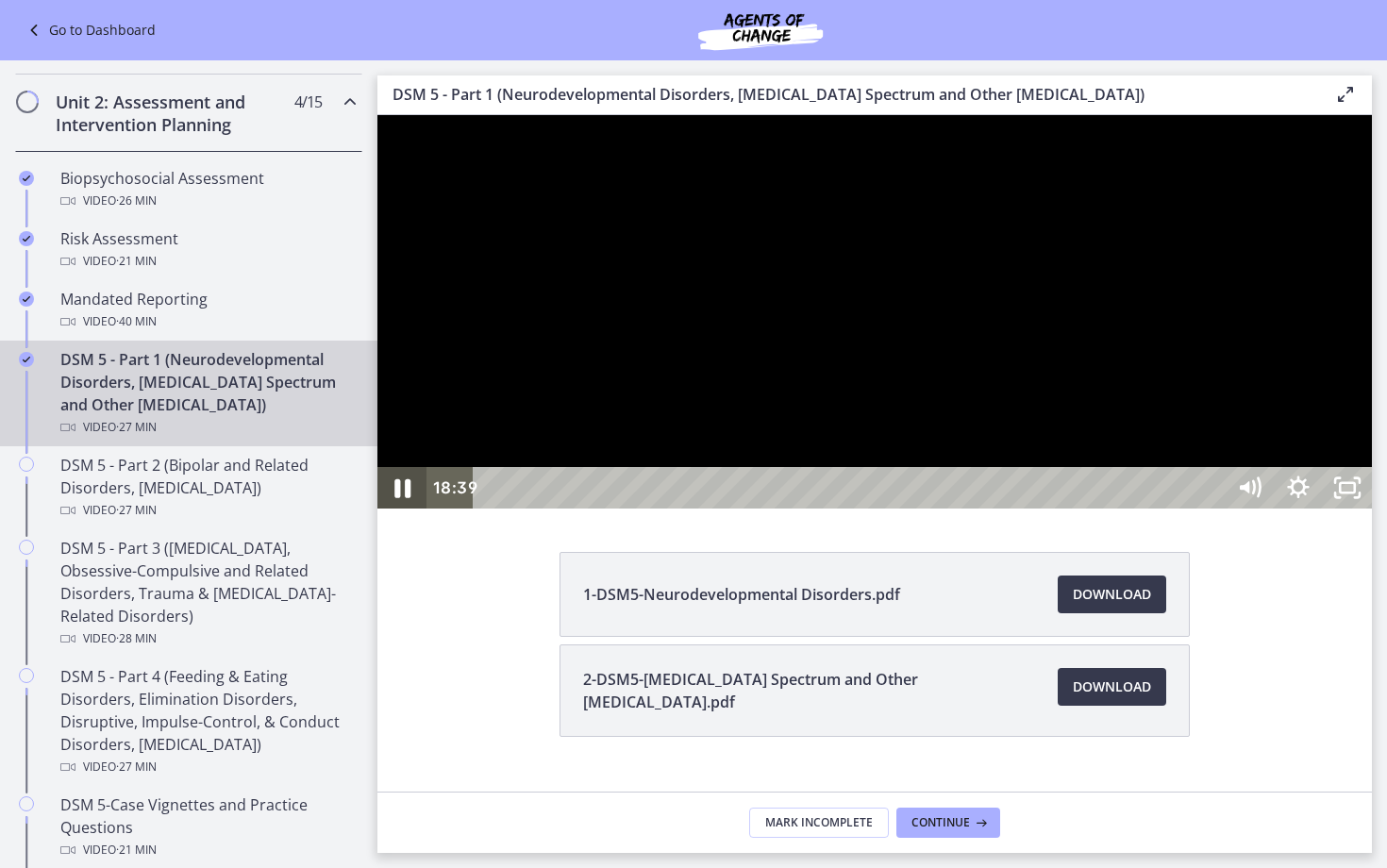 click 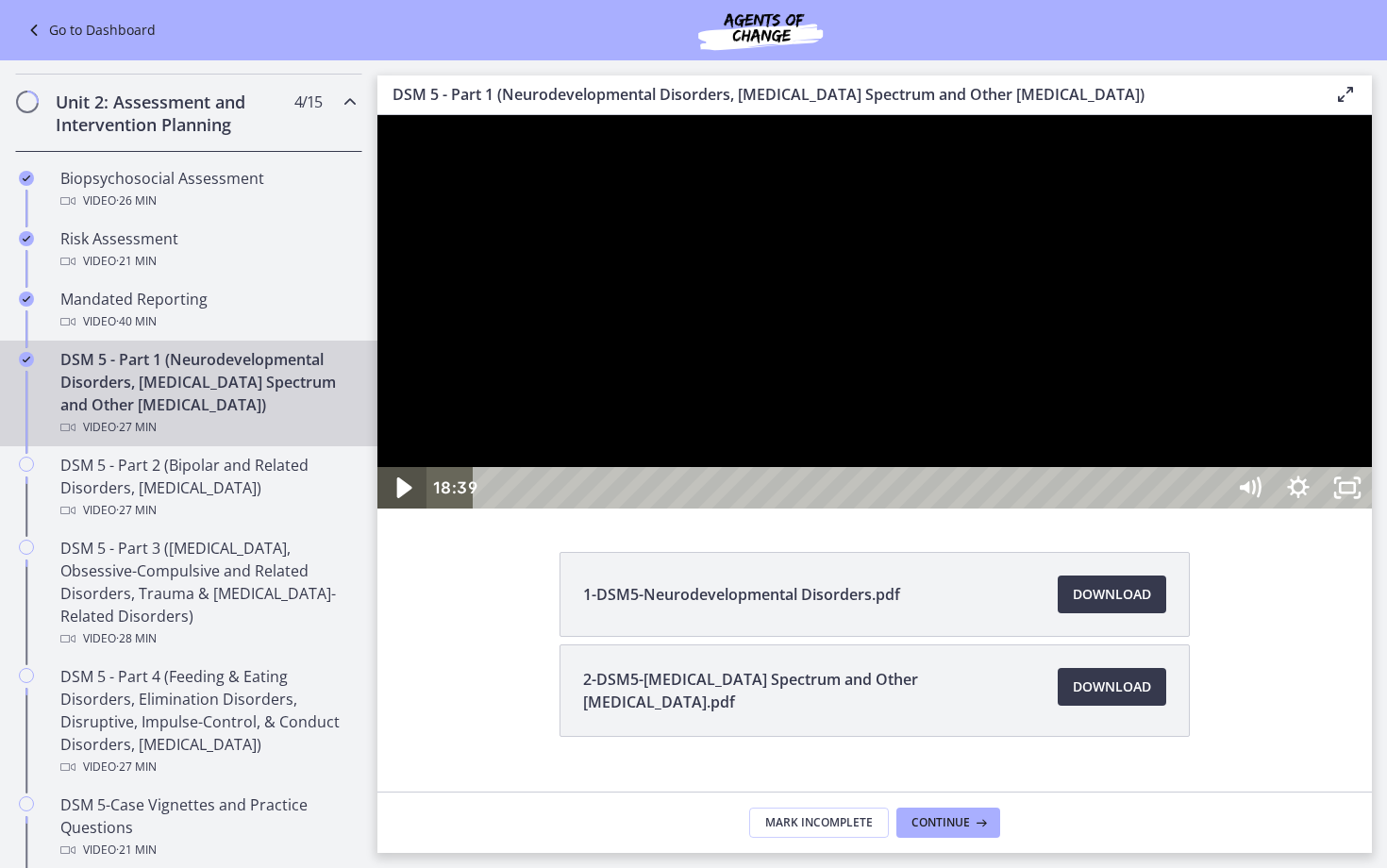 click 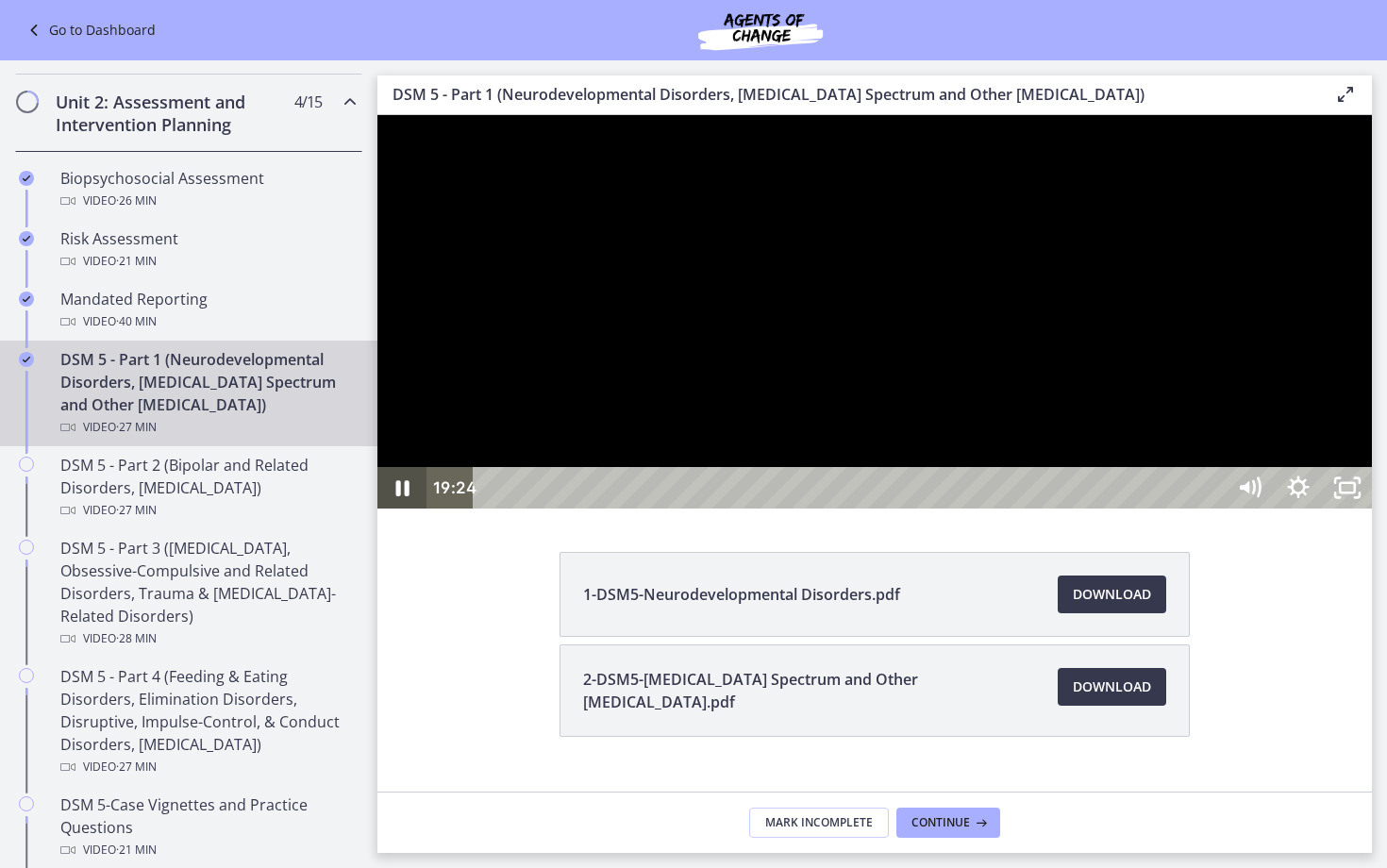 click 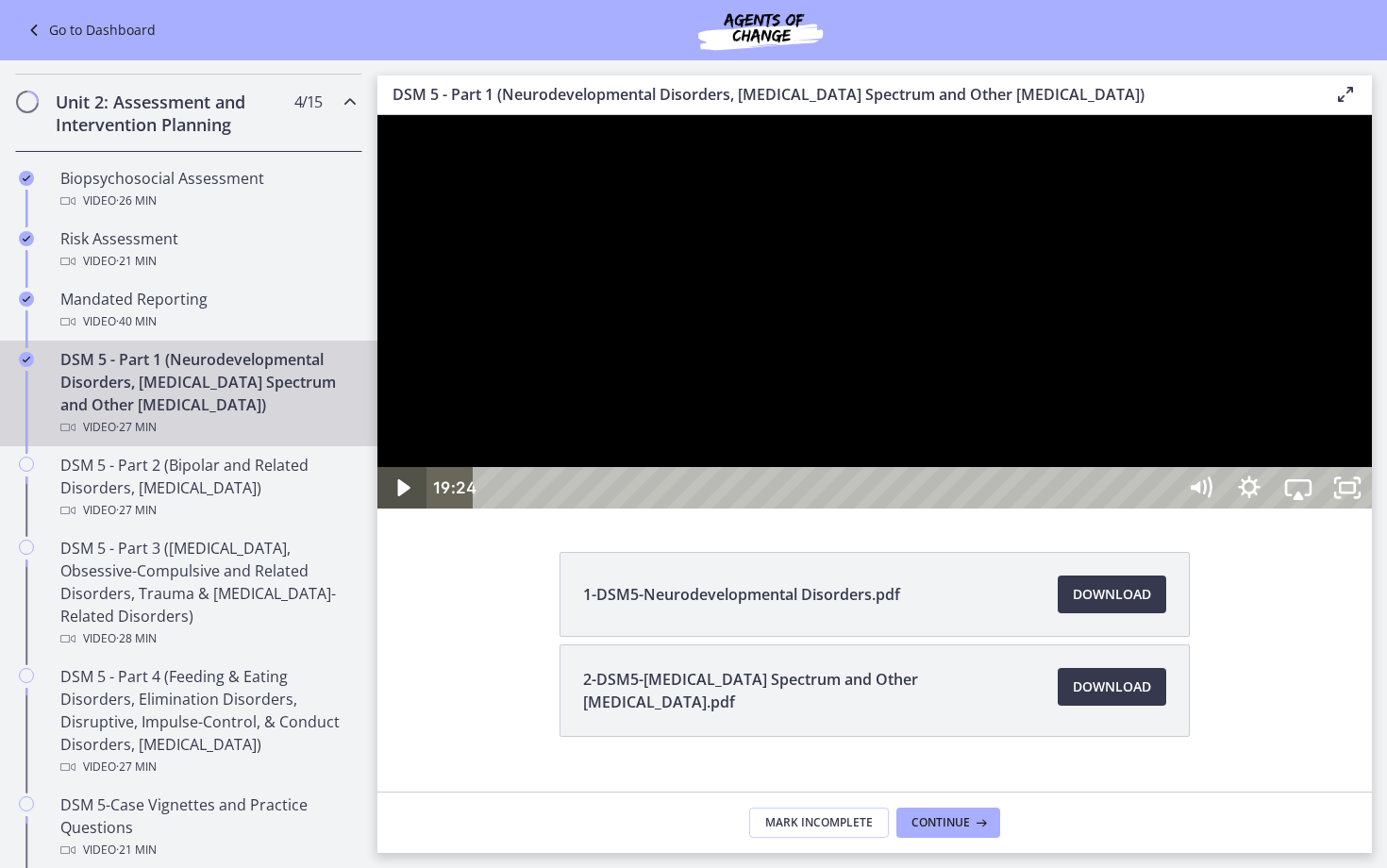 click 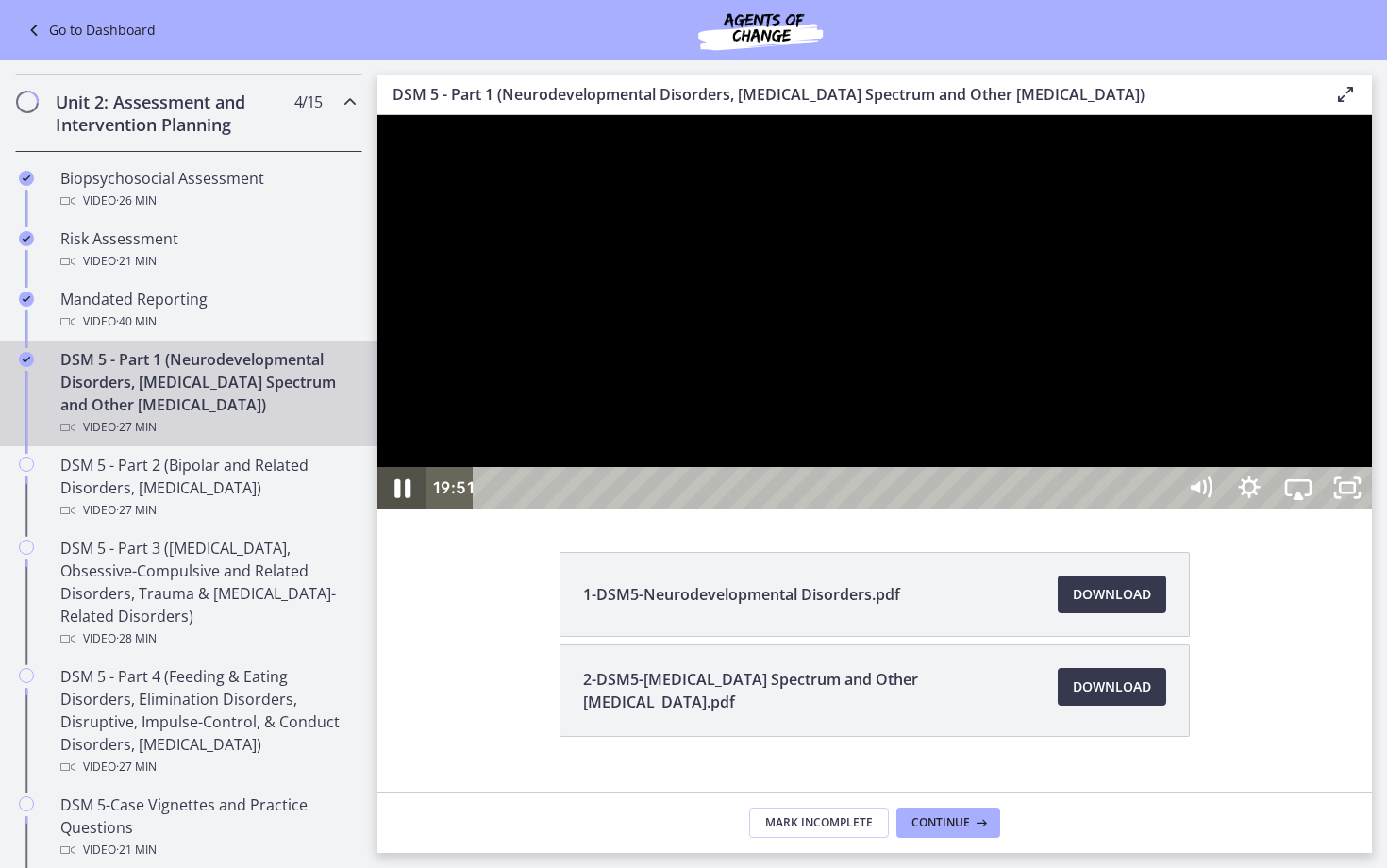 click 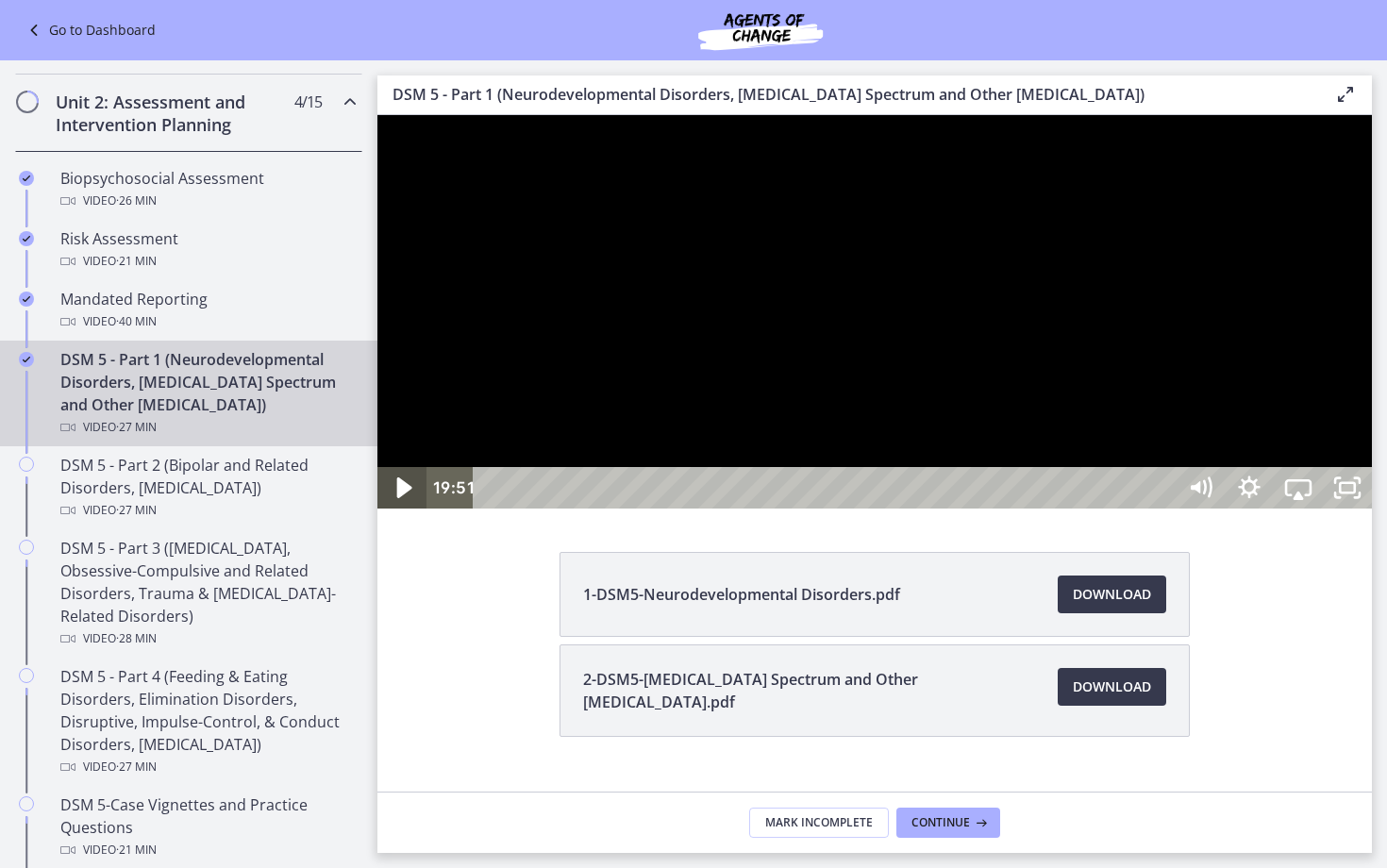 click 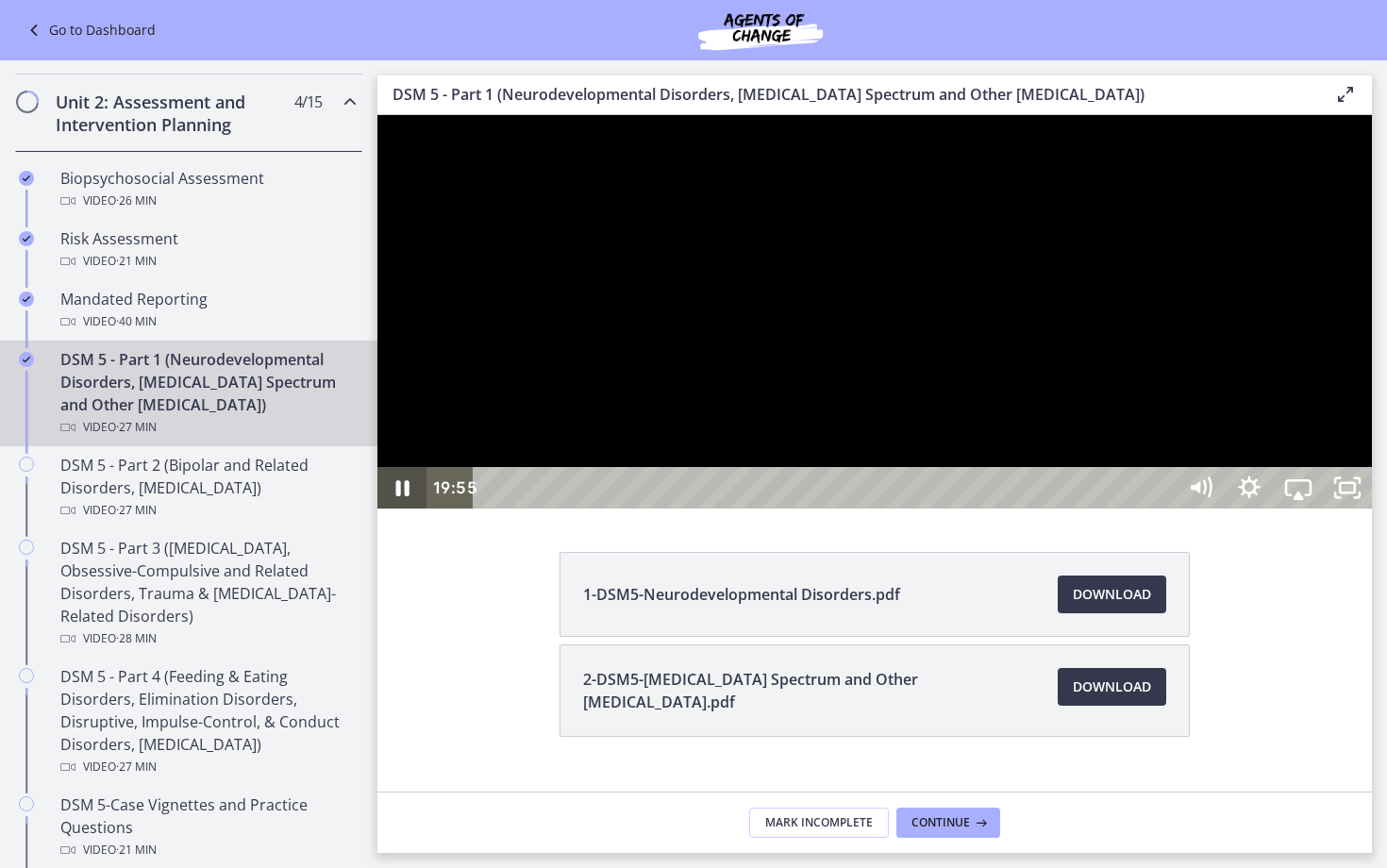 click 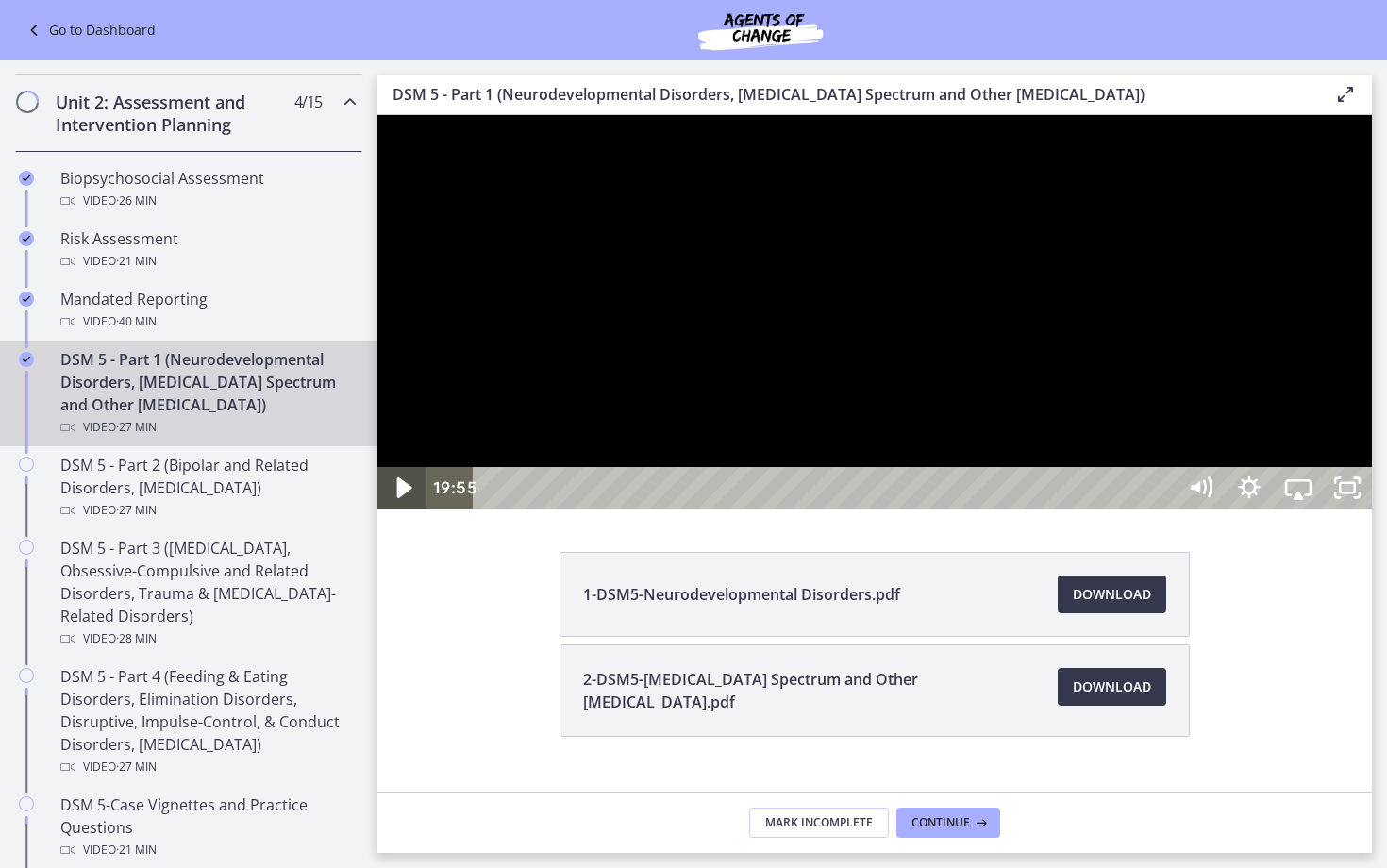 click 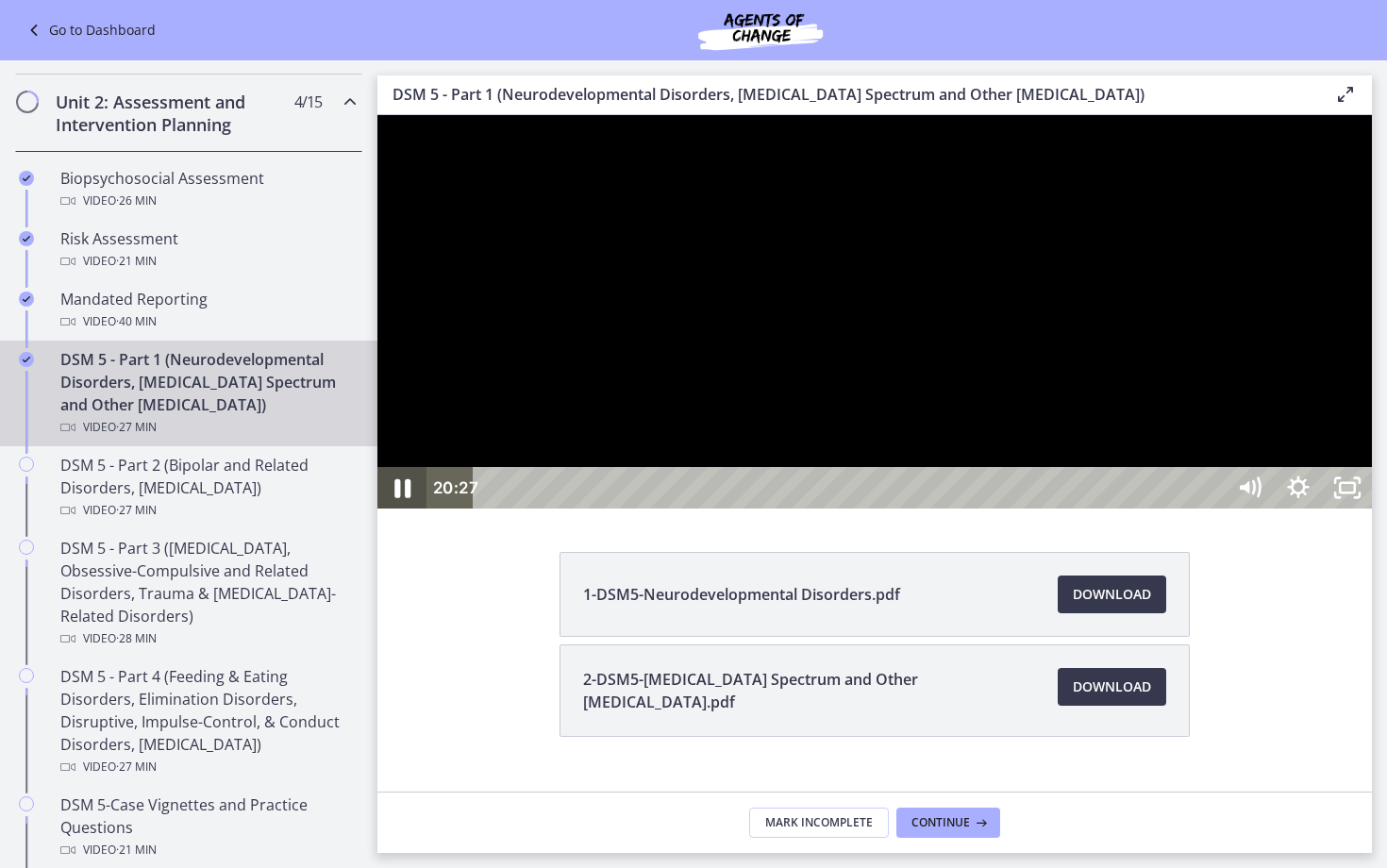 click 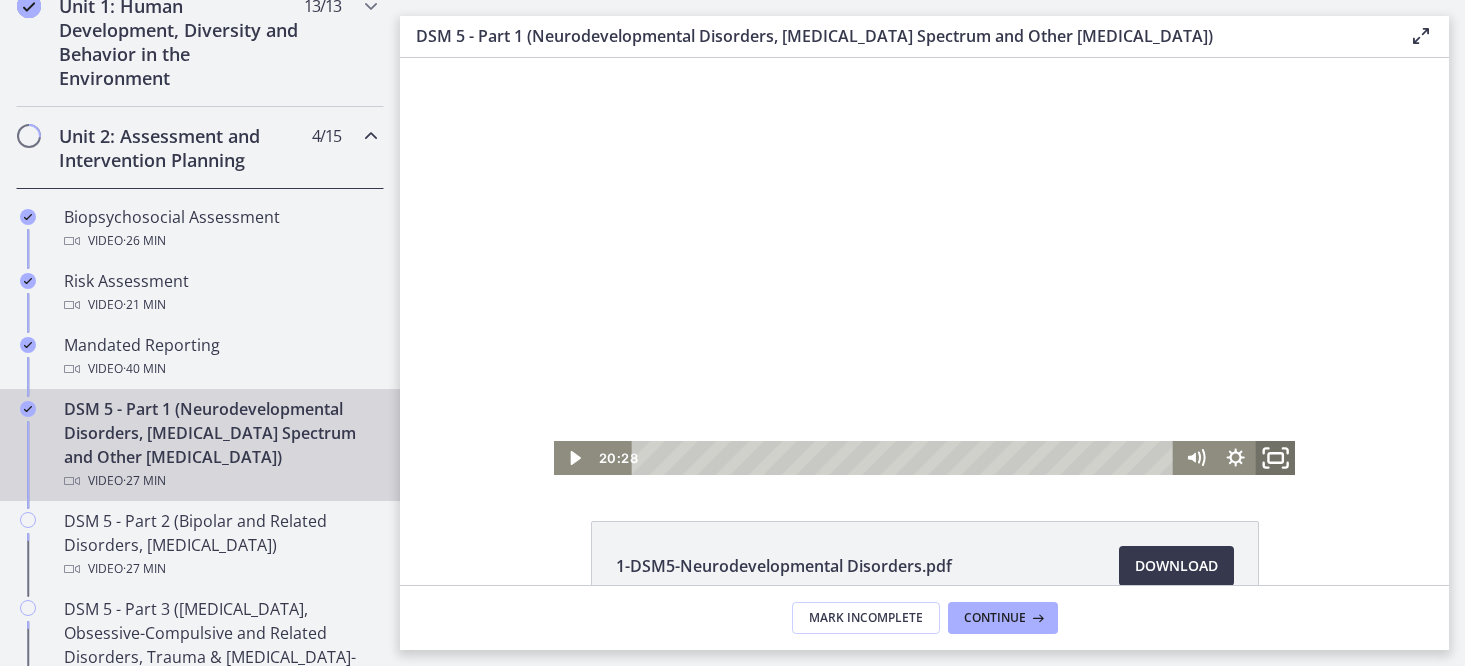 click 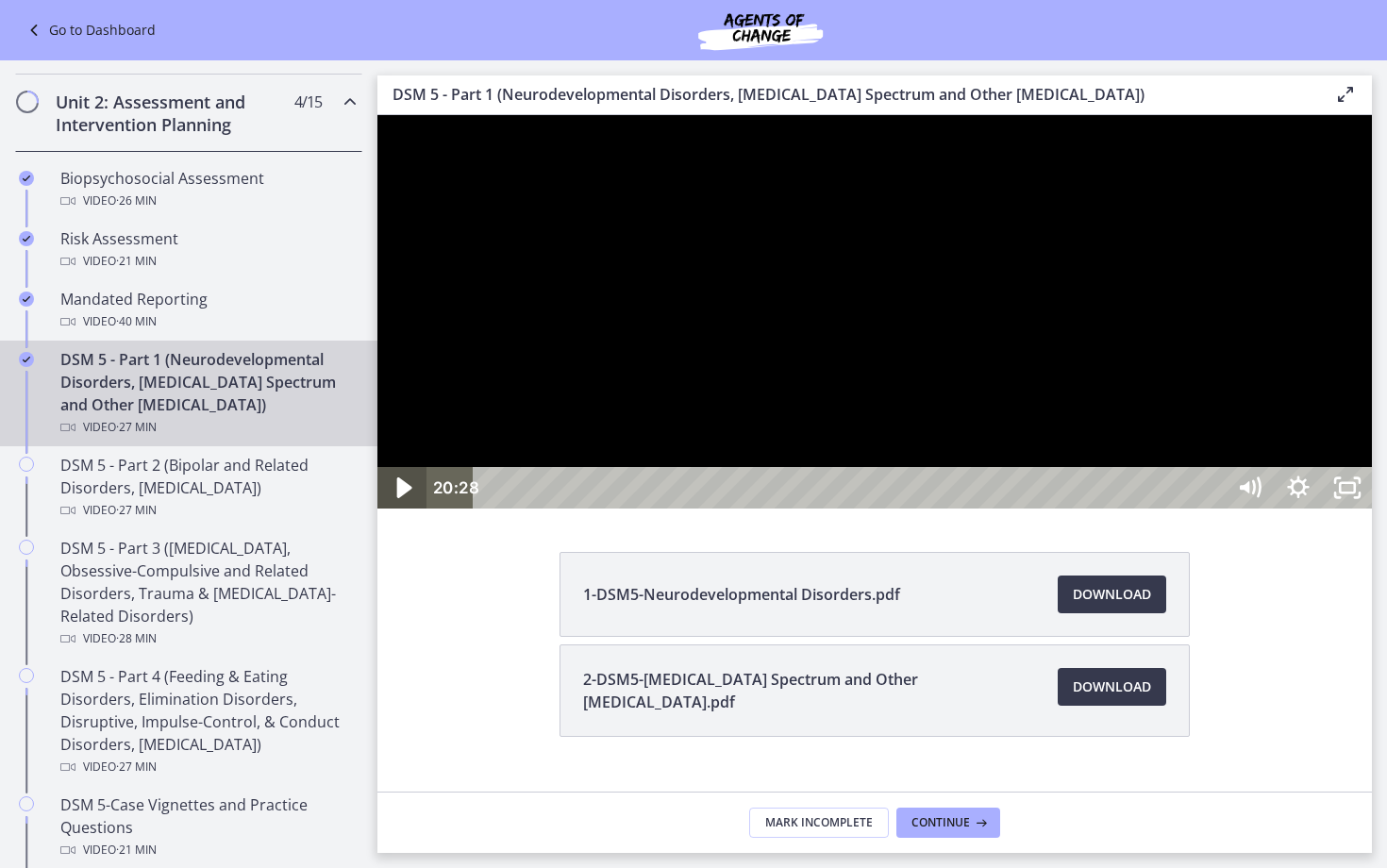 click 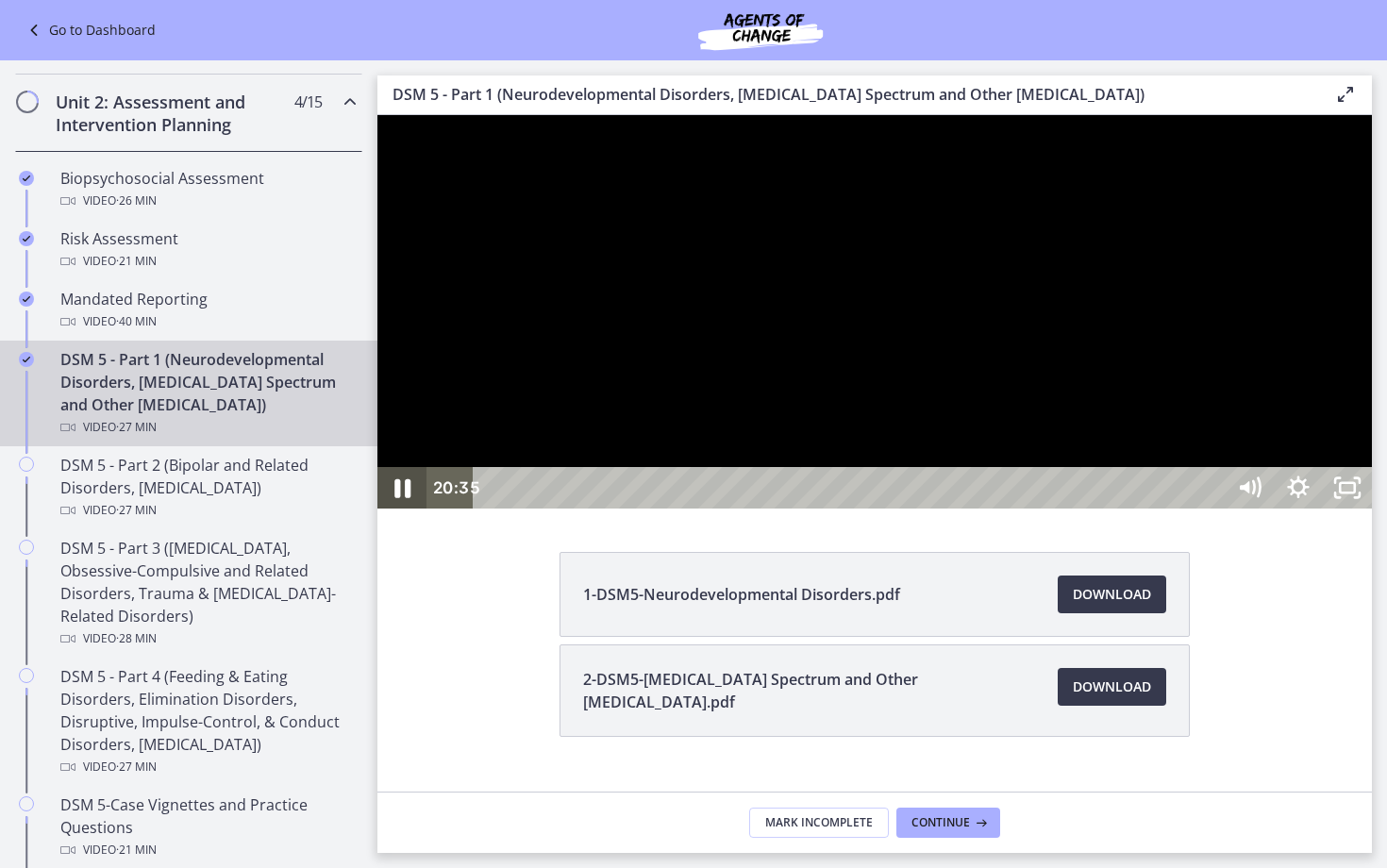 click 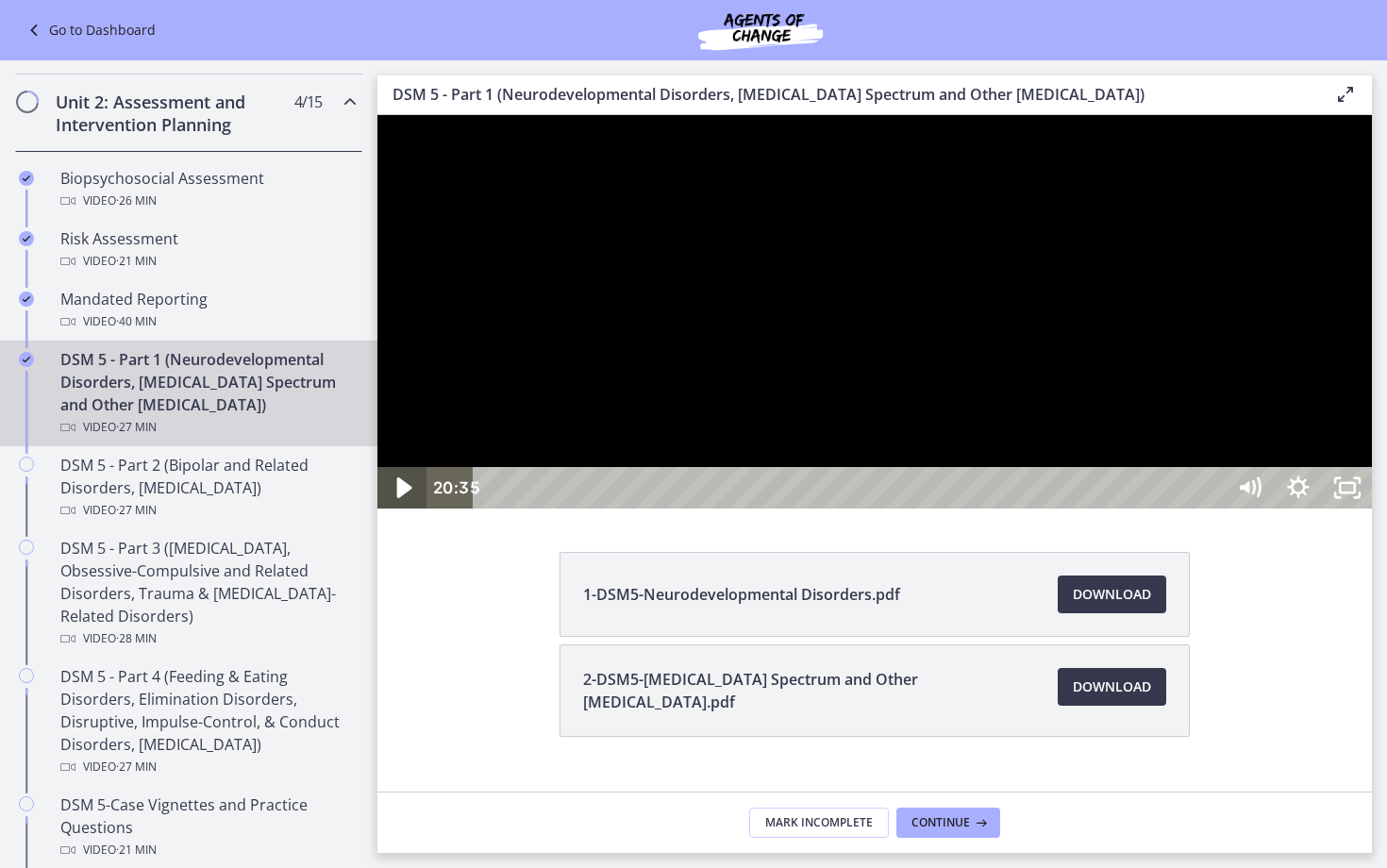 click 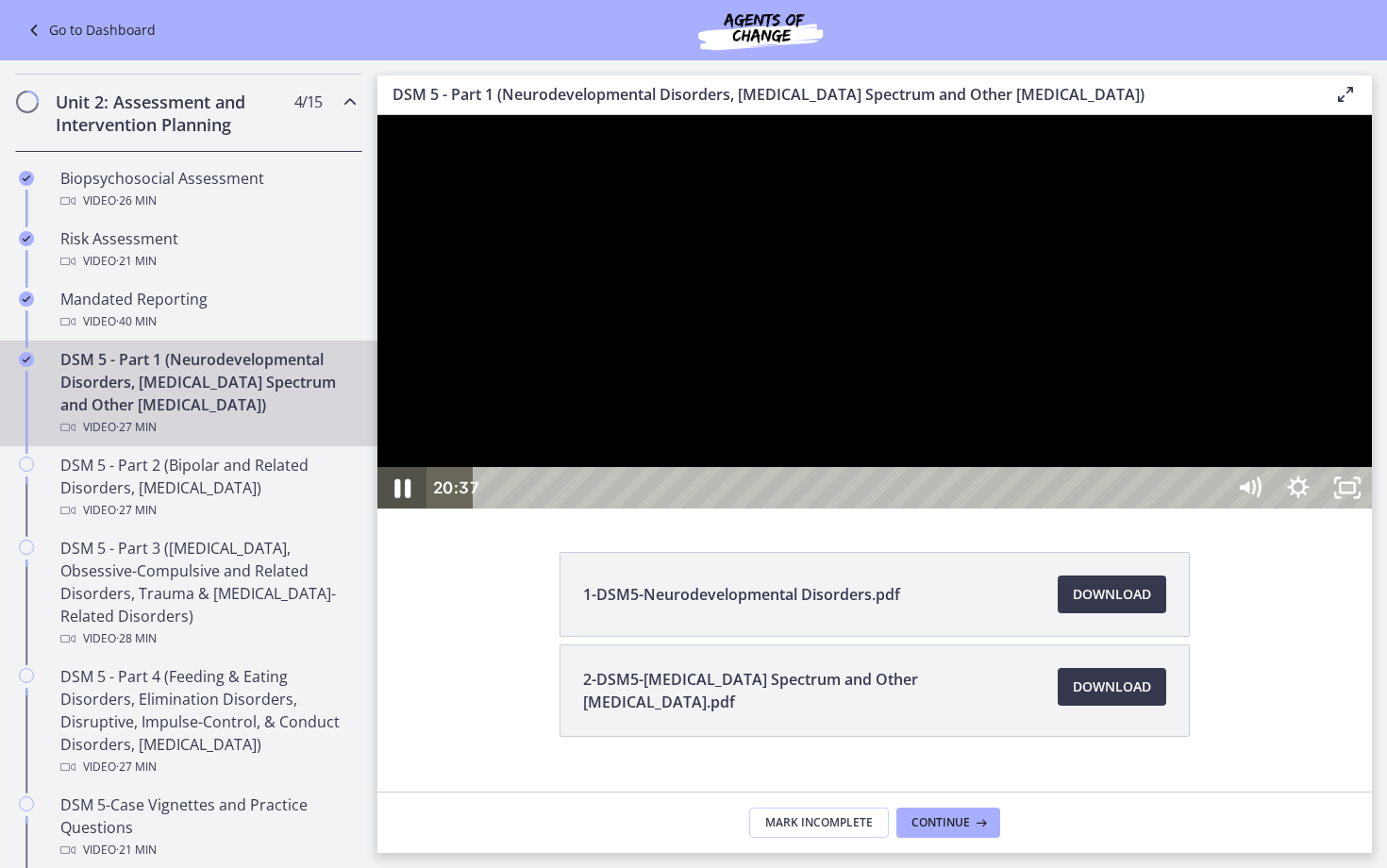click 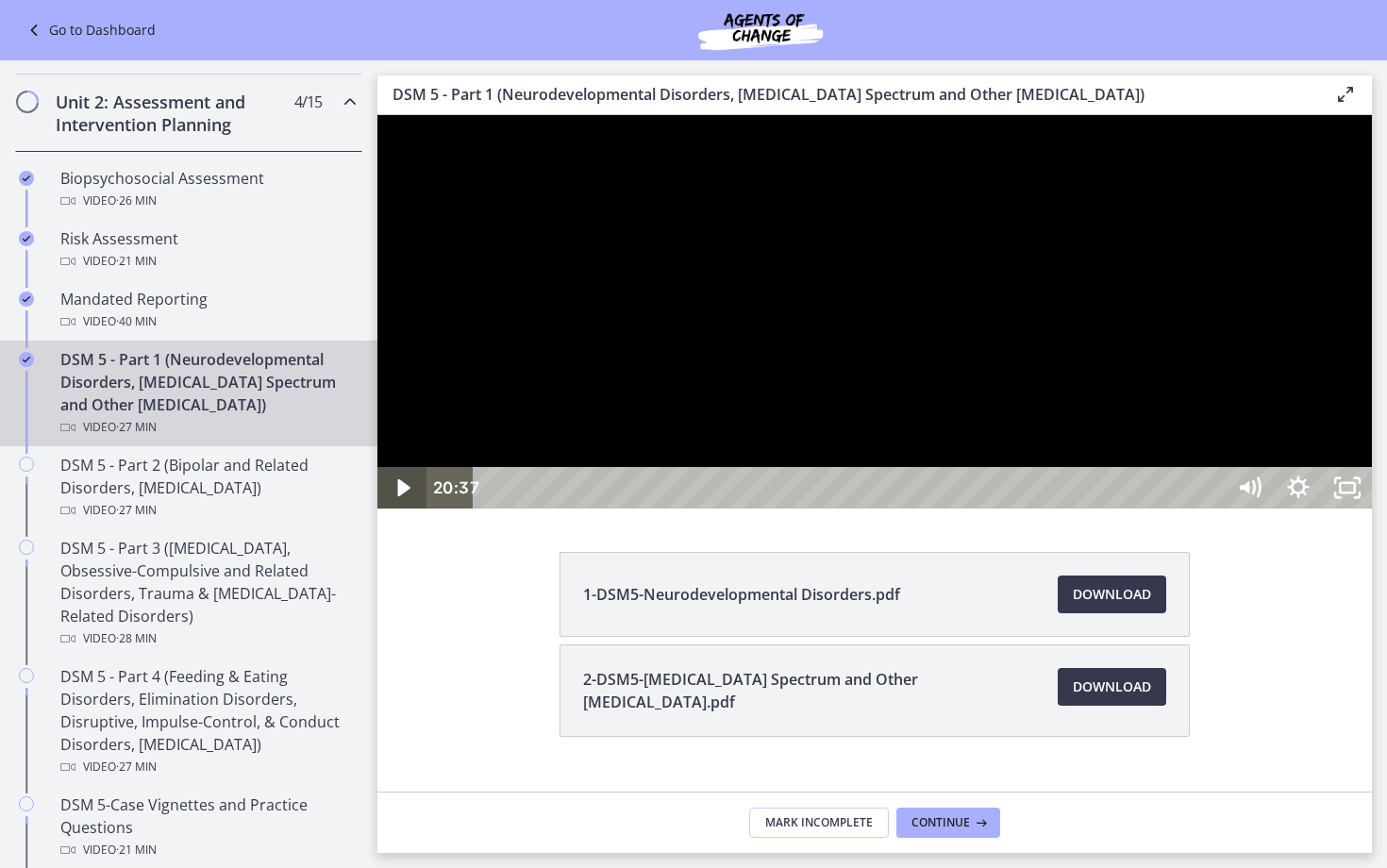 click at bounding box center (402, 488) 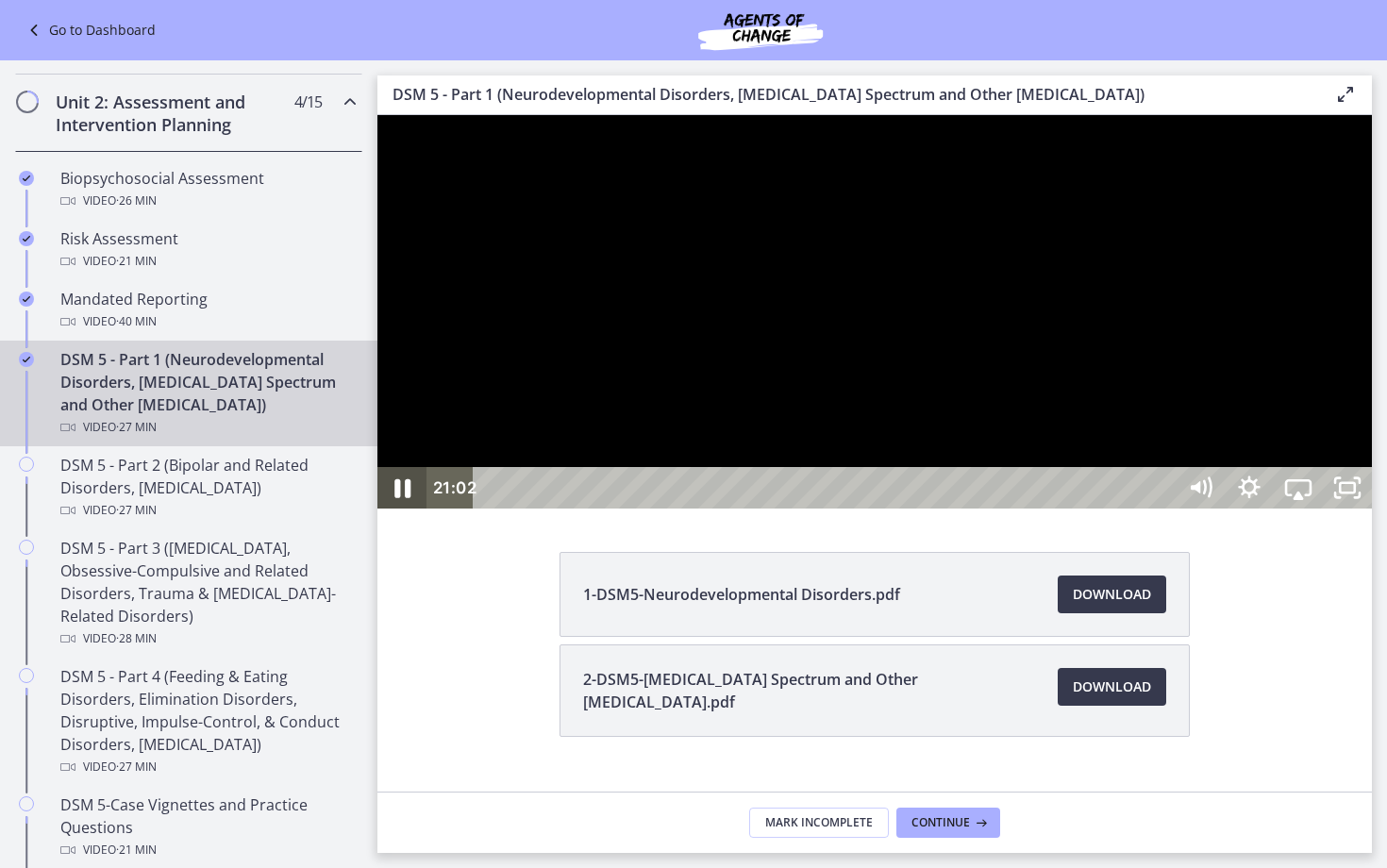click 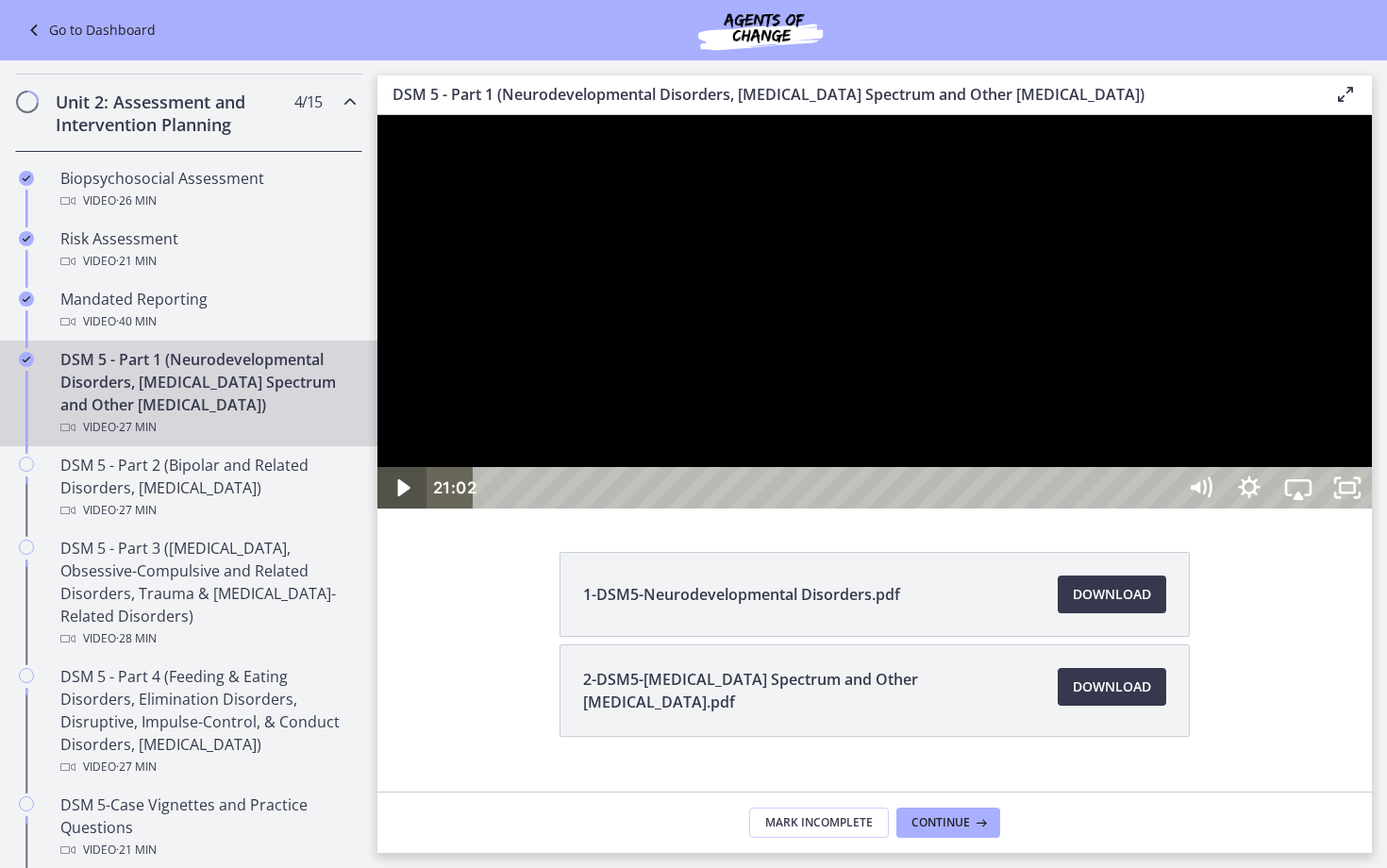click at bounding box center [402, 488] 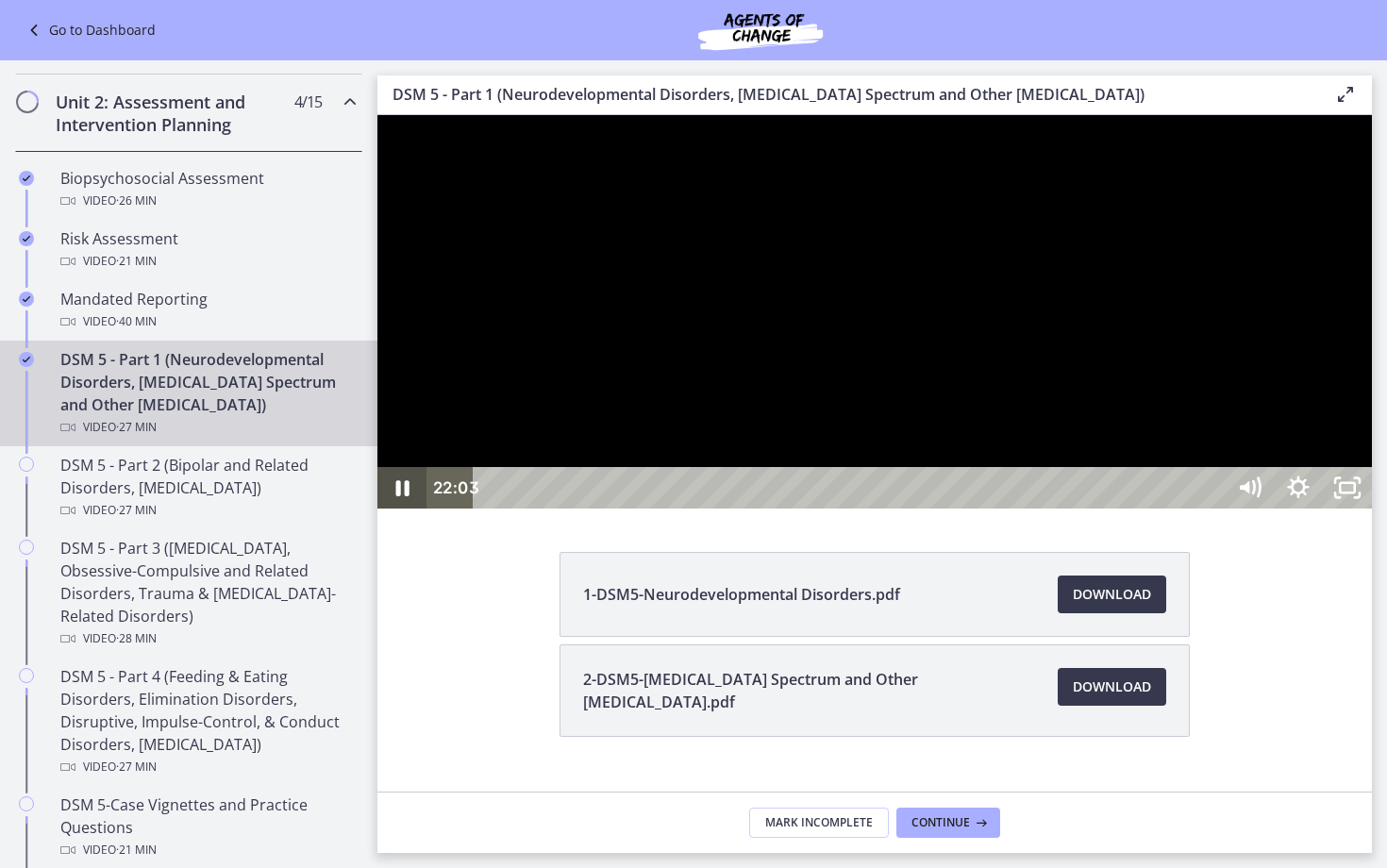 click at bounding box center (402, 488) 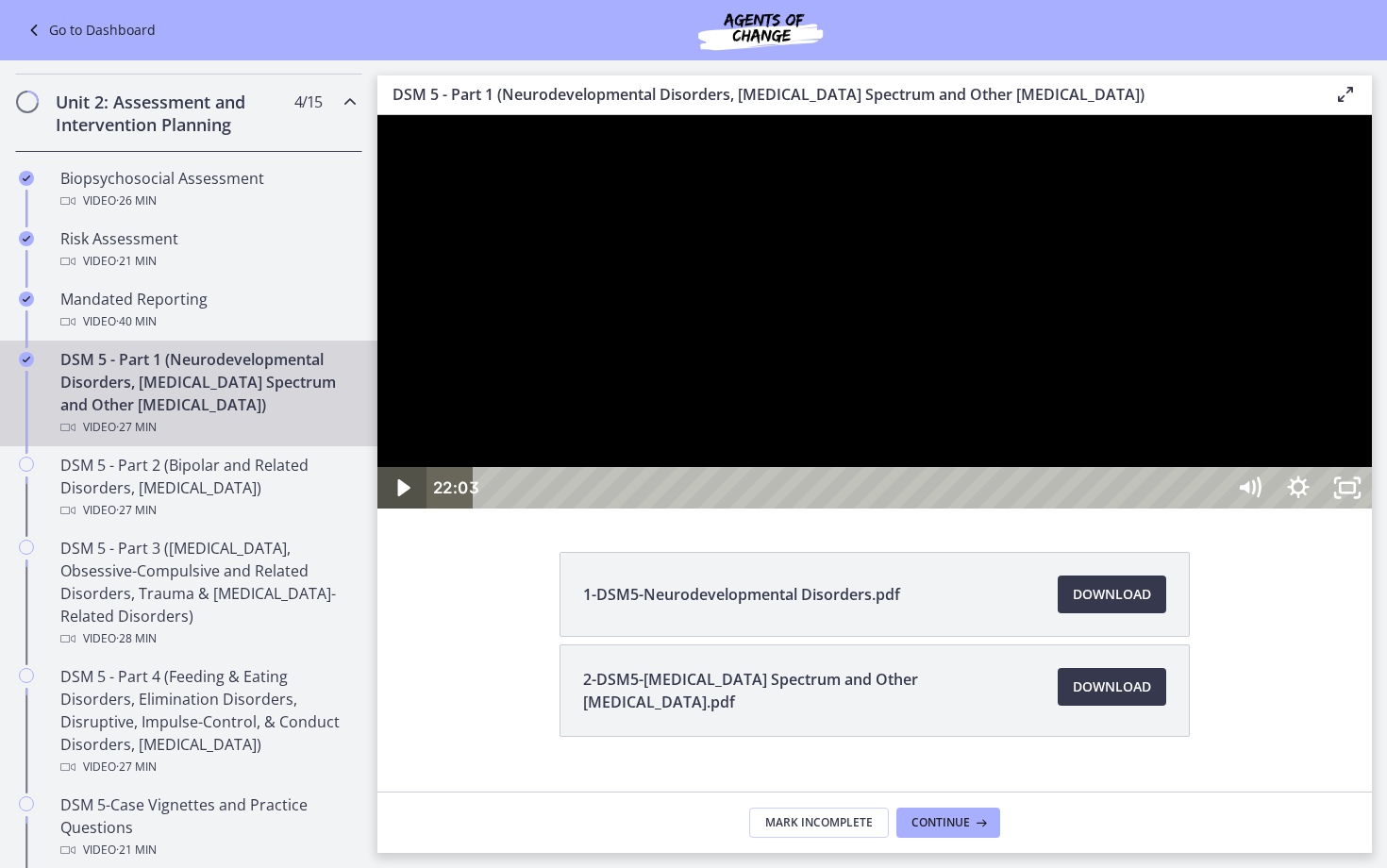 click 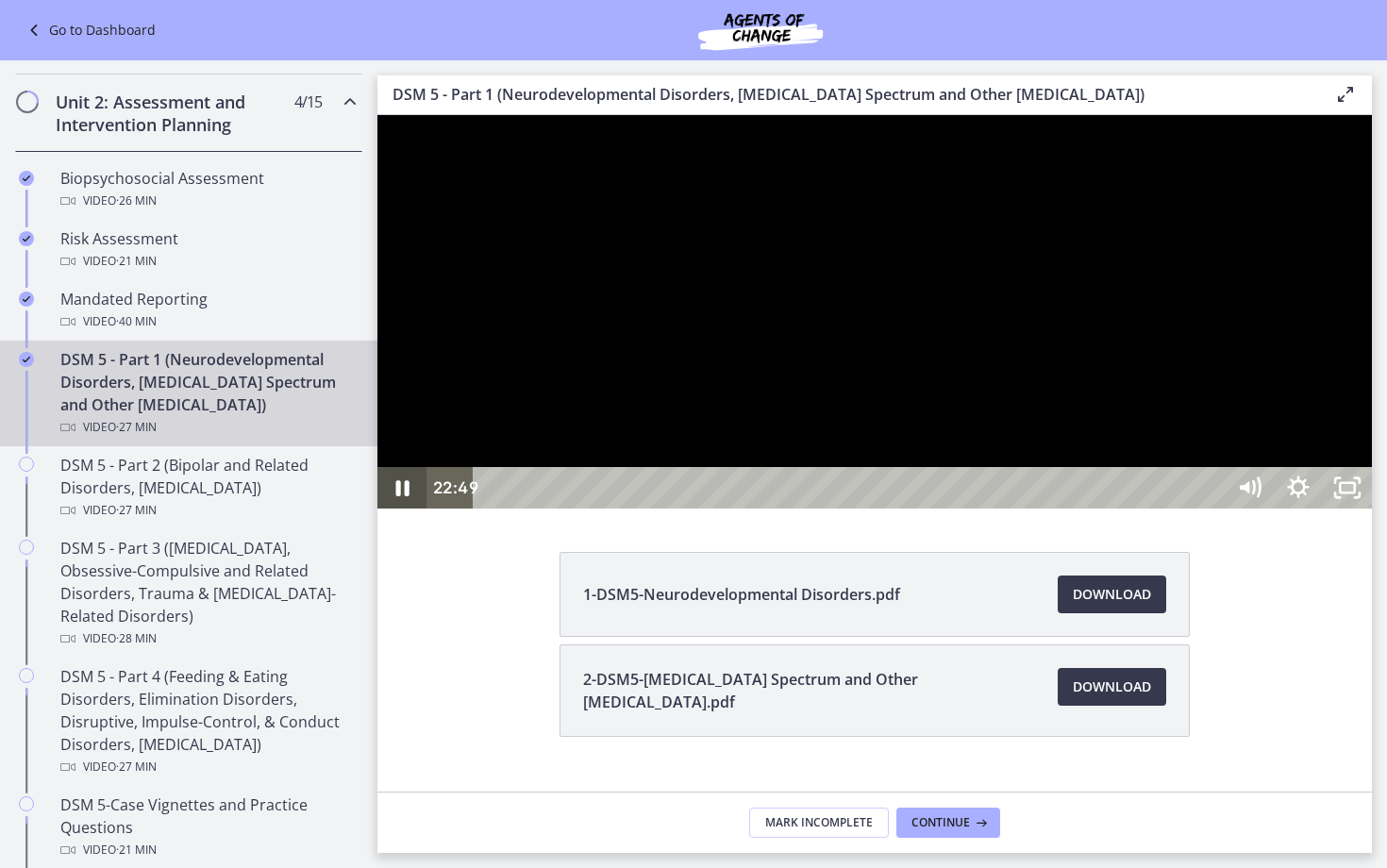 click 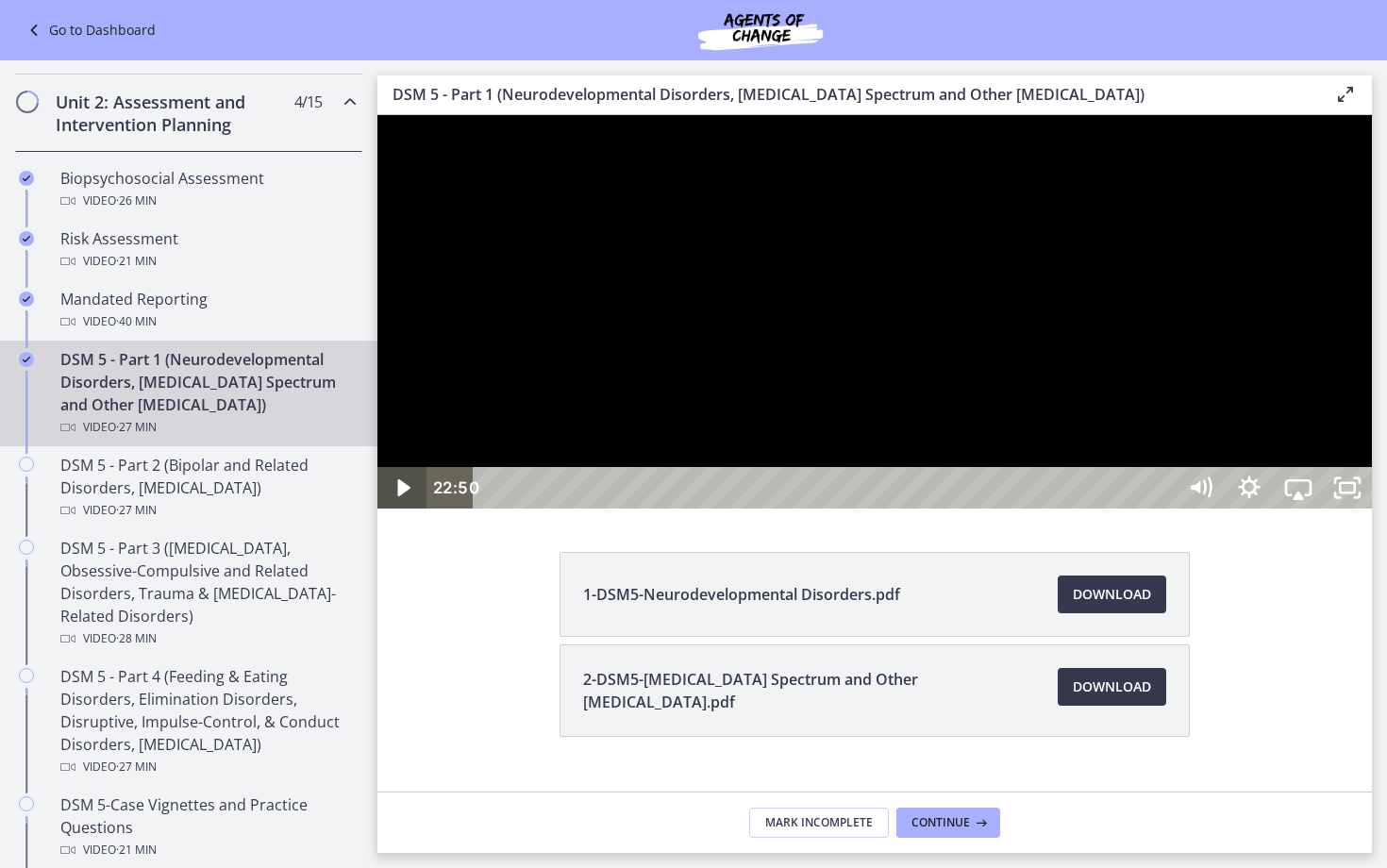 click at bounding box center (402, 488) 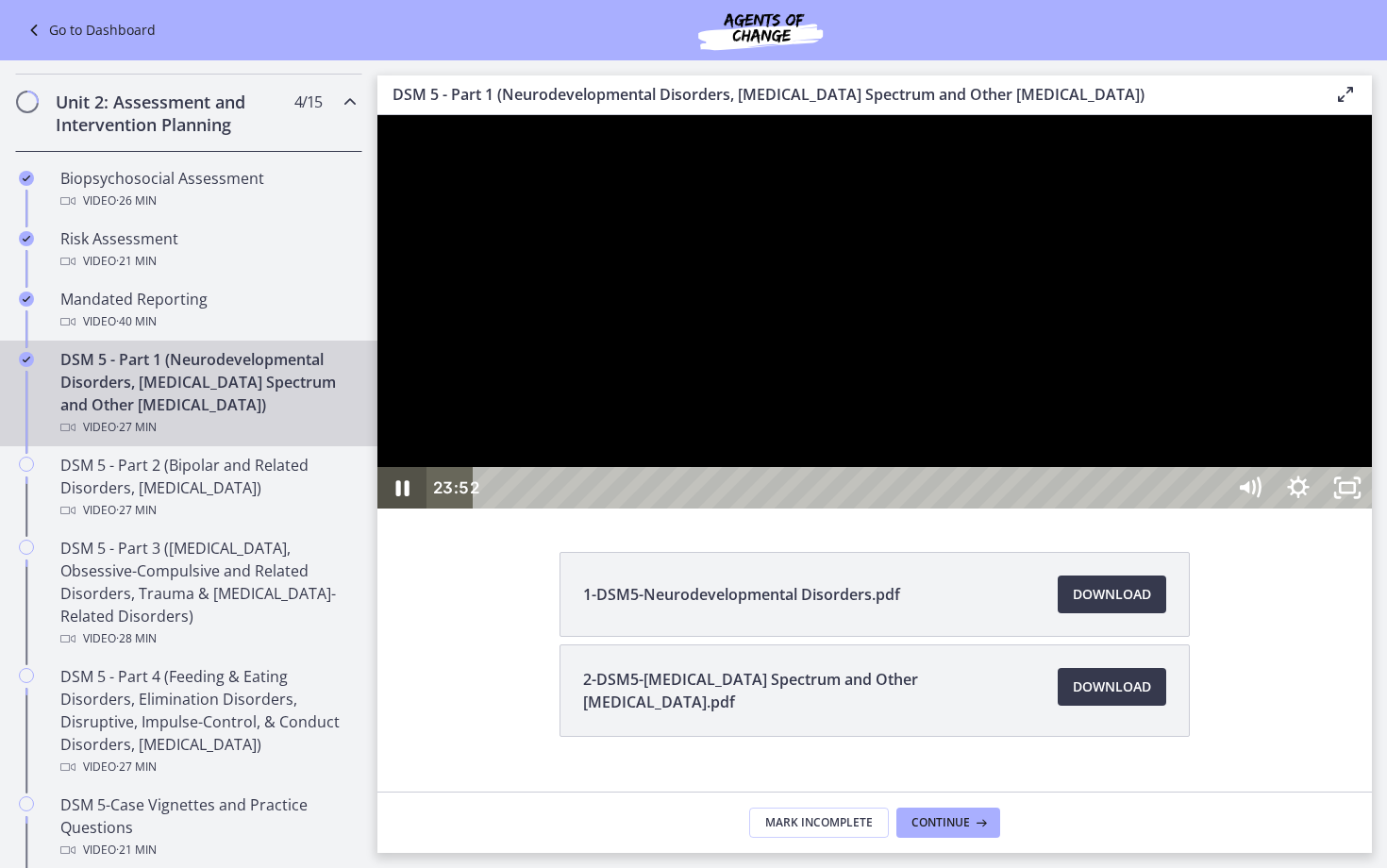 click at bounding box center (402, 488) 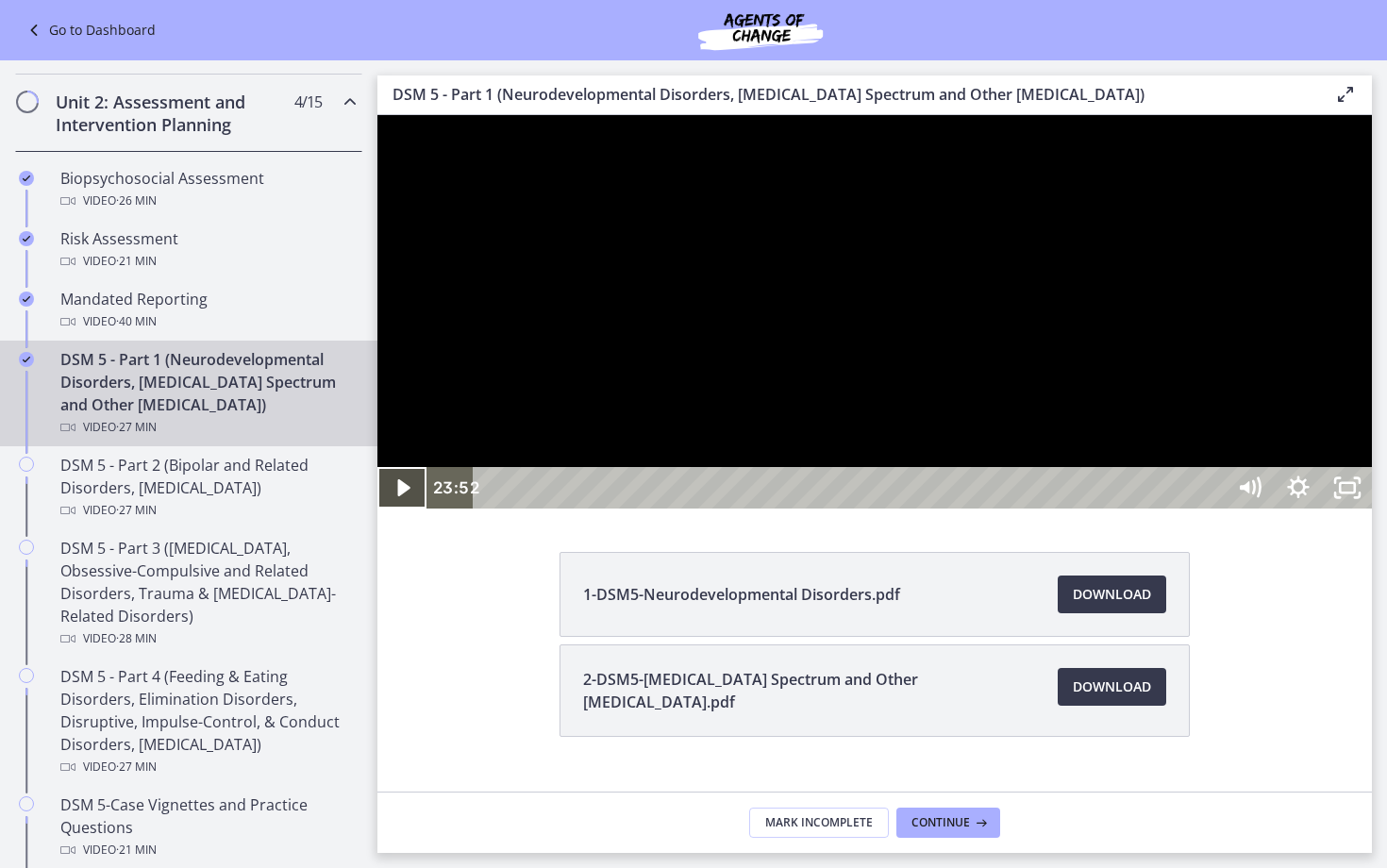 click at bounding box center (402, 488) 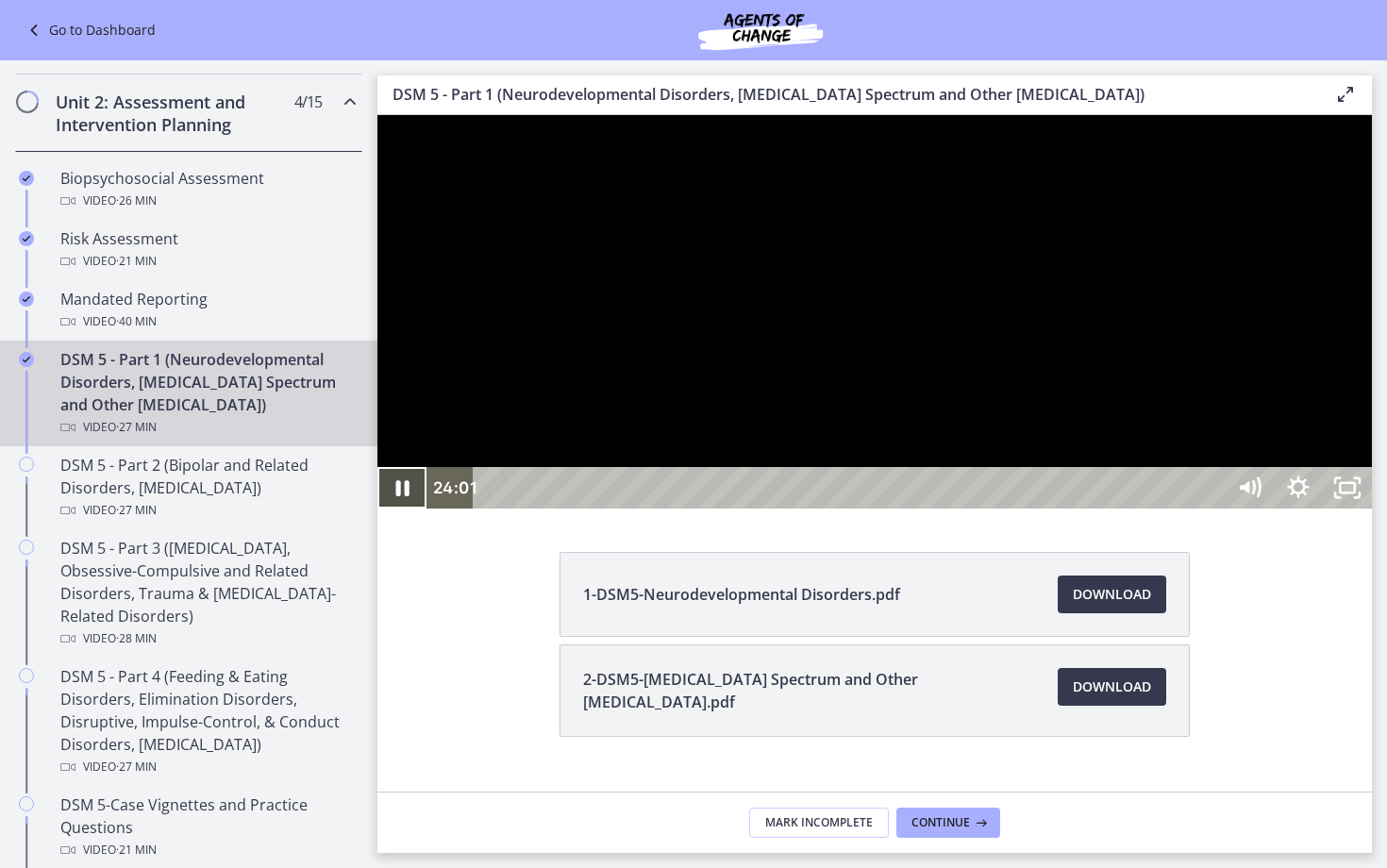 click at bounding box center [402, 488] 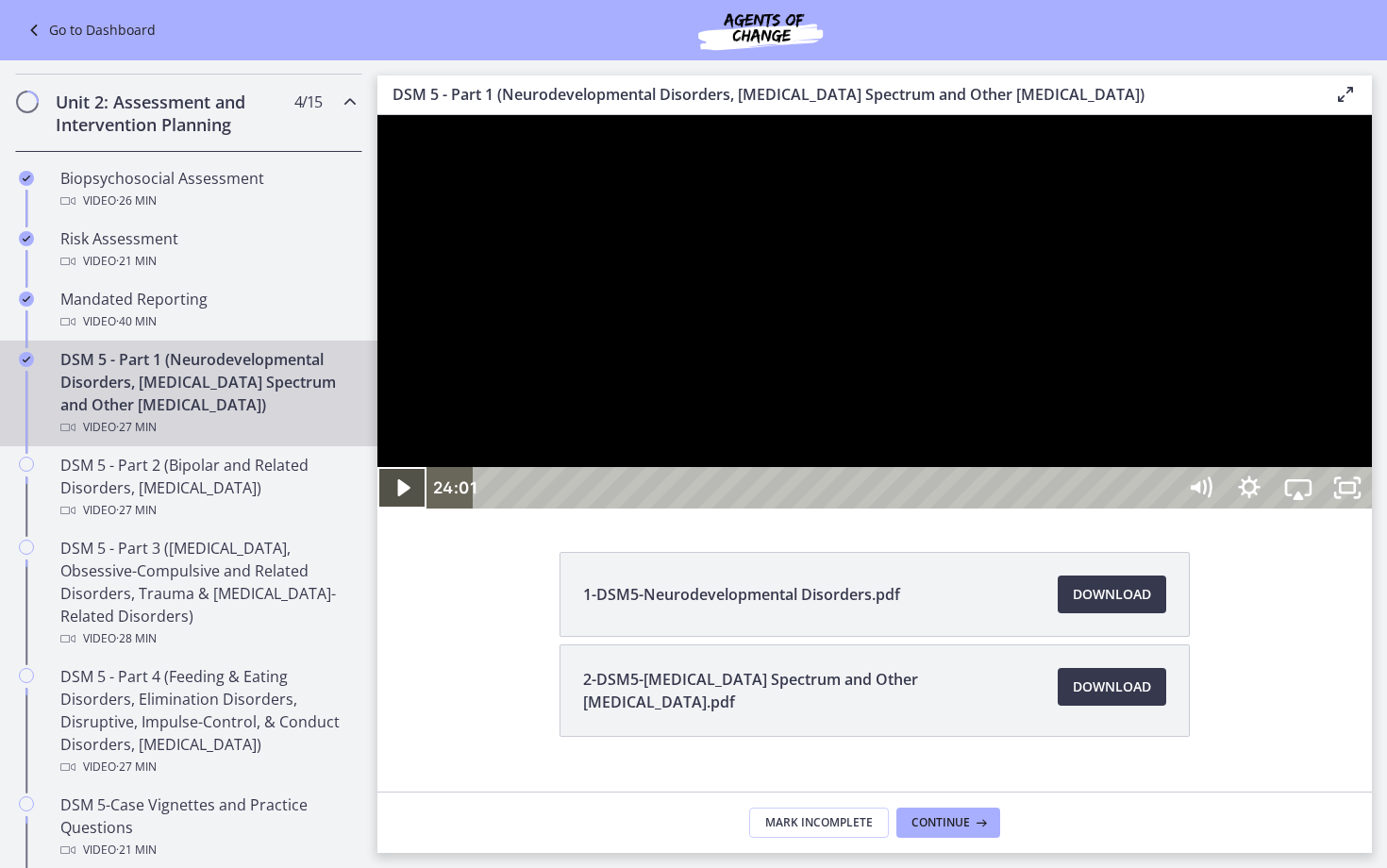 click at bounding box center (402, 488) 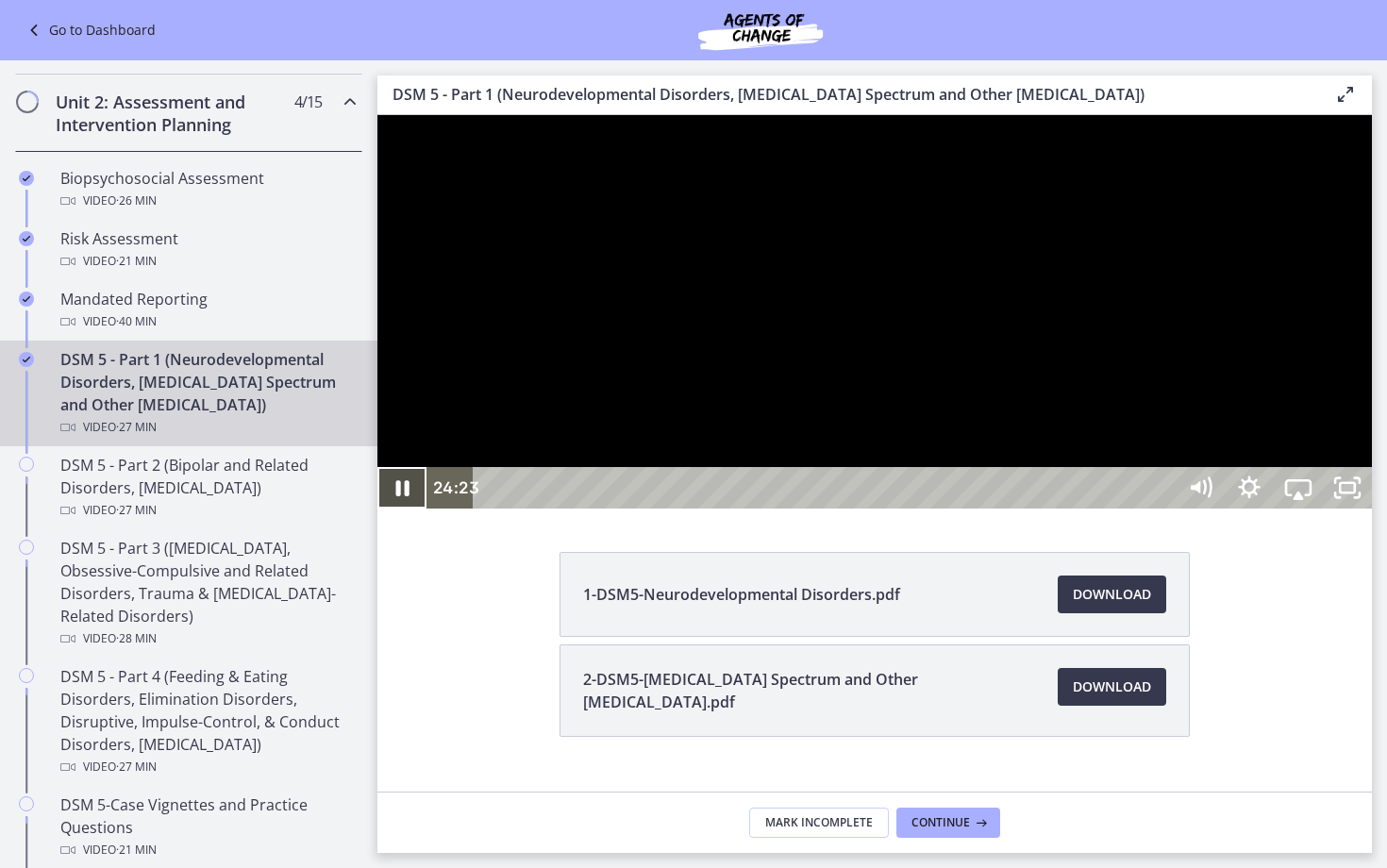 click at bounding box center (402, 488) 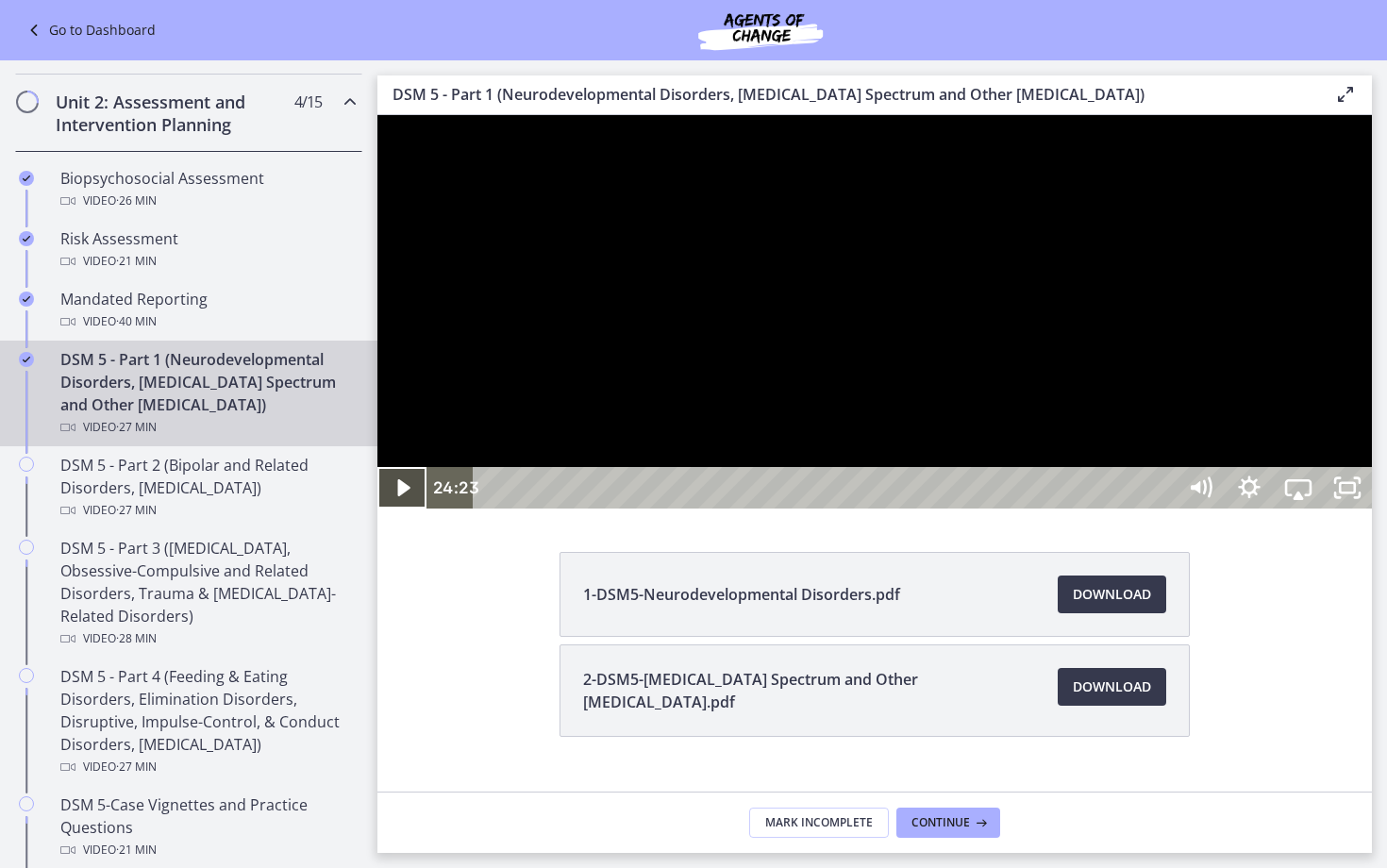 click at bounding box center (402, 488) 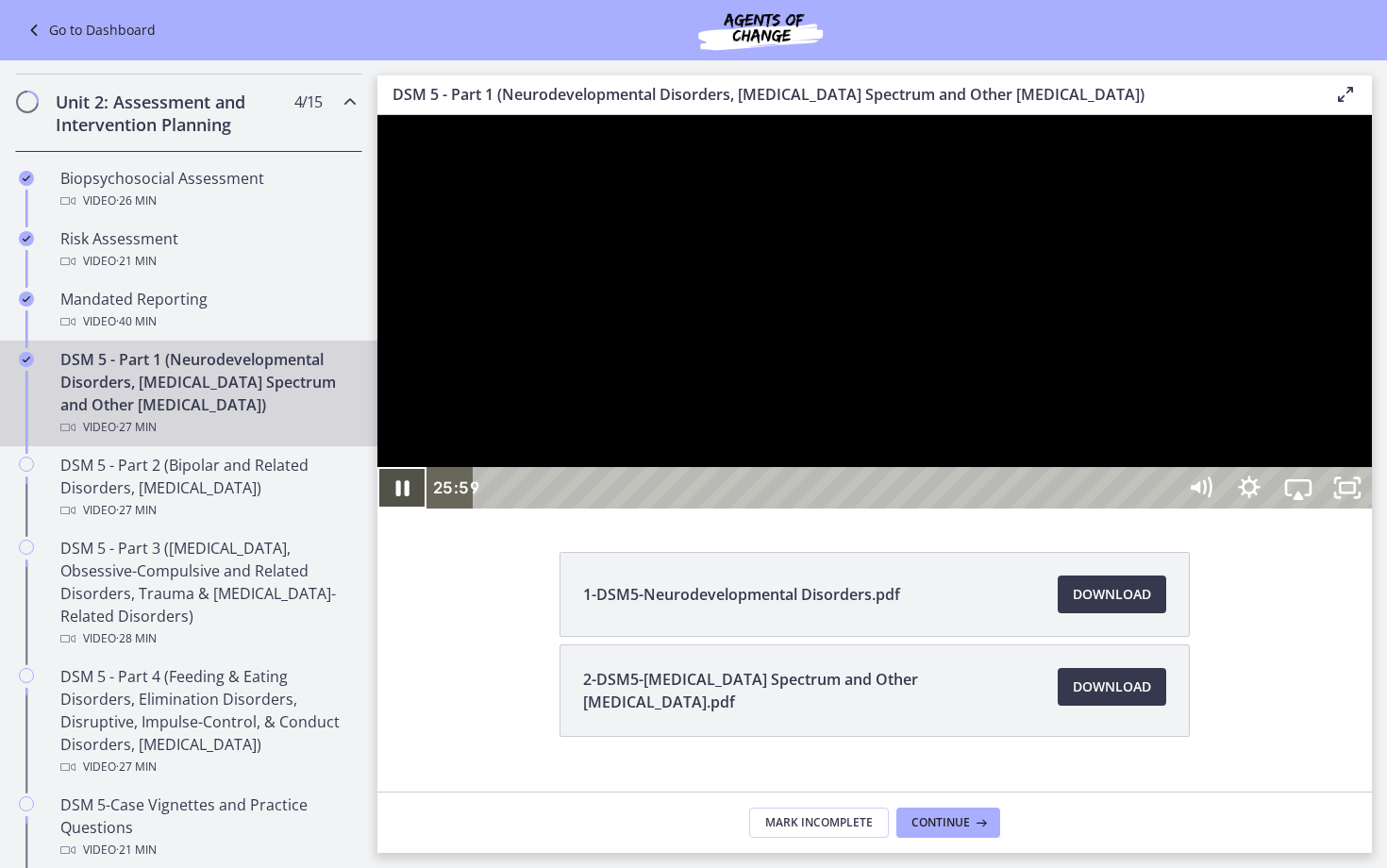 click at bounding box center (402, 488) 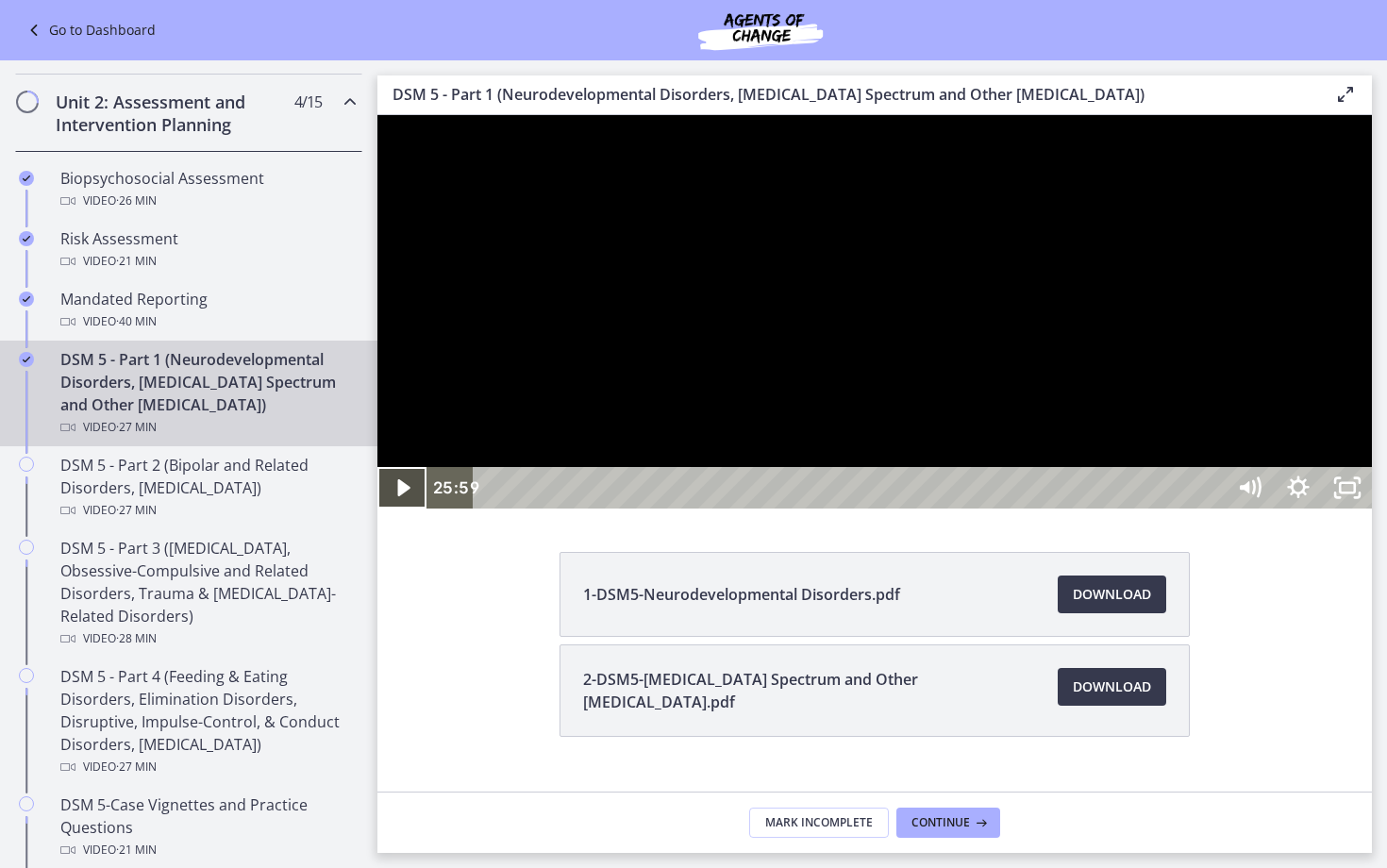 click at bounding box center (402, 488) 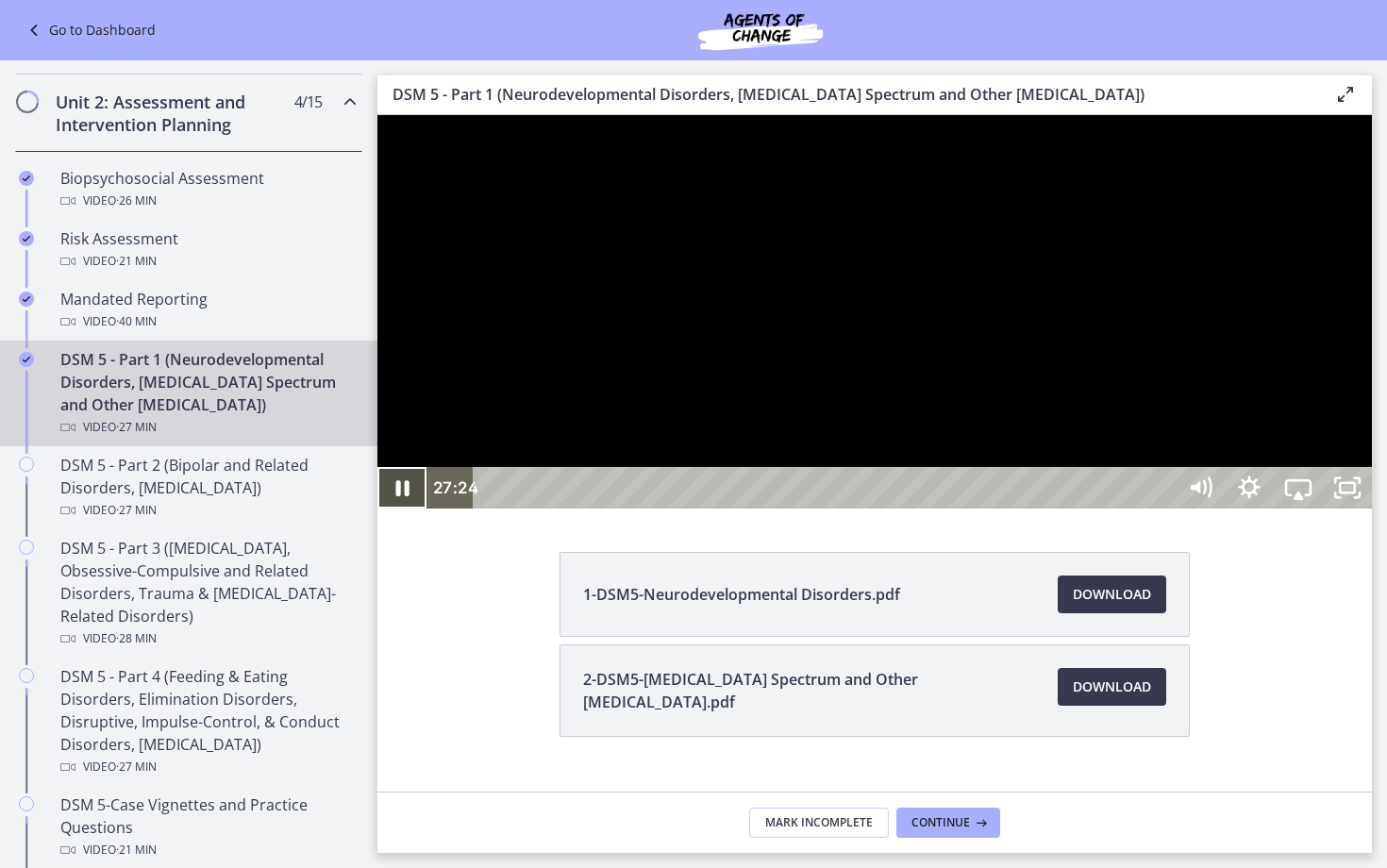 click at bounding box center [402, 488] 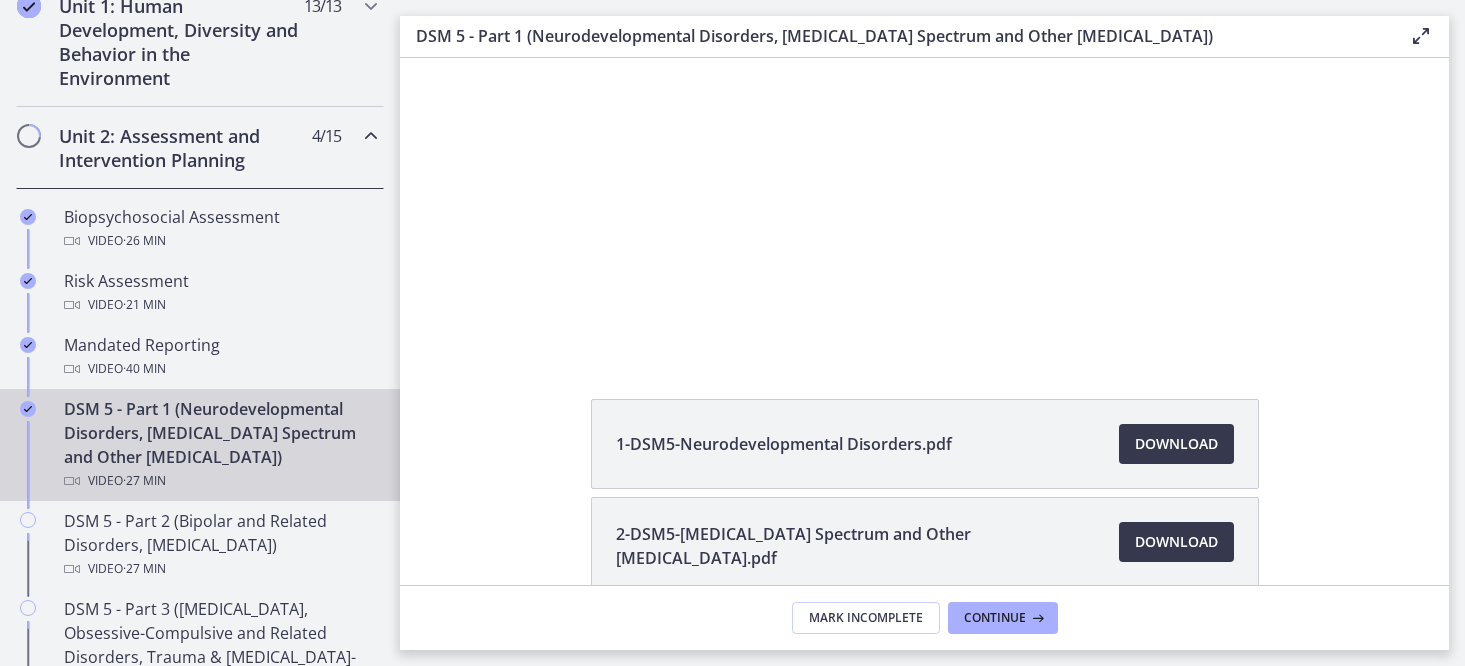 scroll, scrollTop: 129, scrollLeft: 0, axis: vertical 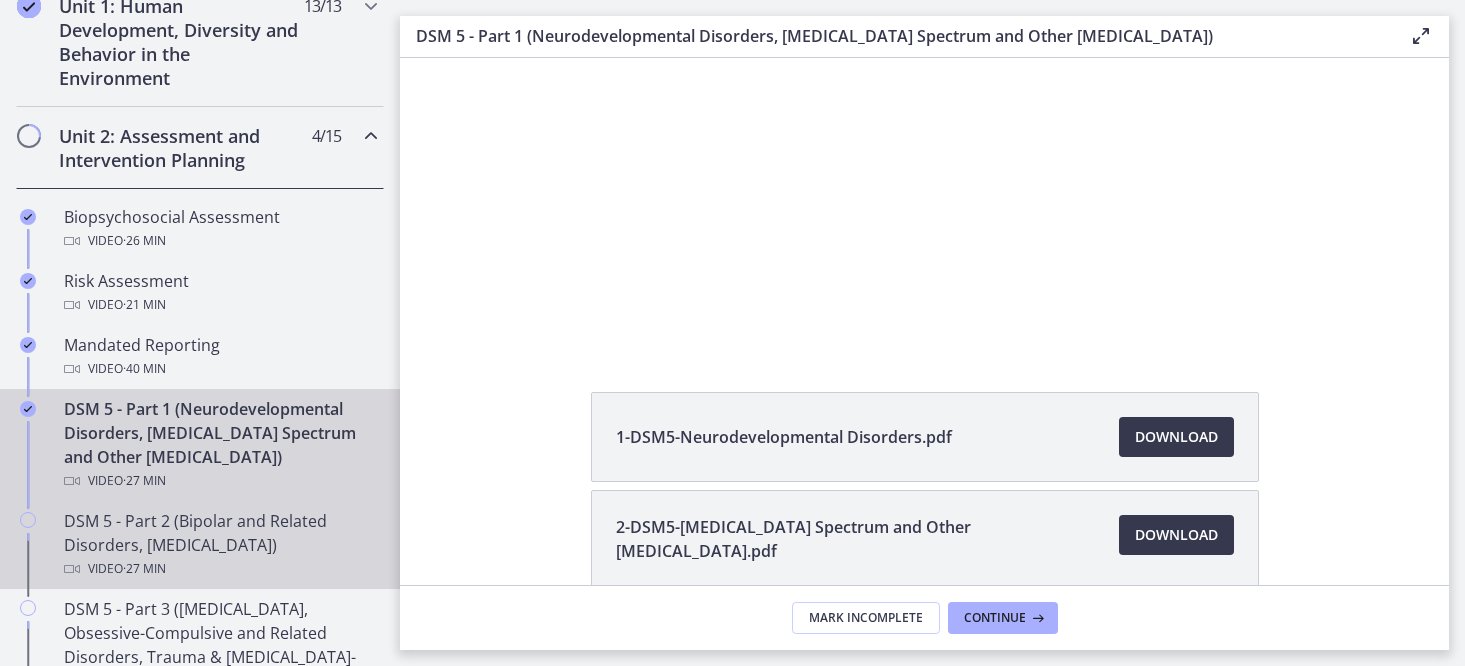 click on "DSM 5 - Part 2 (Bipolar and Related Disorders, [MEDICAL_DATA])
Video
·  27 min" at bounding box center [220, 545] 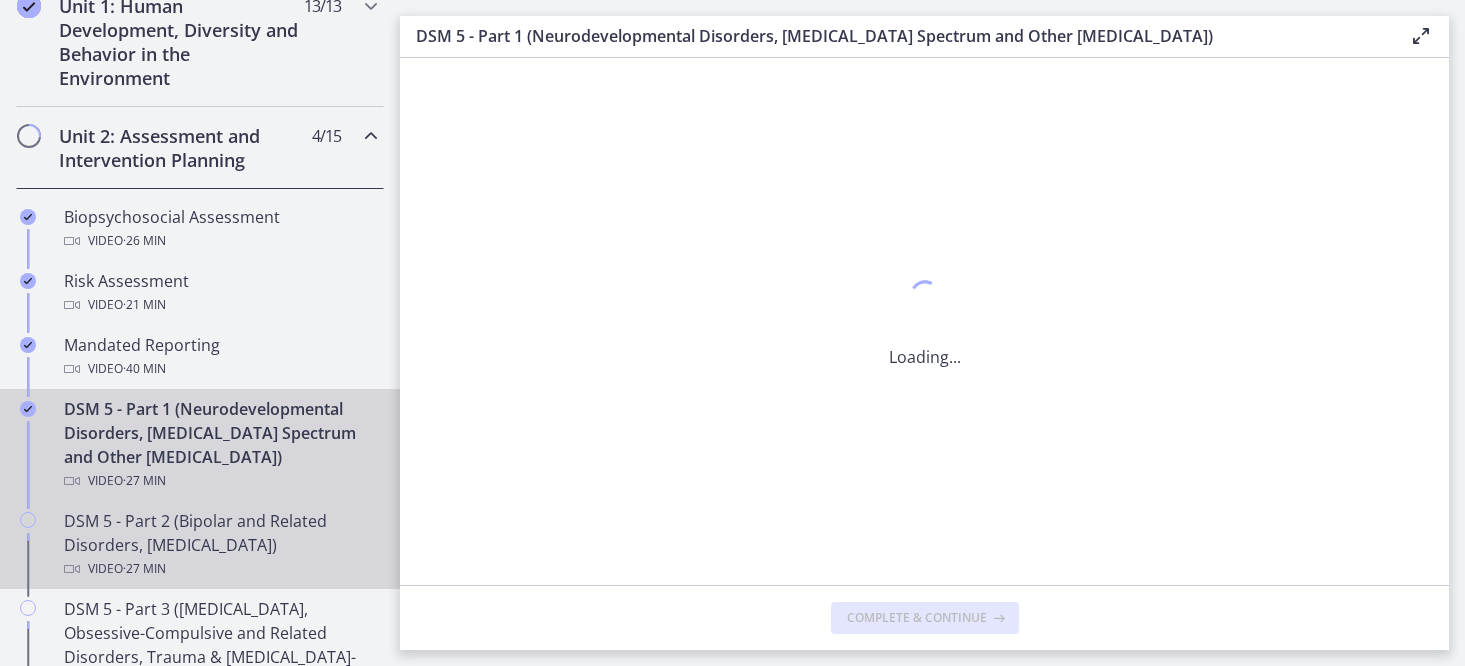 scroll, scrollTop: 0, scrollLeft: 0, axis: both 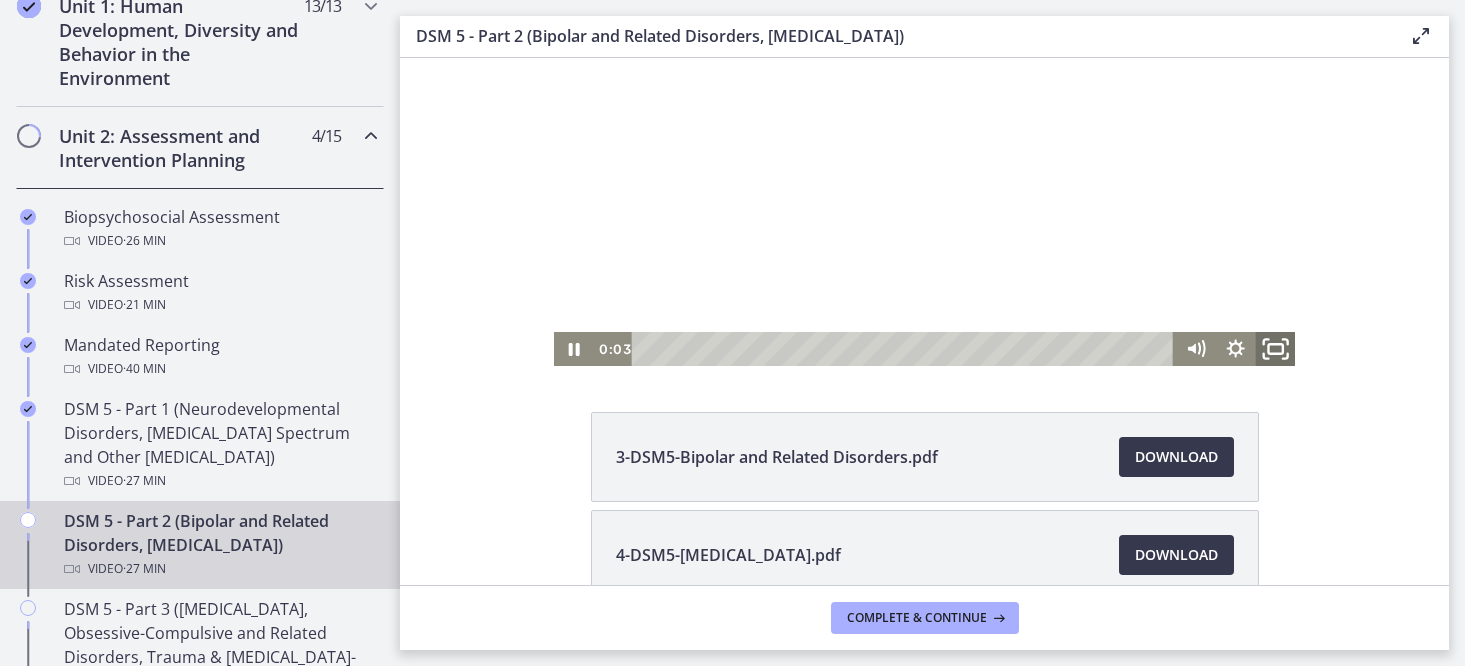 click 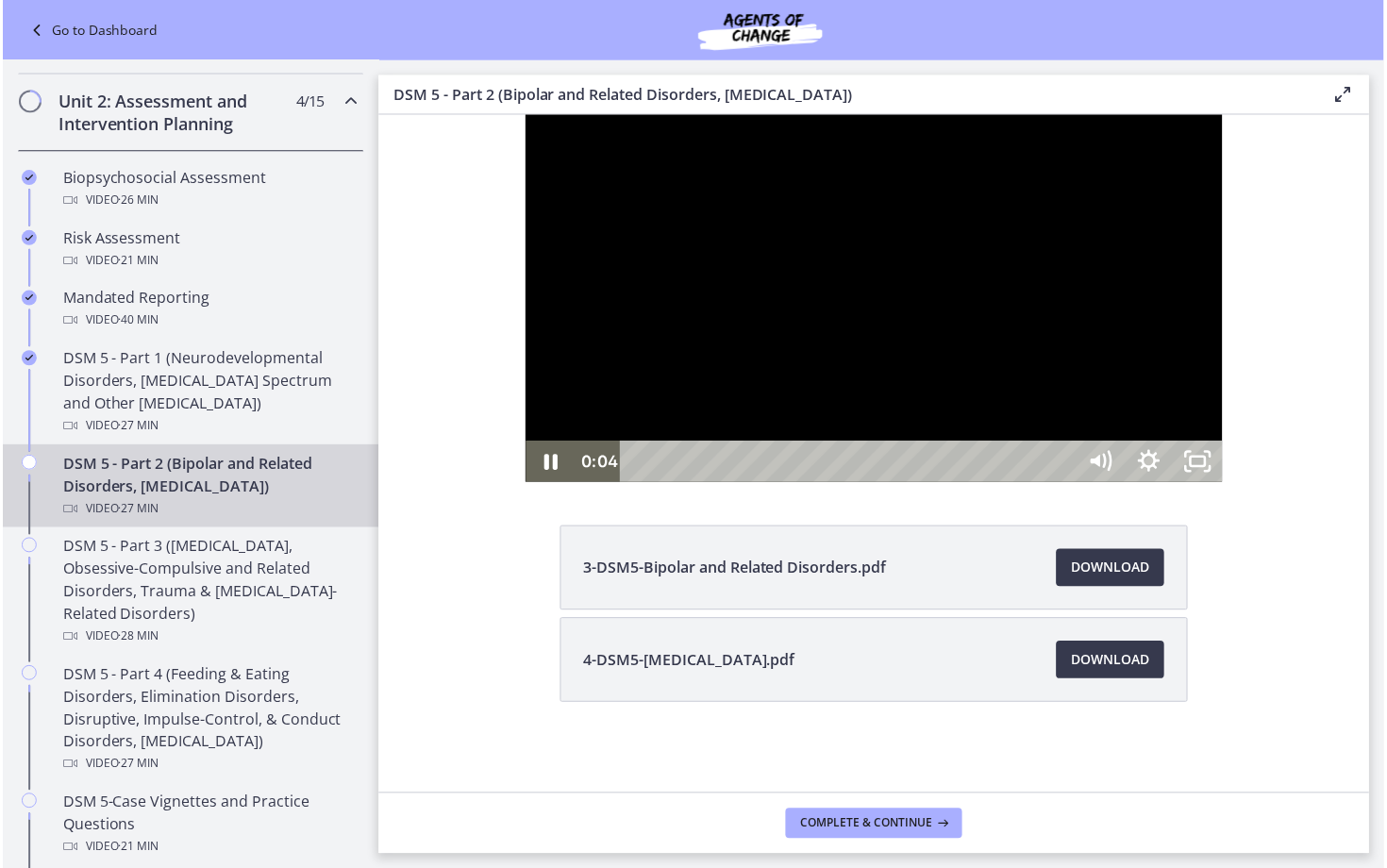 scroll, scrollTop: 0, scrollLeft: 0, axis: both 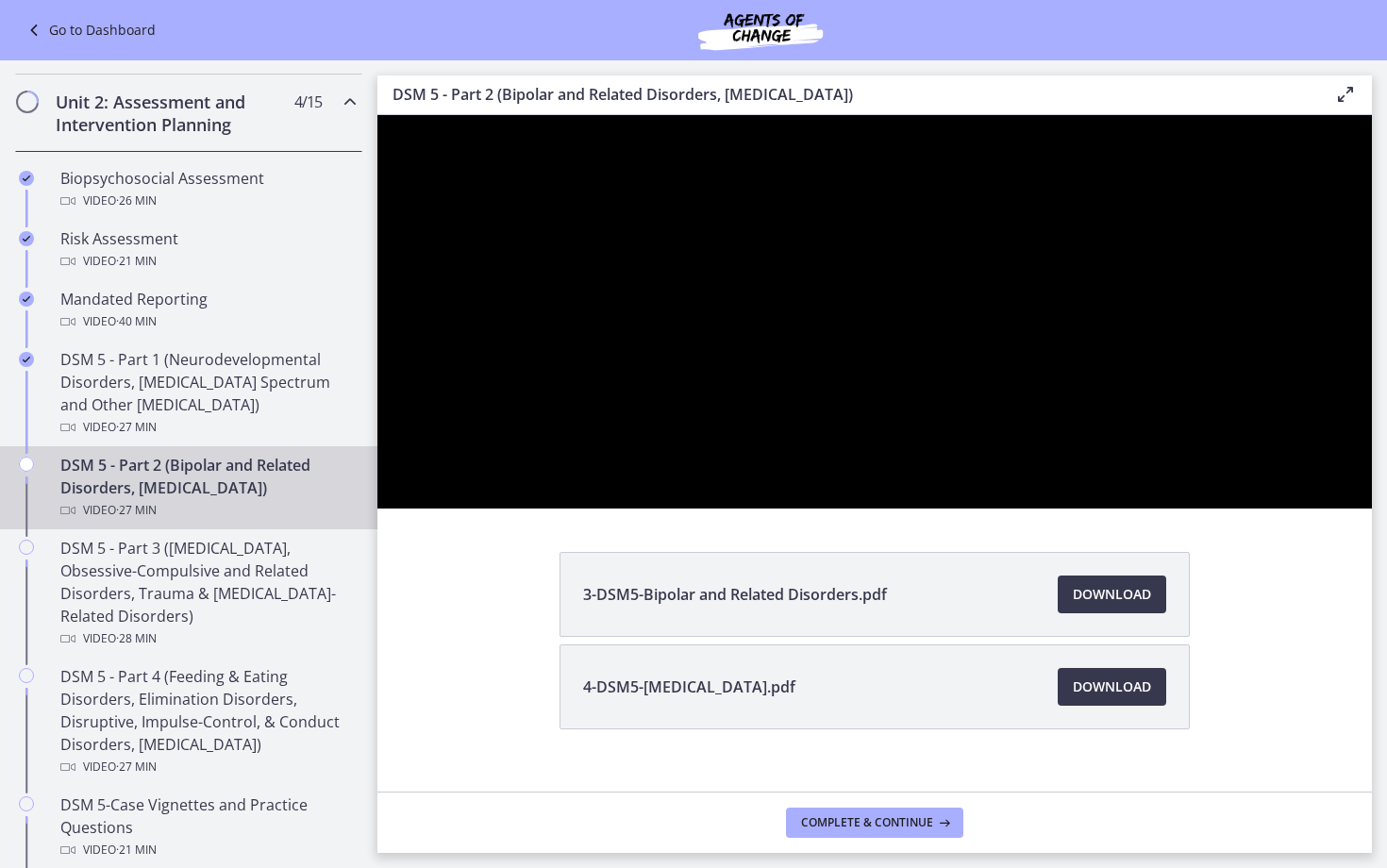 type 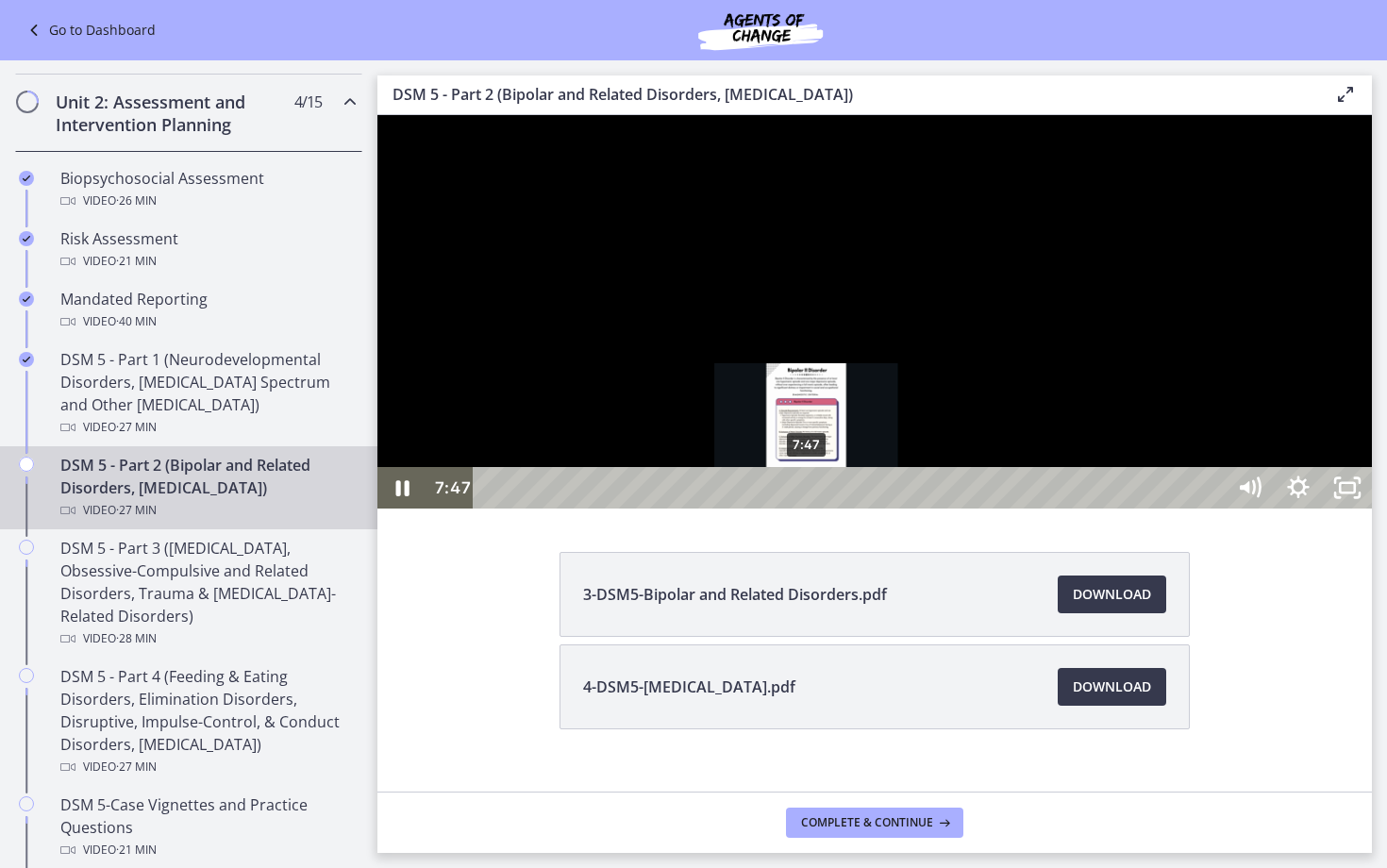 click on "7:47" at bounding box center [852, 488] 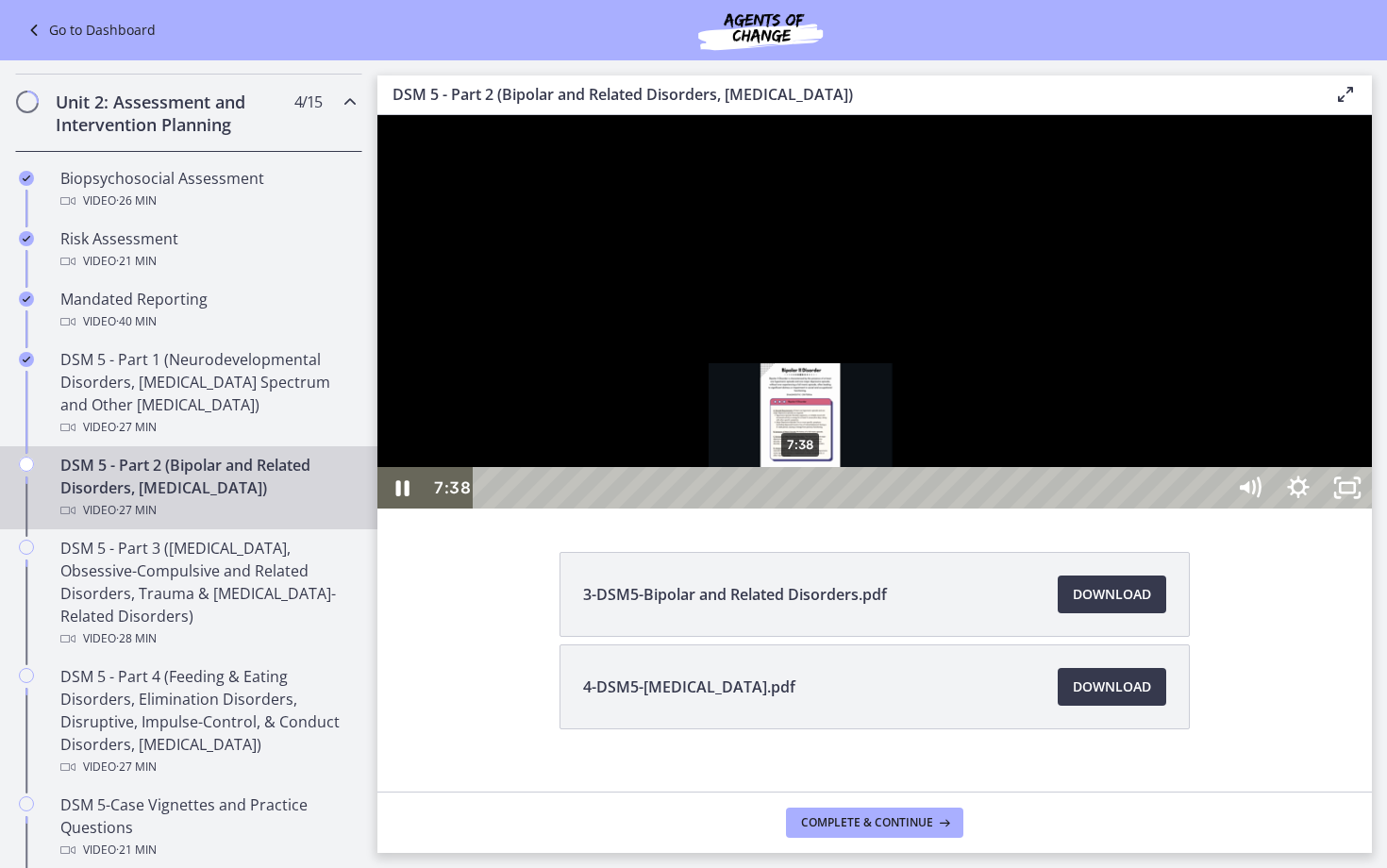 click on "7:38" at bounding box center (852, 488) 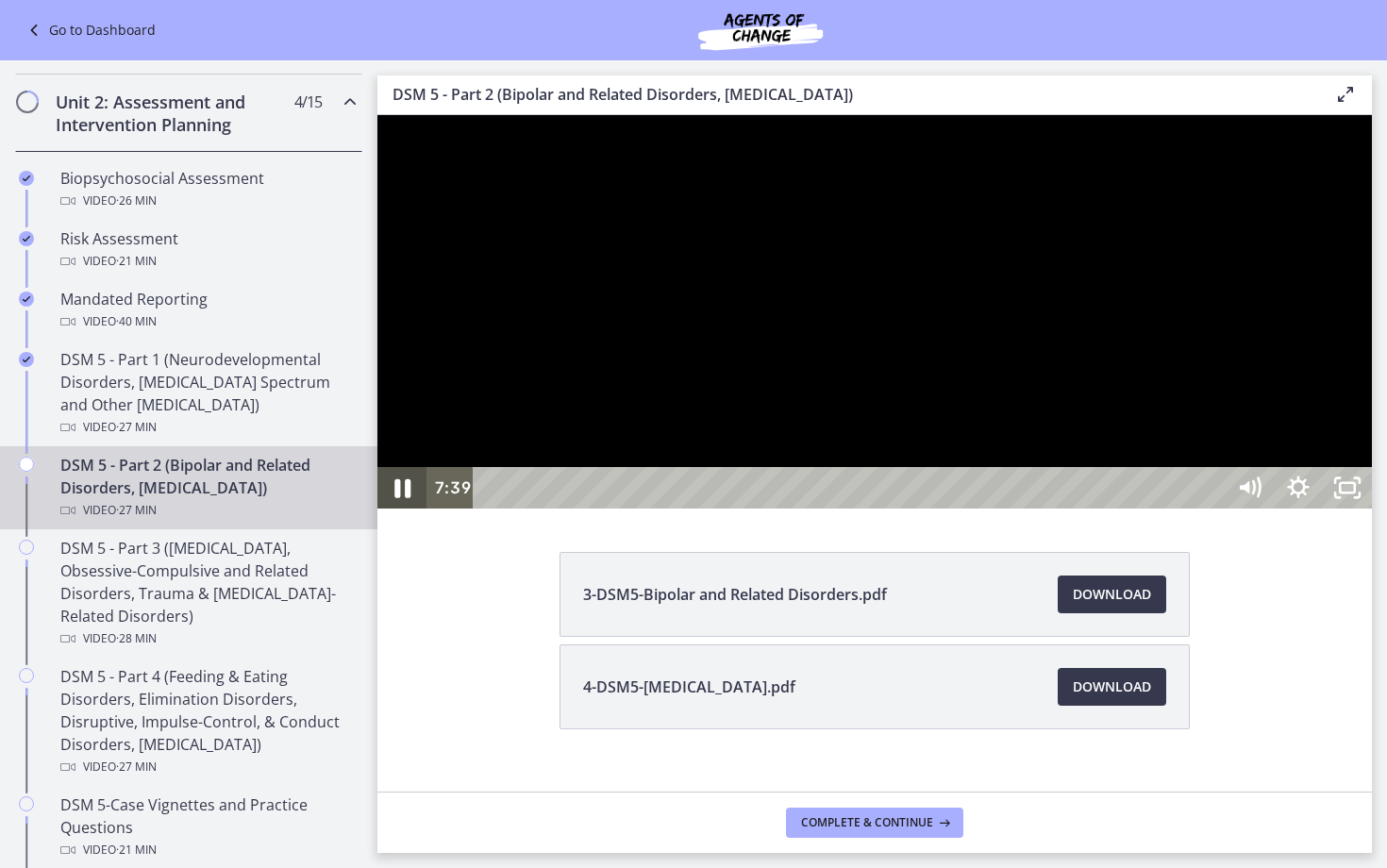 click 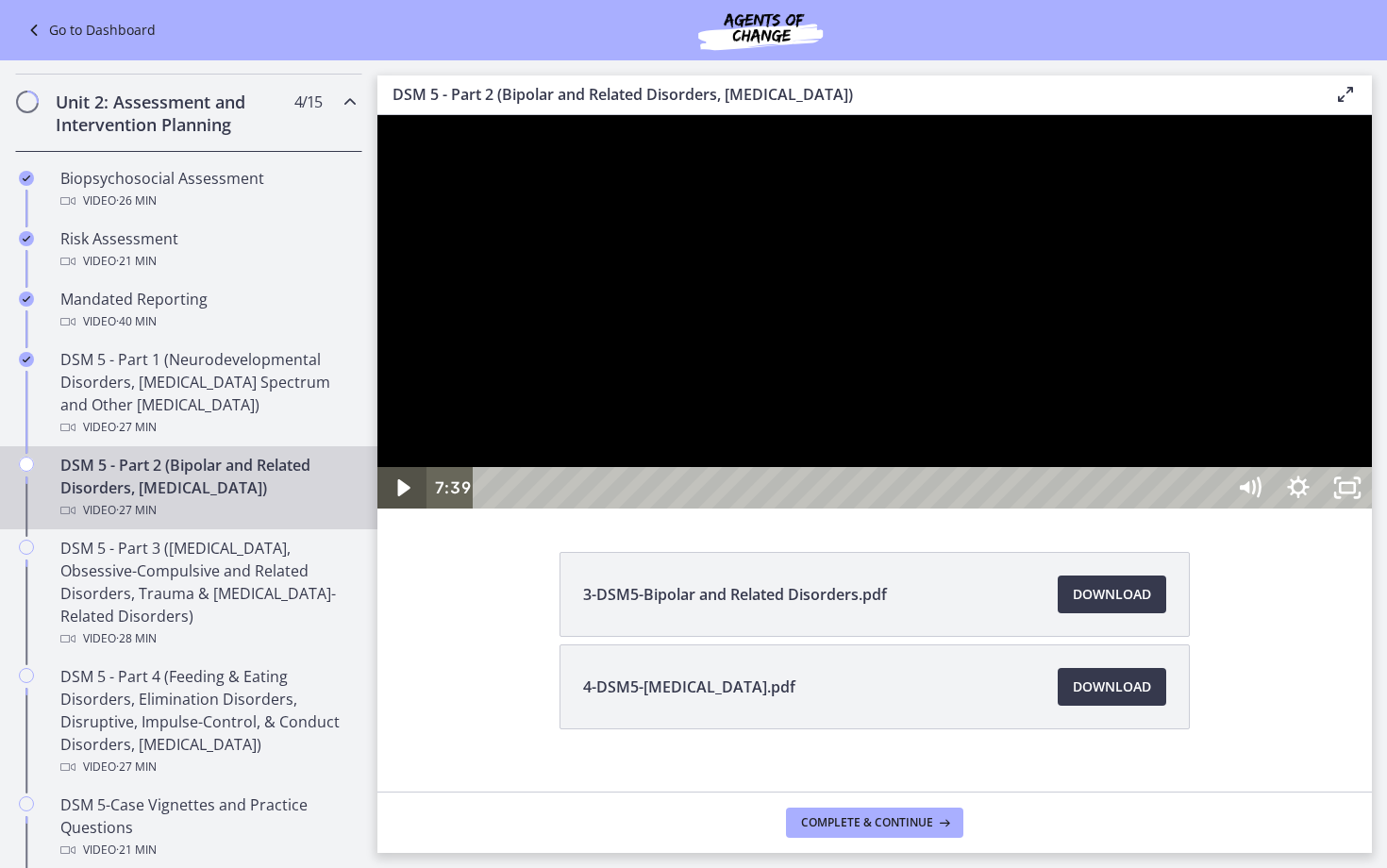 type 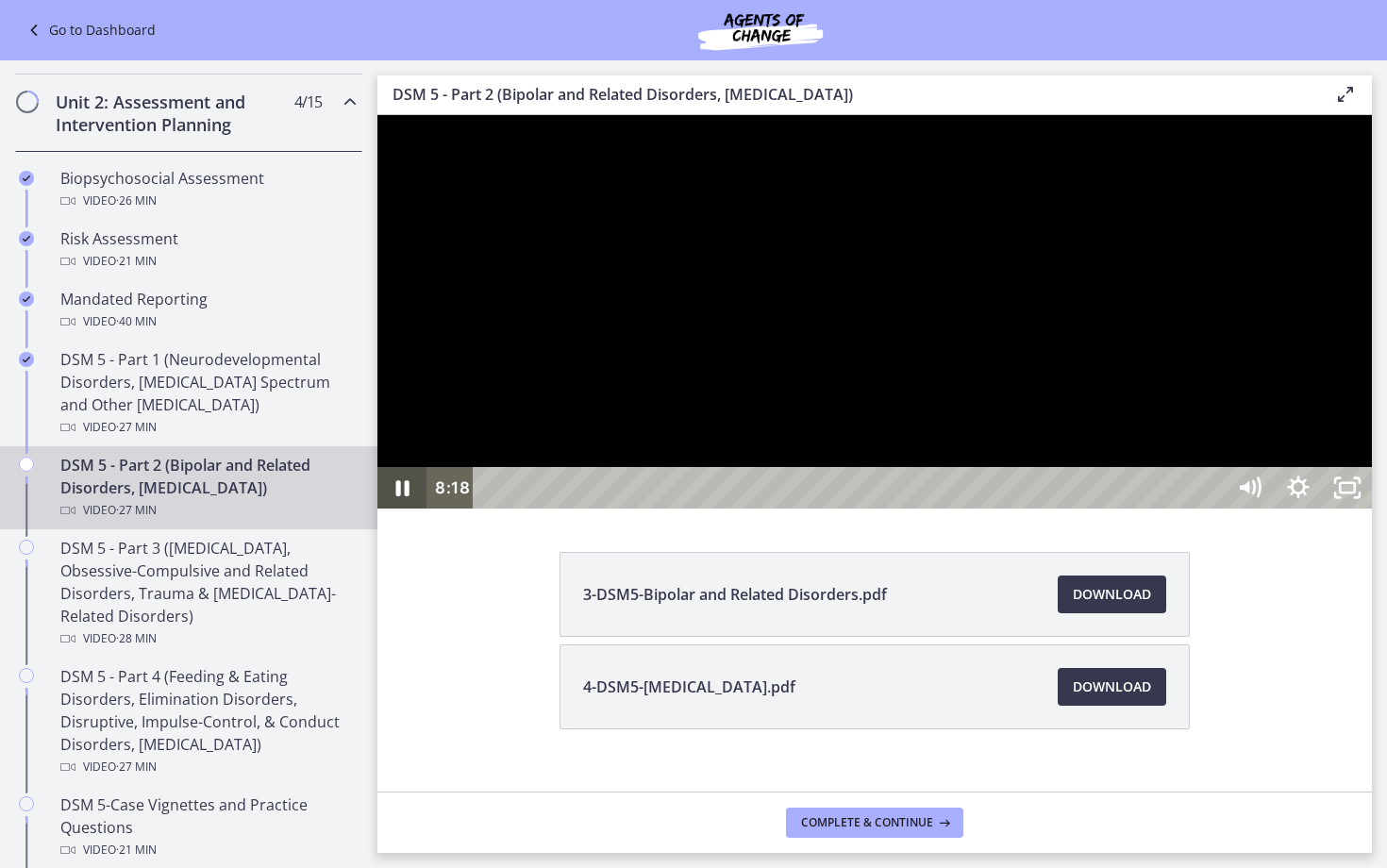 click at bounding box center (402, 488) 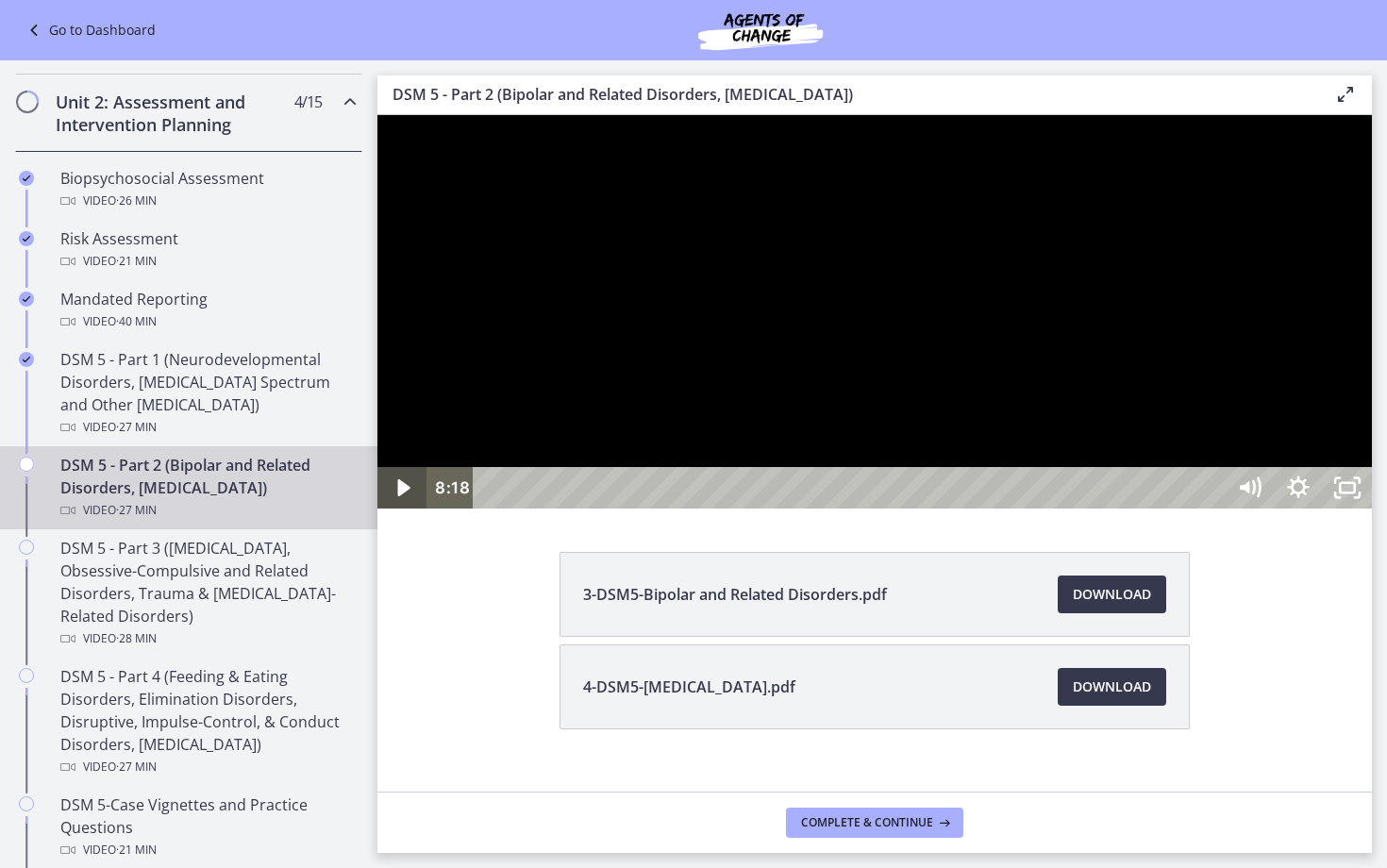 click at bounding box center [402, 488] 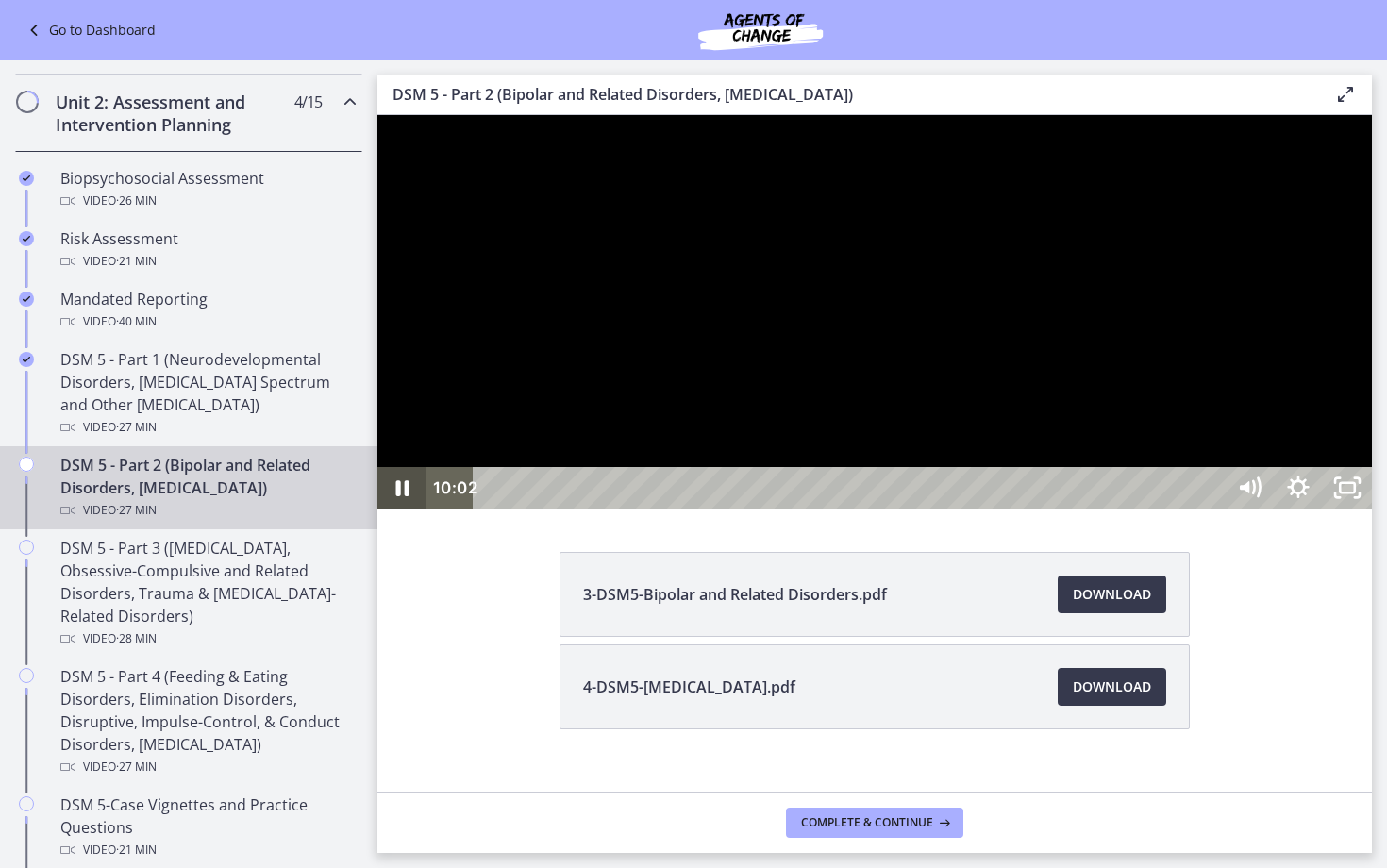 click at bounding box center [402, 488] 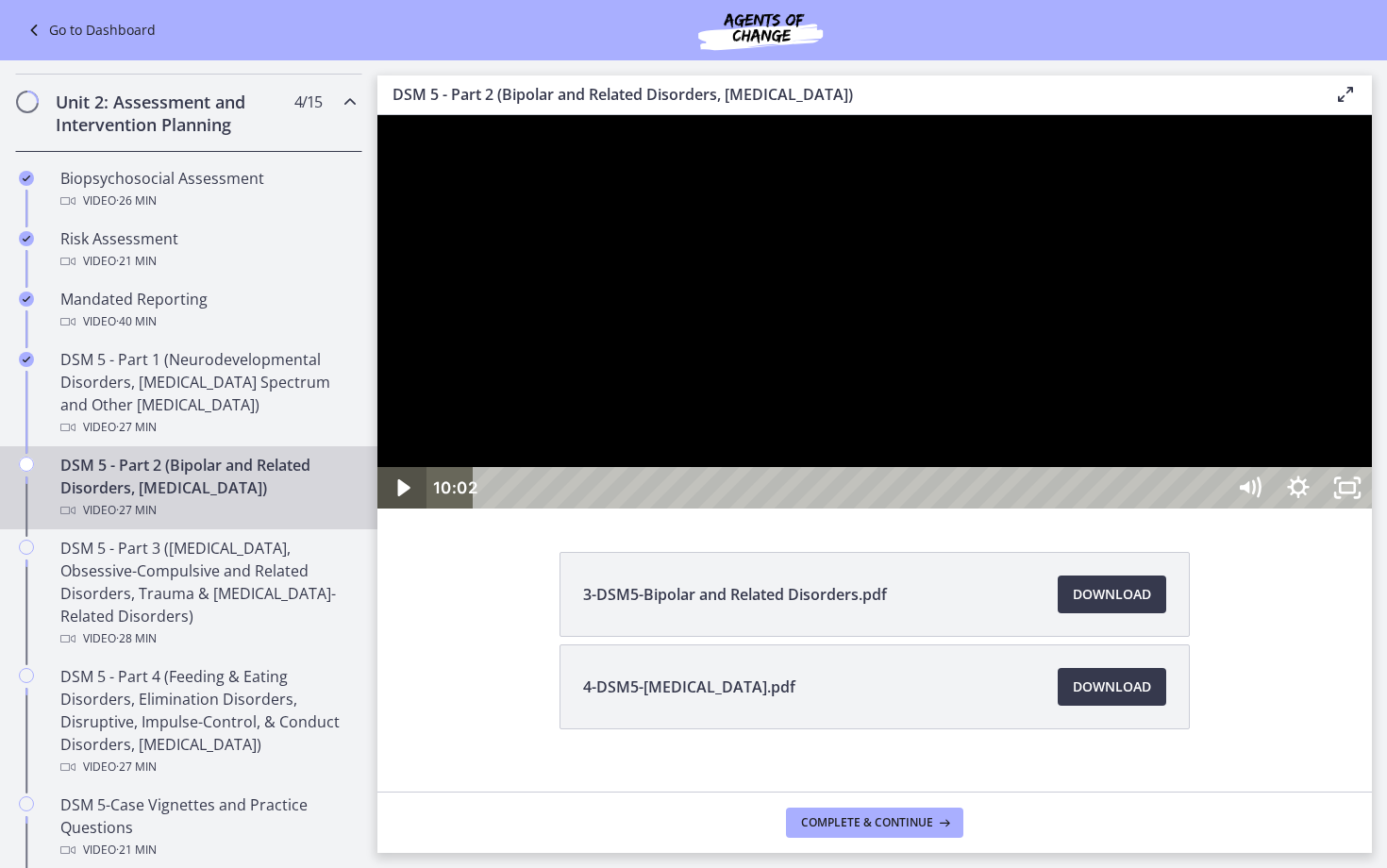 click at bounding box center (402, 488) 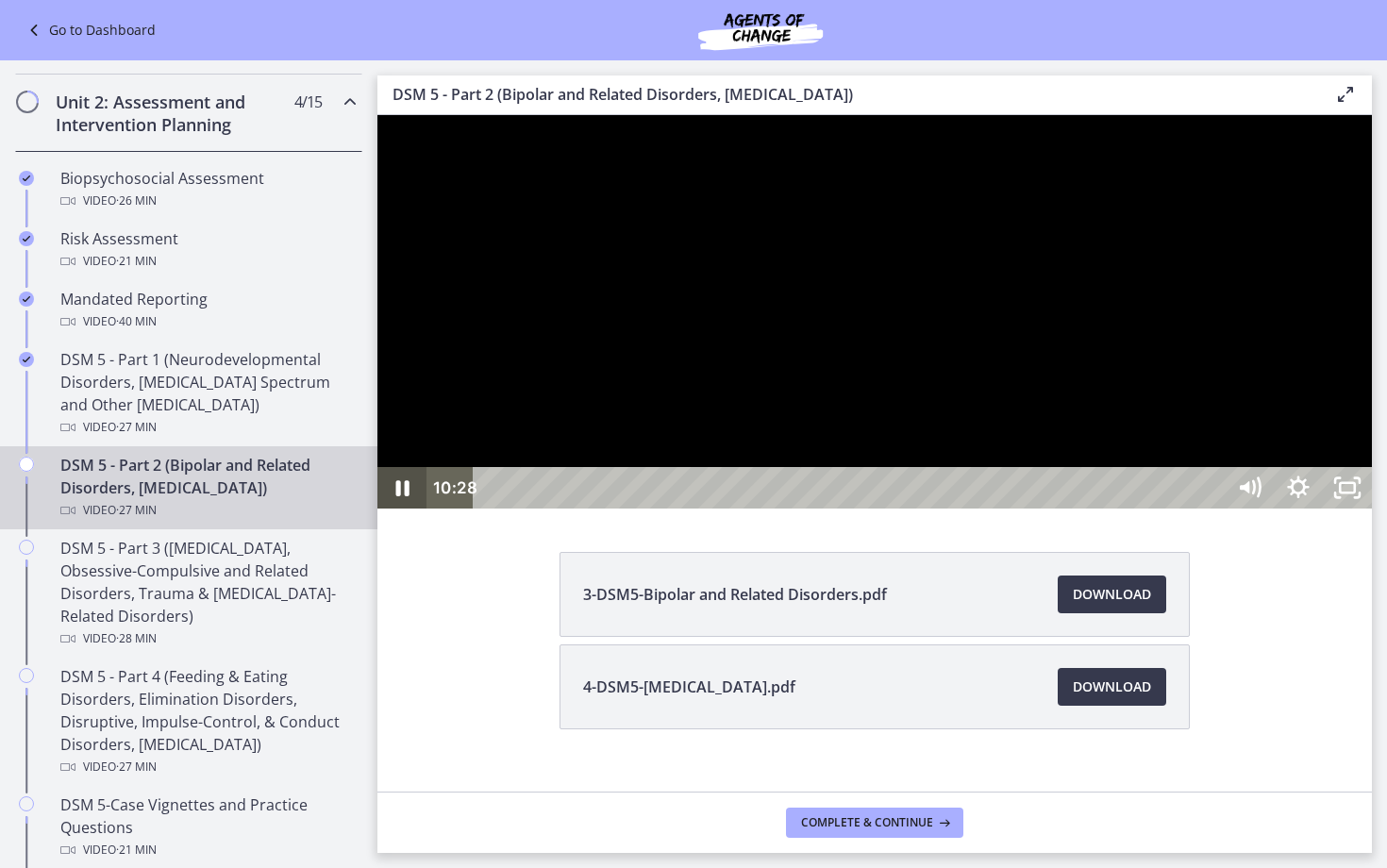 click at bounding box center [402, 488] 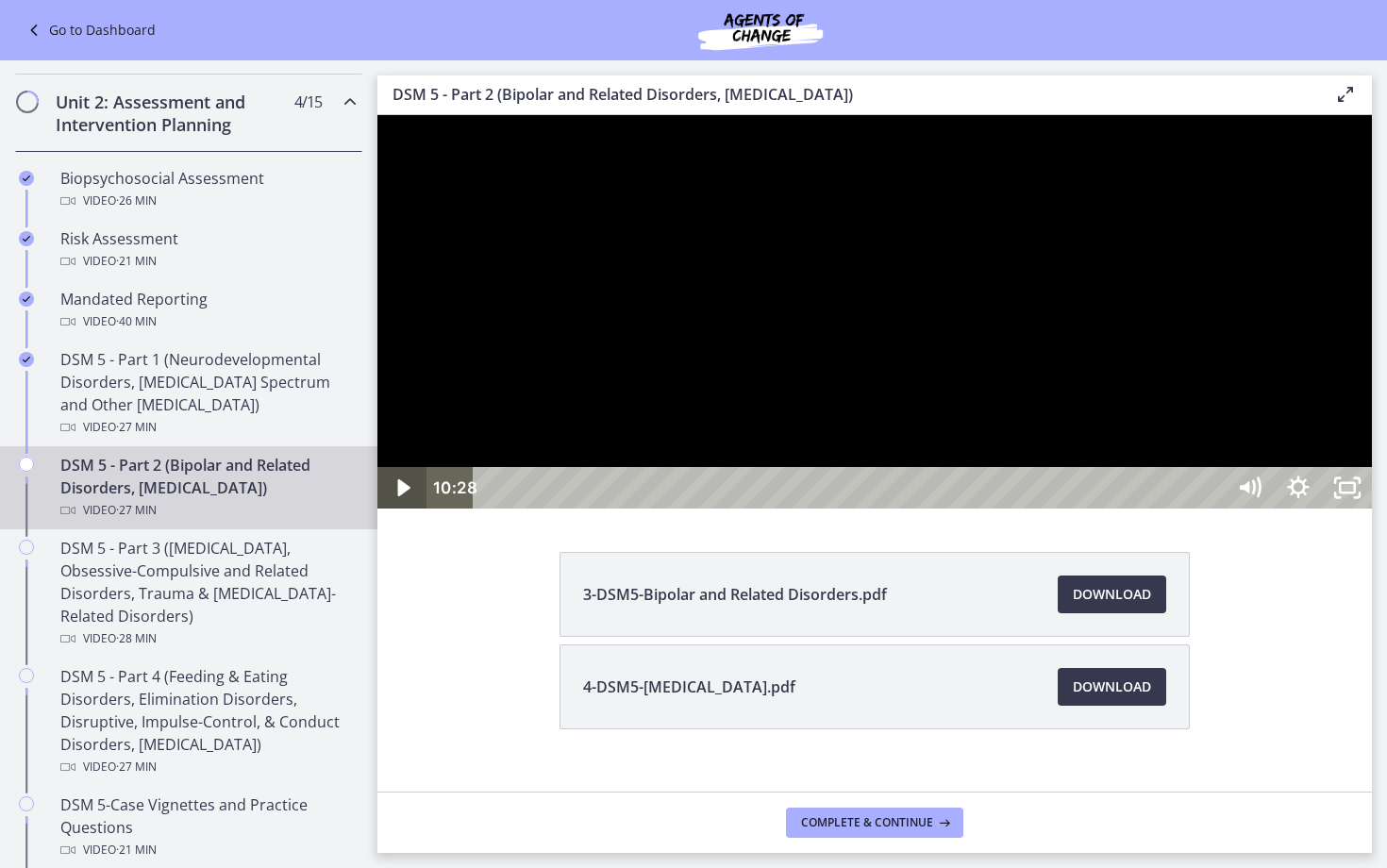 click at bounding box center [402, 488] 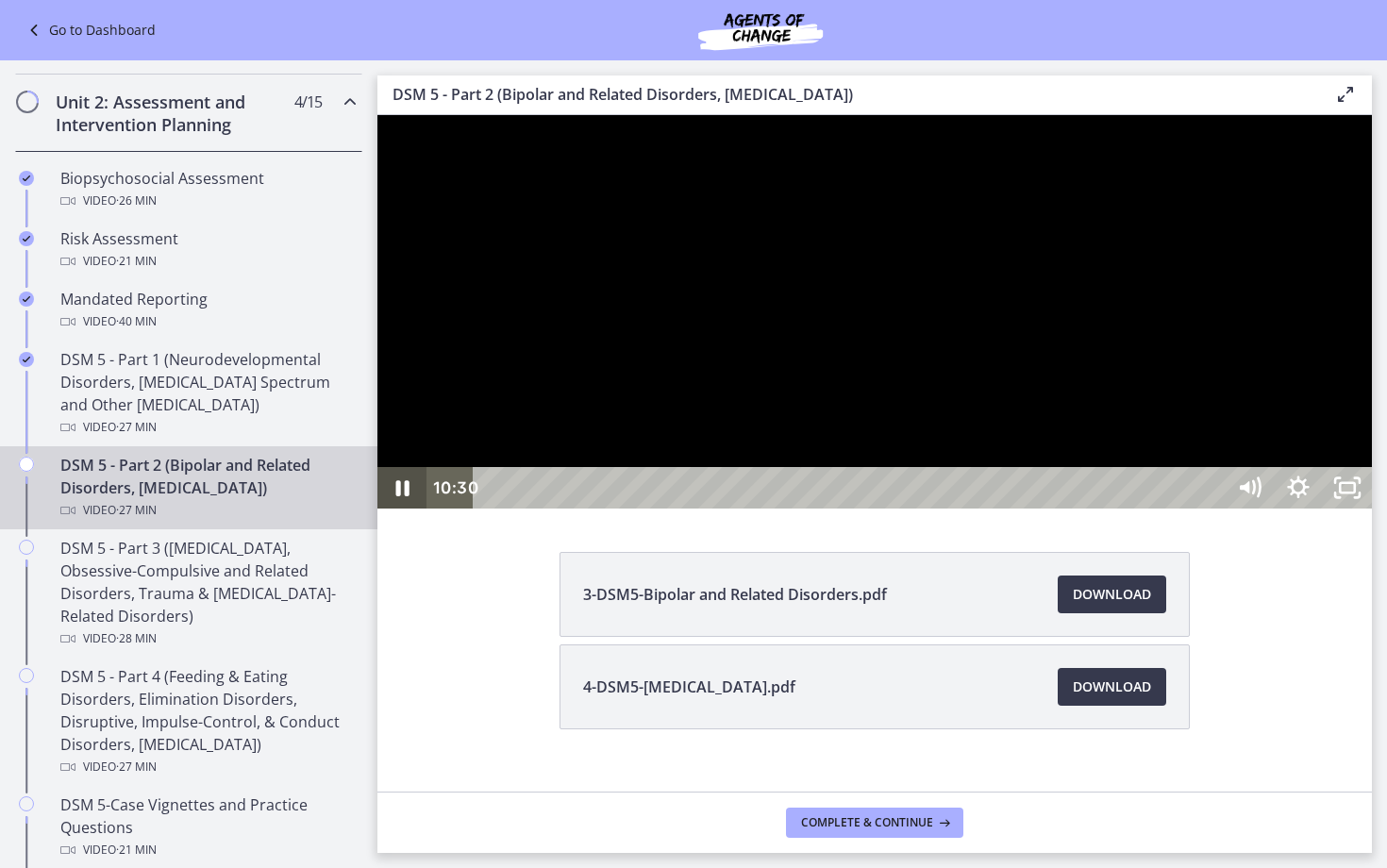 click at bounding box center (402, 488) 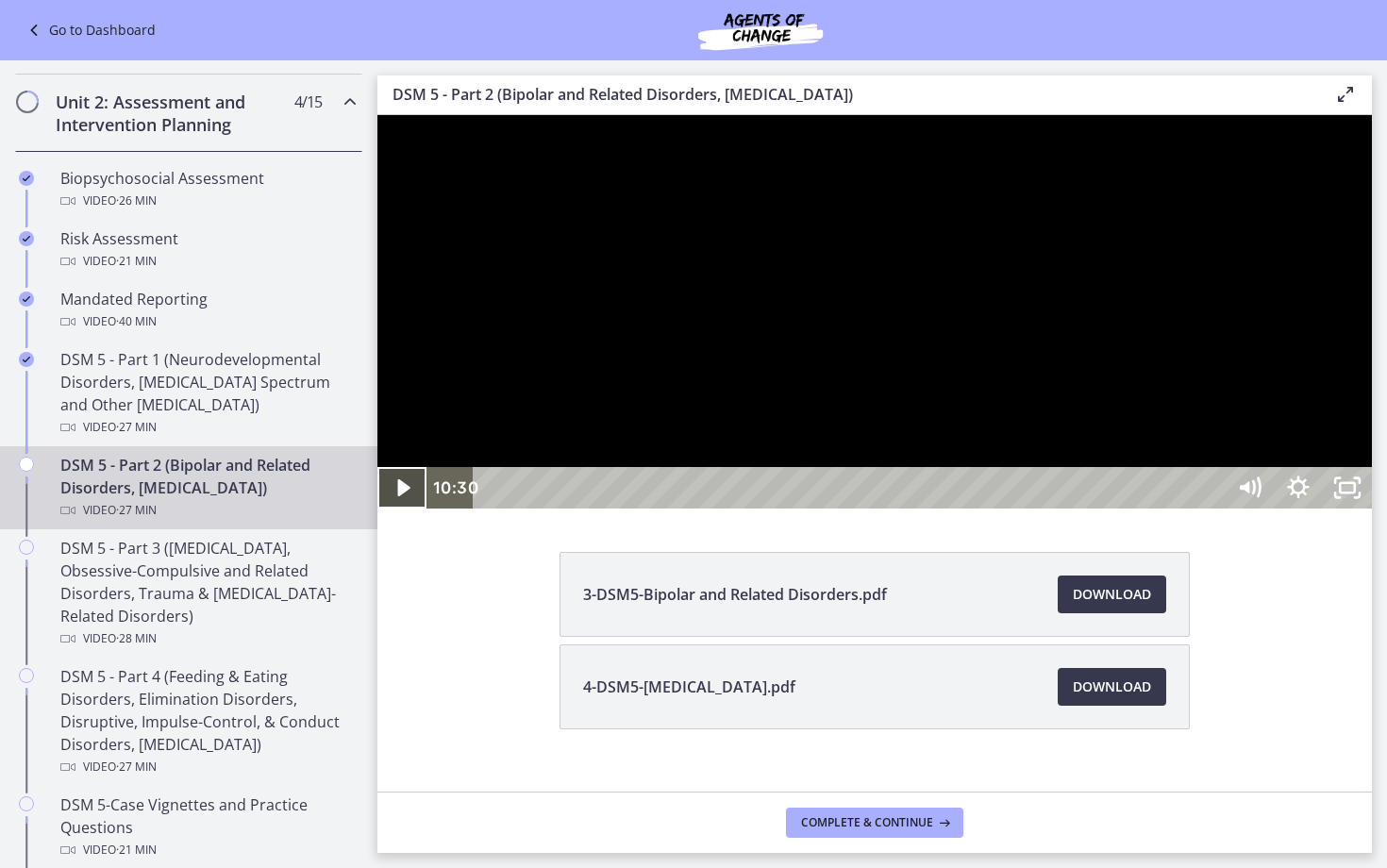 click at bounding box center [402, 488] 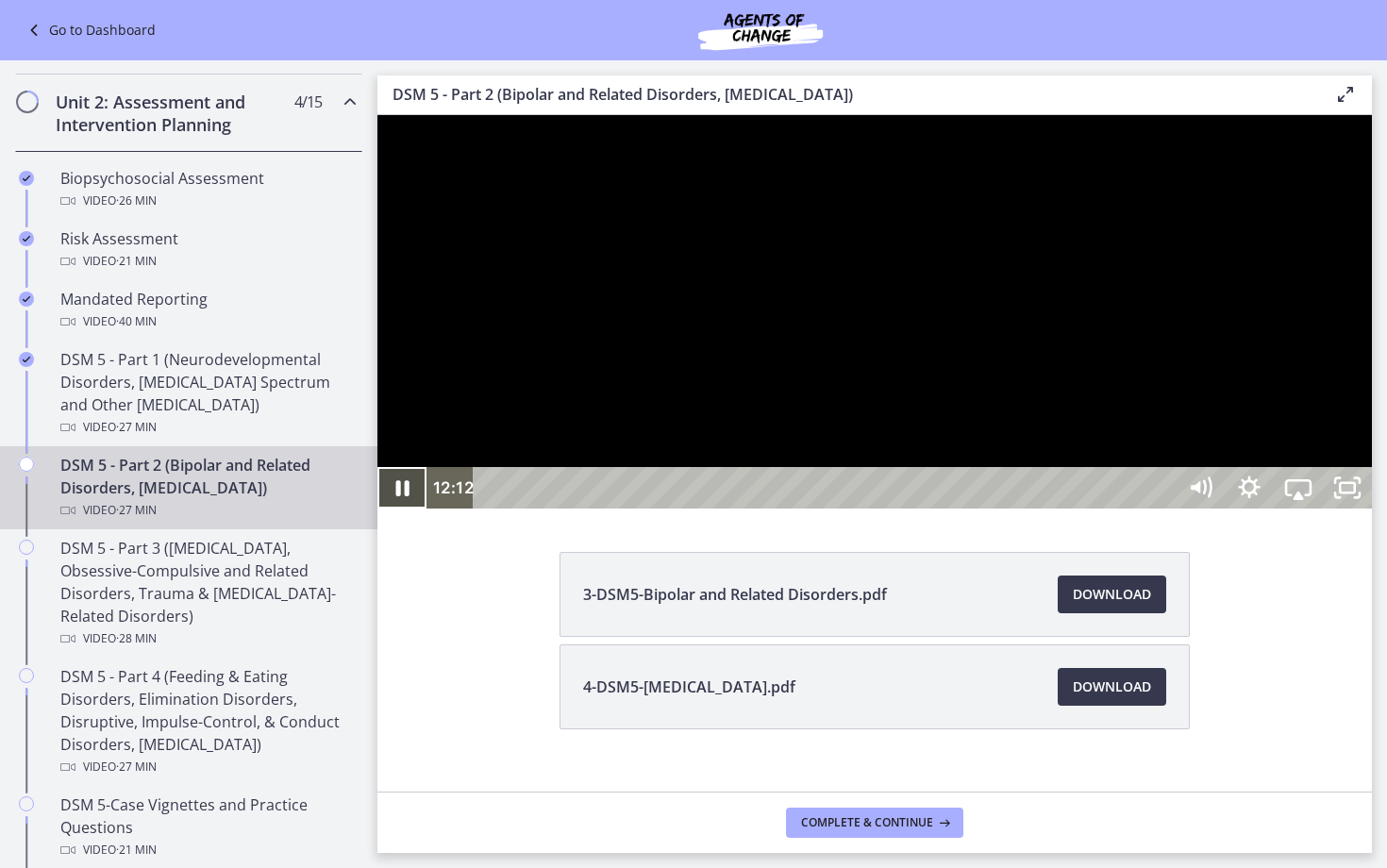 click at bounding box center [402, 488] 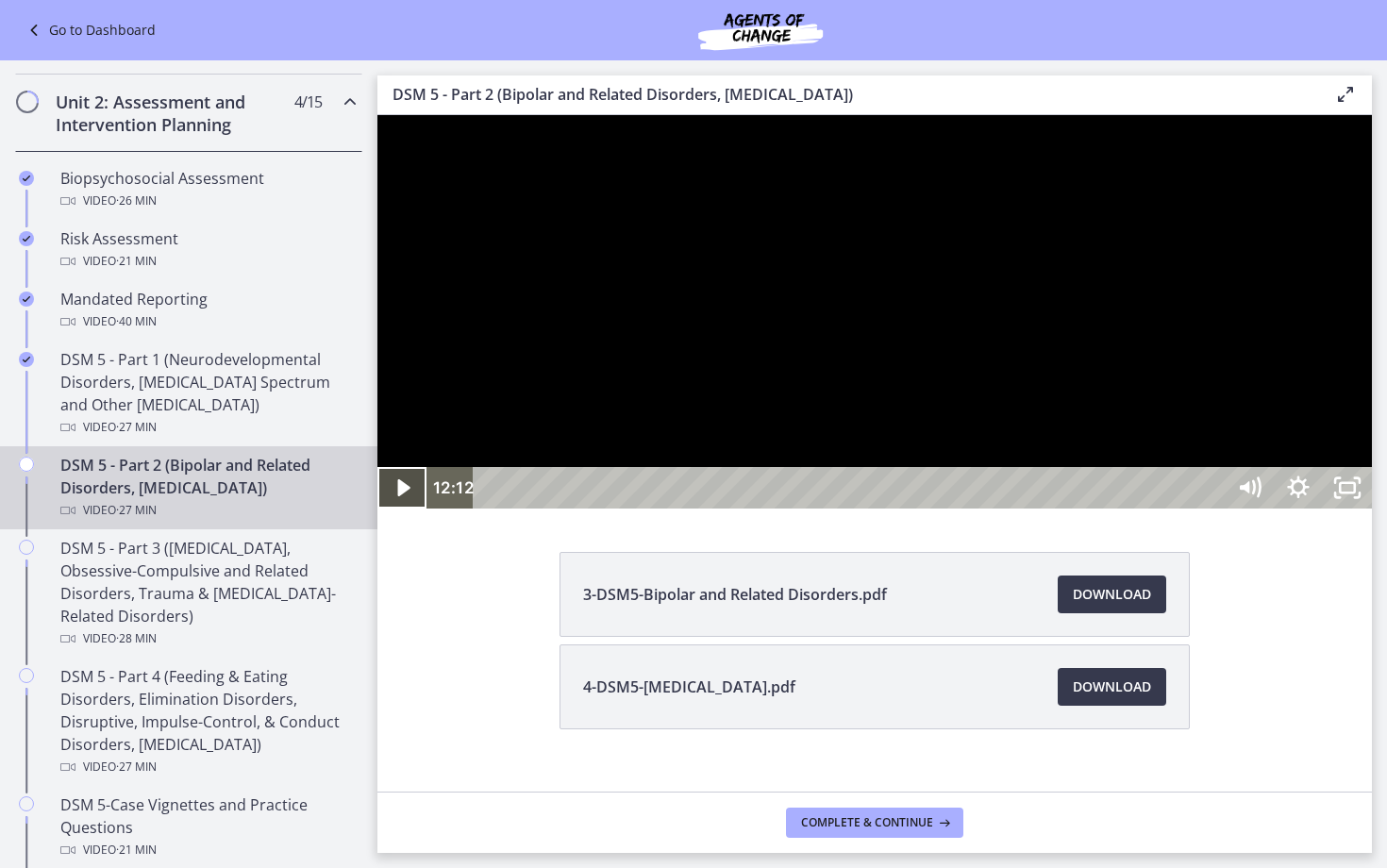 click at bounding box center (402, 488) 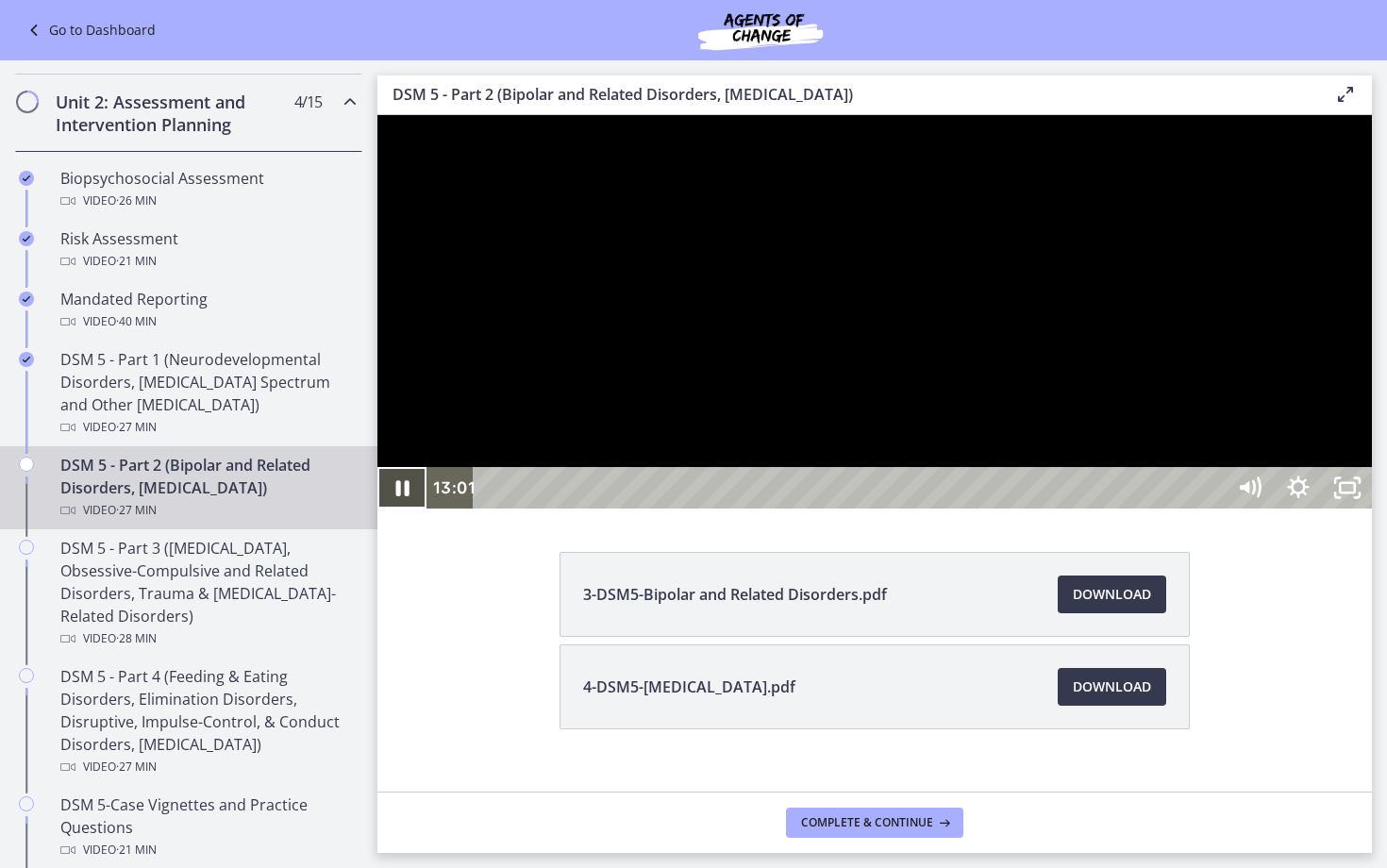 click at bounding box center [402, 488] 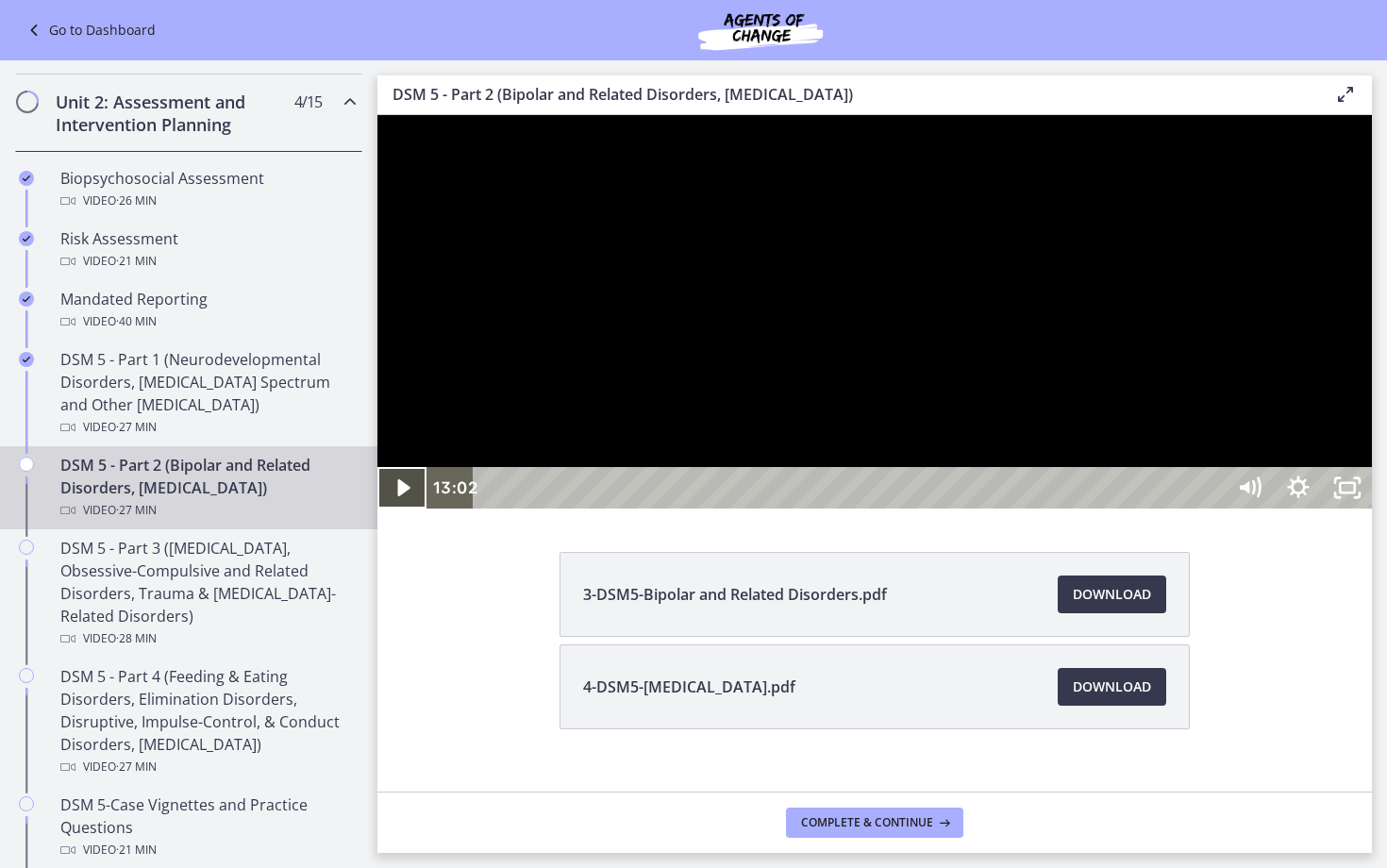 click at bounding box center [402, 488] 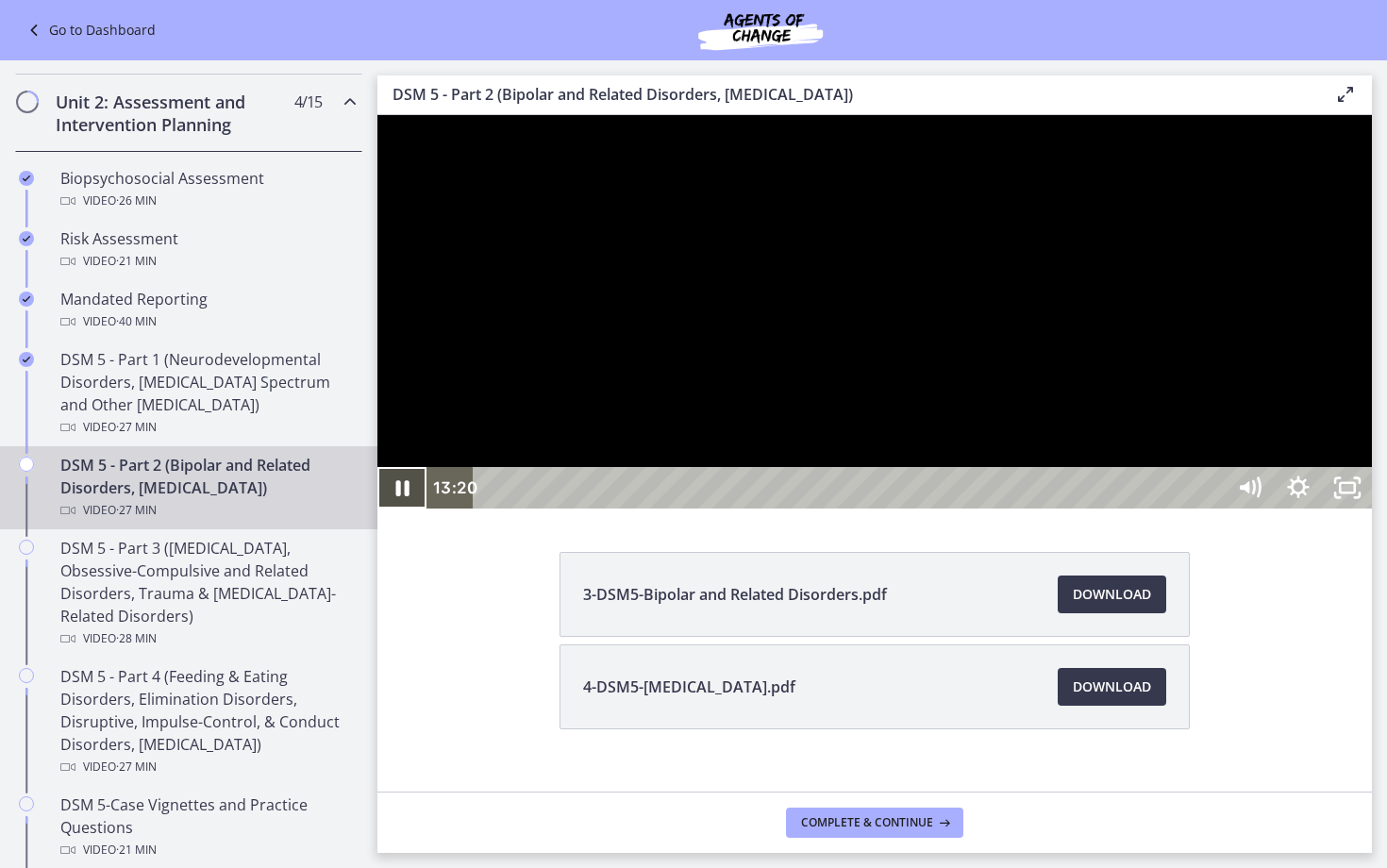 click at bounding box center (402, 488) 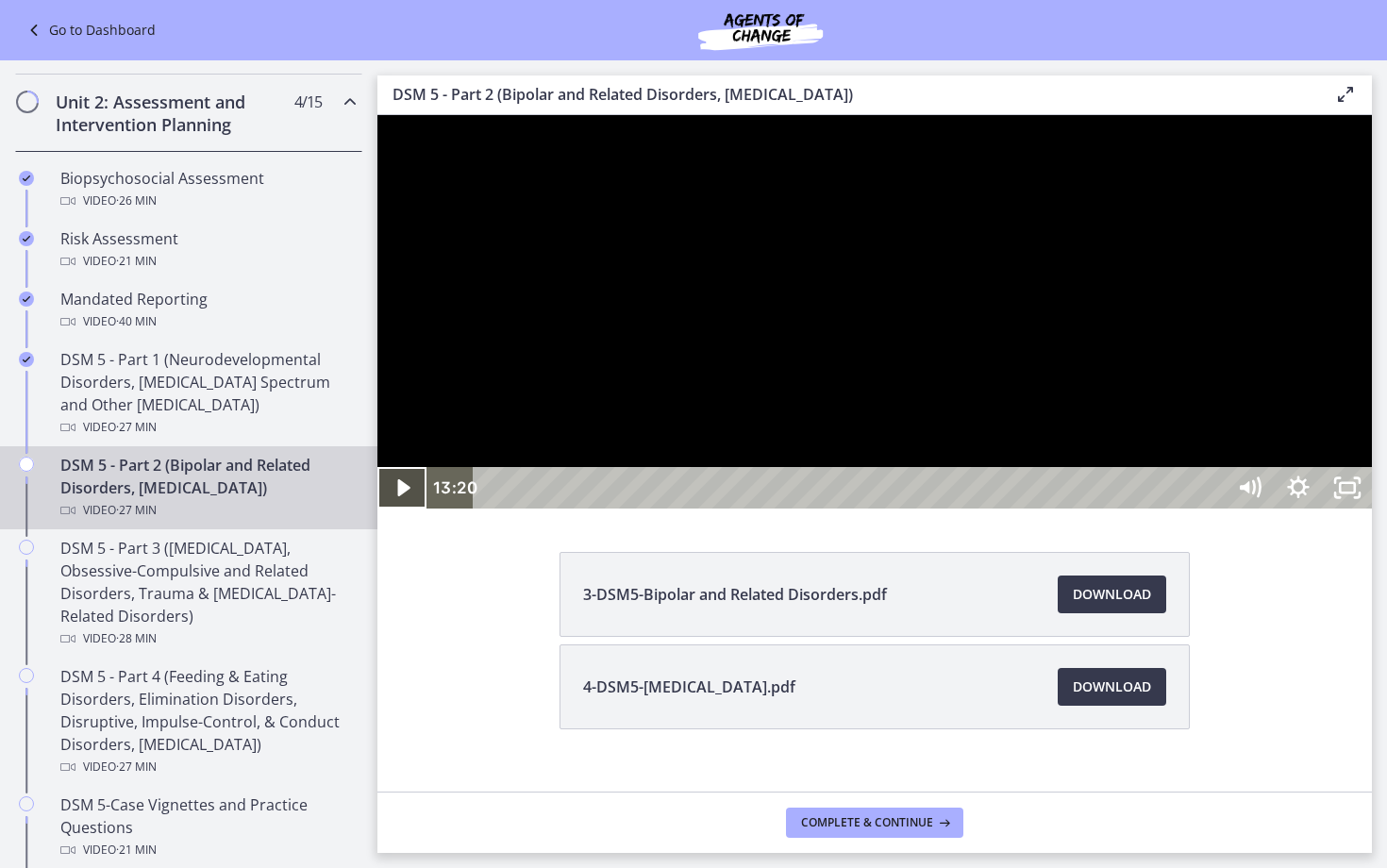 click at bounding box center [402, 488] 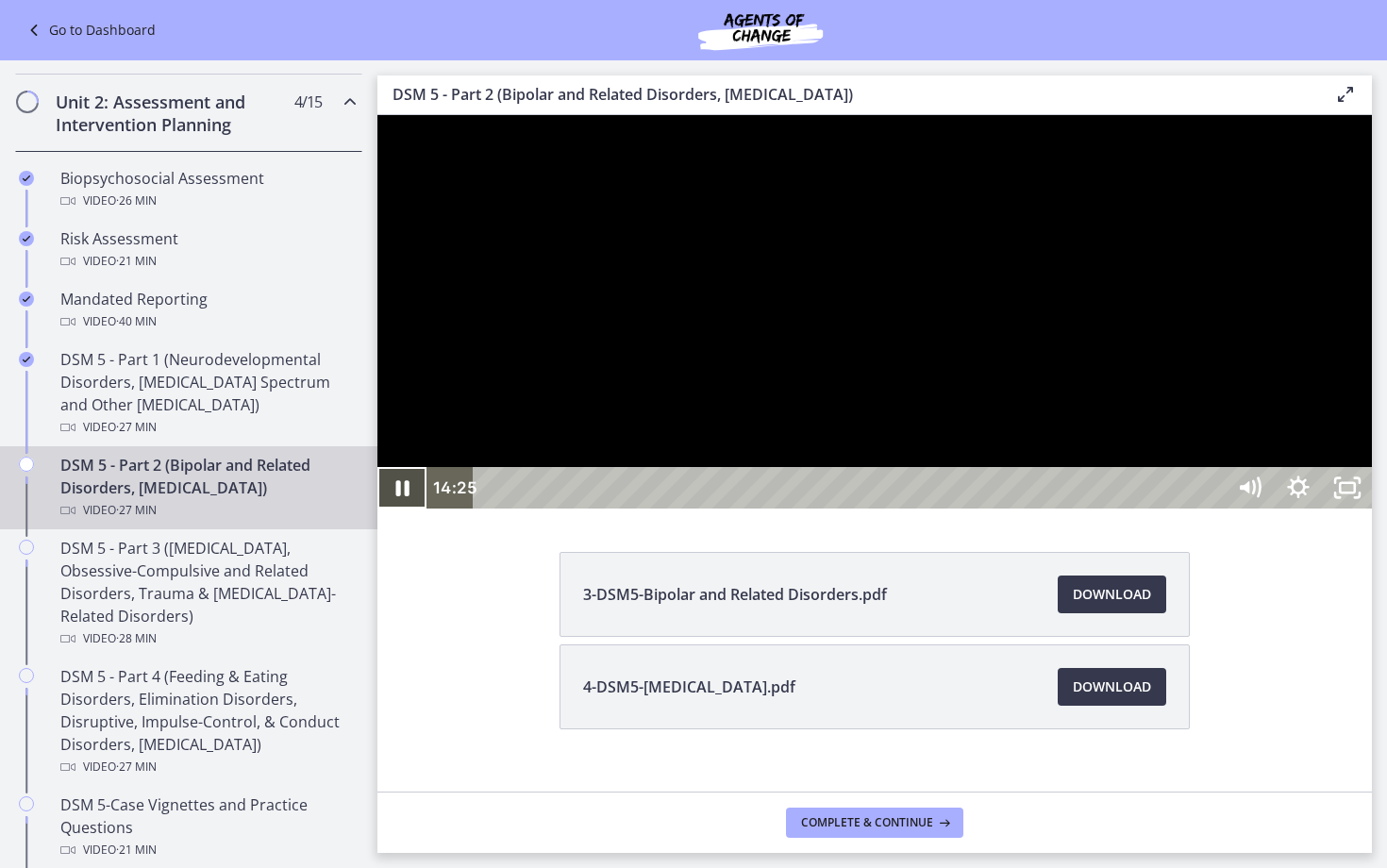 click at bounding box center (402, 488) 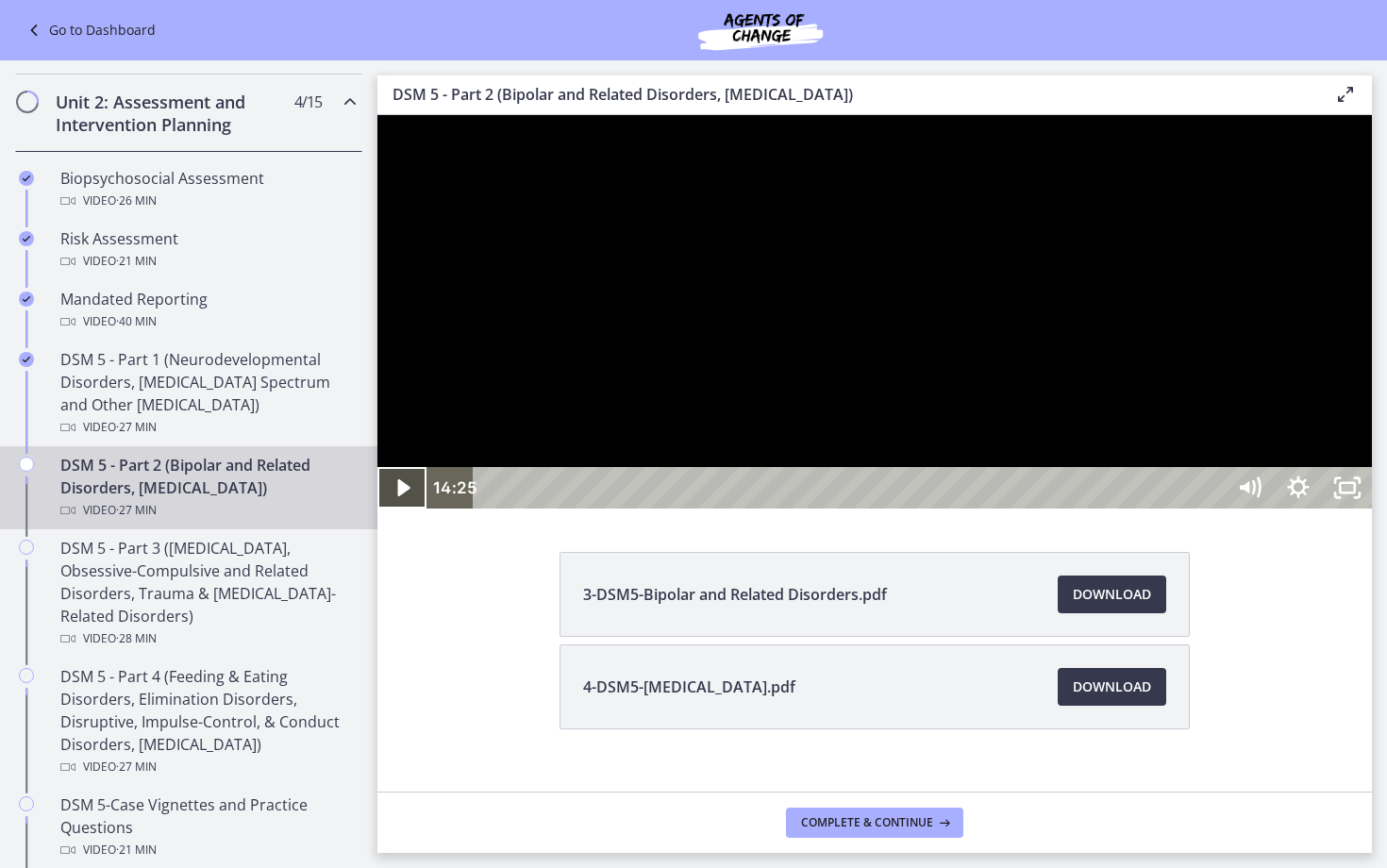 click at bounding box center [402, 488] 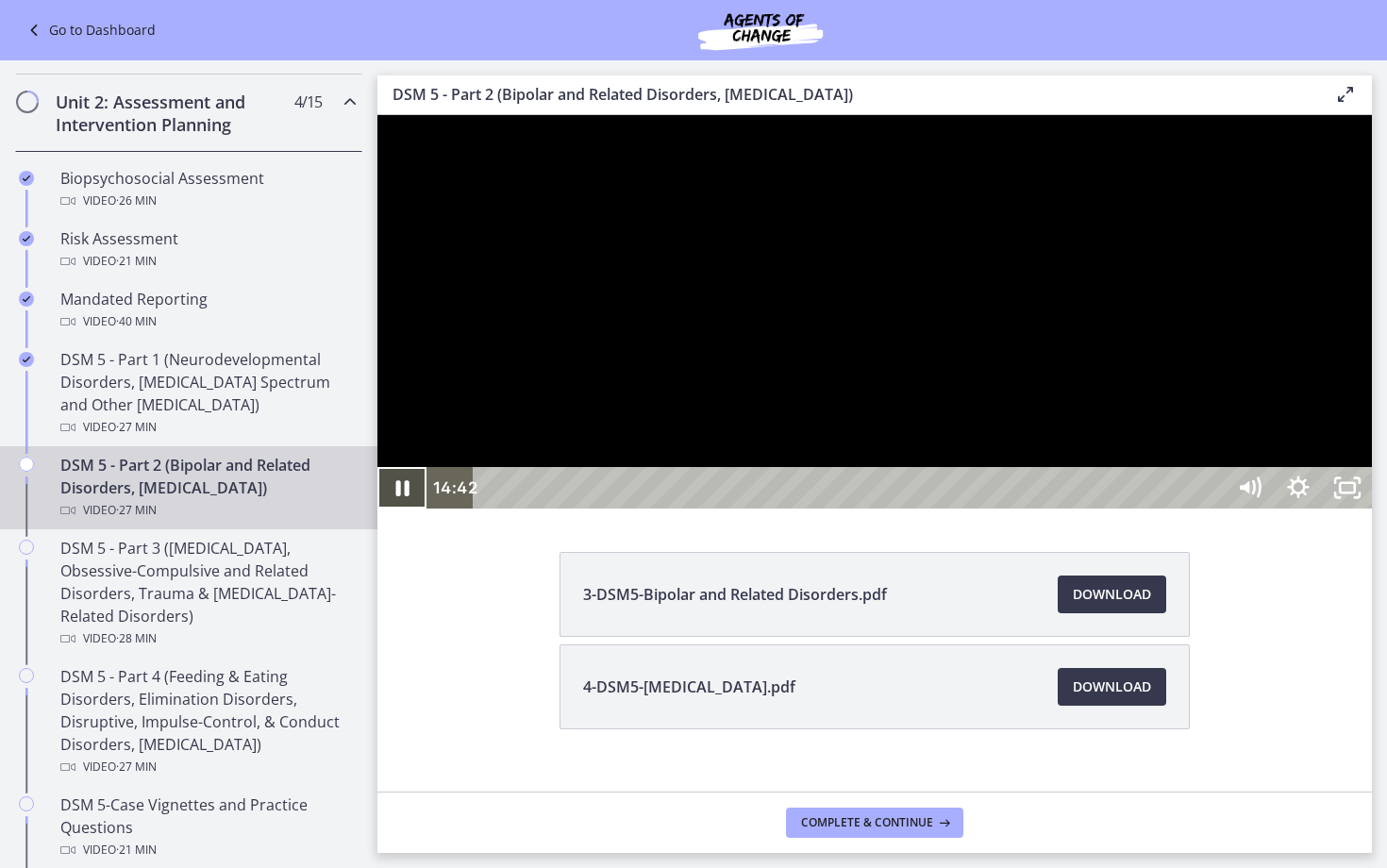 click at bounding box center (402, 488) 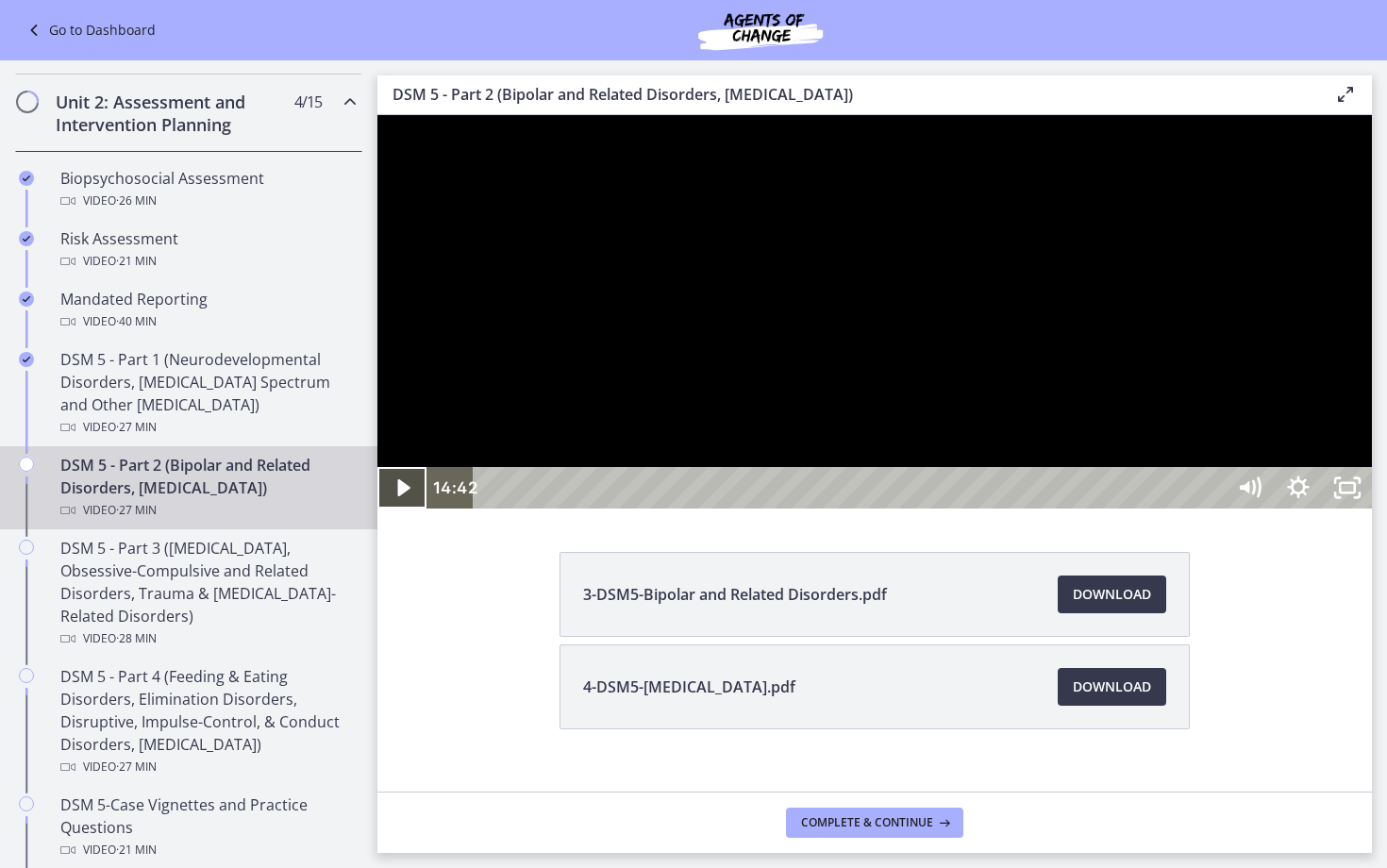 click at bounding box center (402, 488) 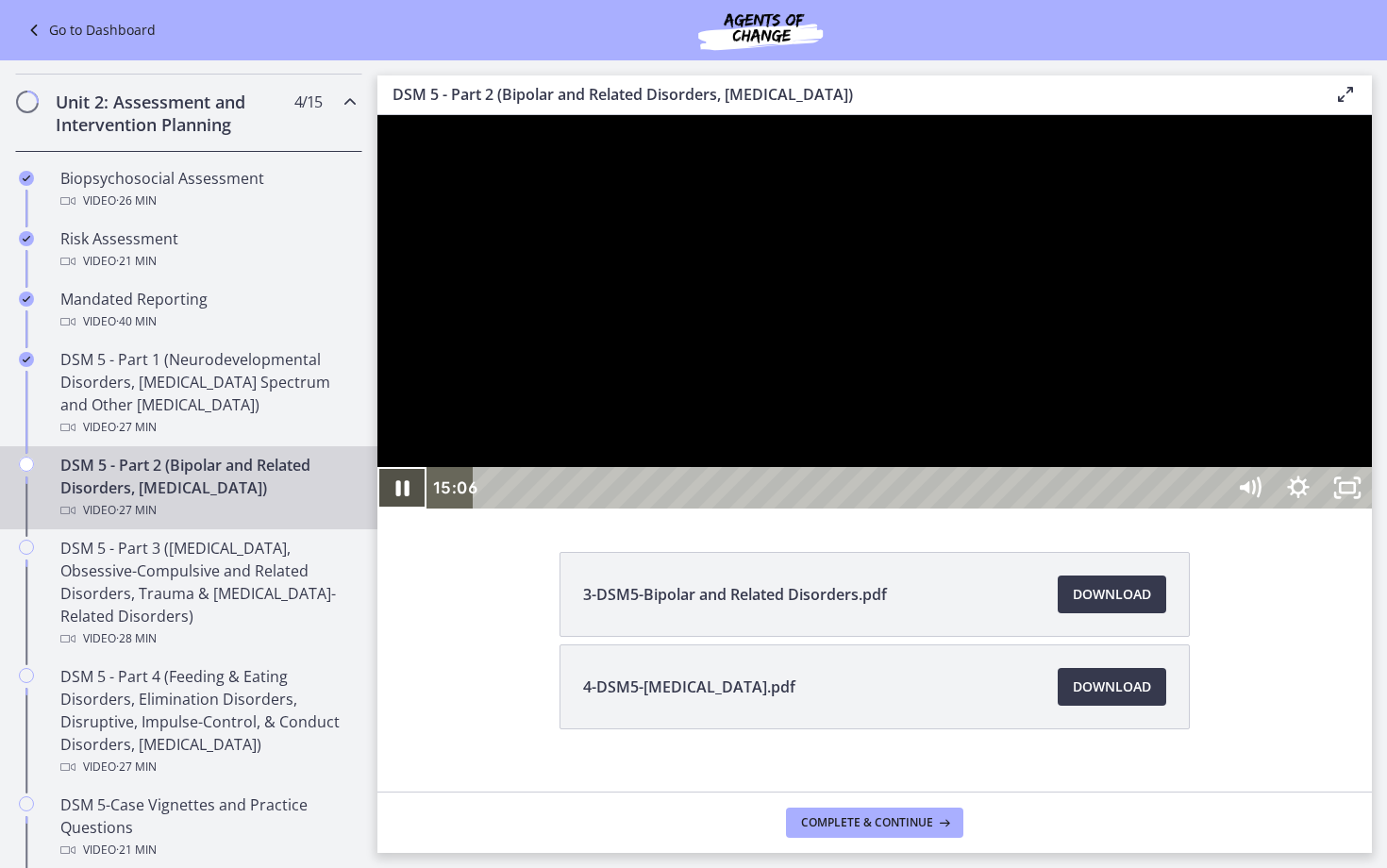click at bounding box center (402, 488) 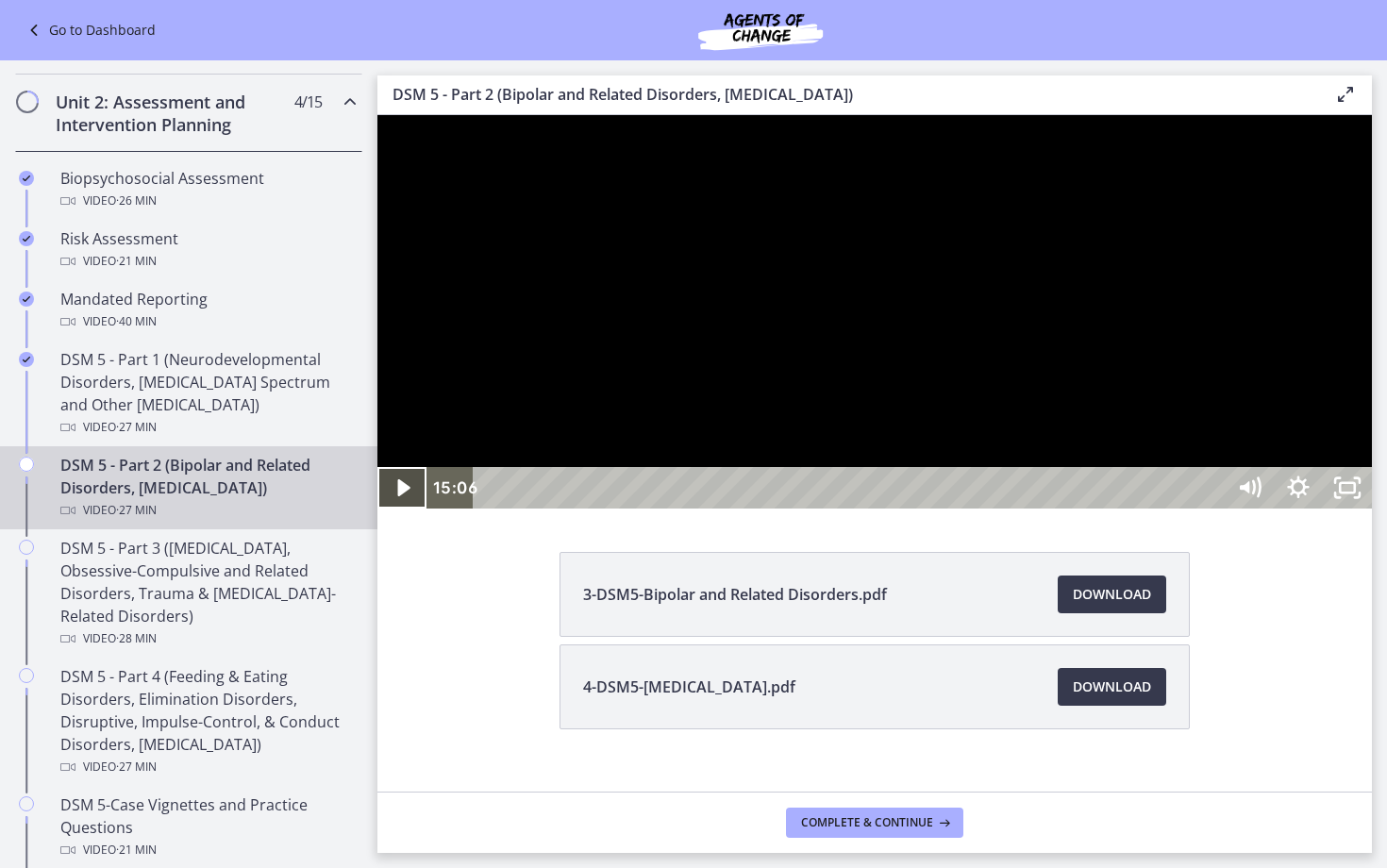 click at bounding box center [402, 488] 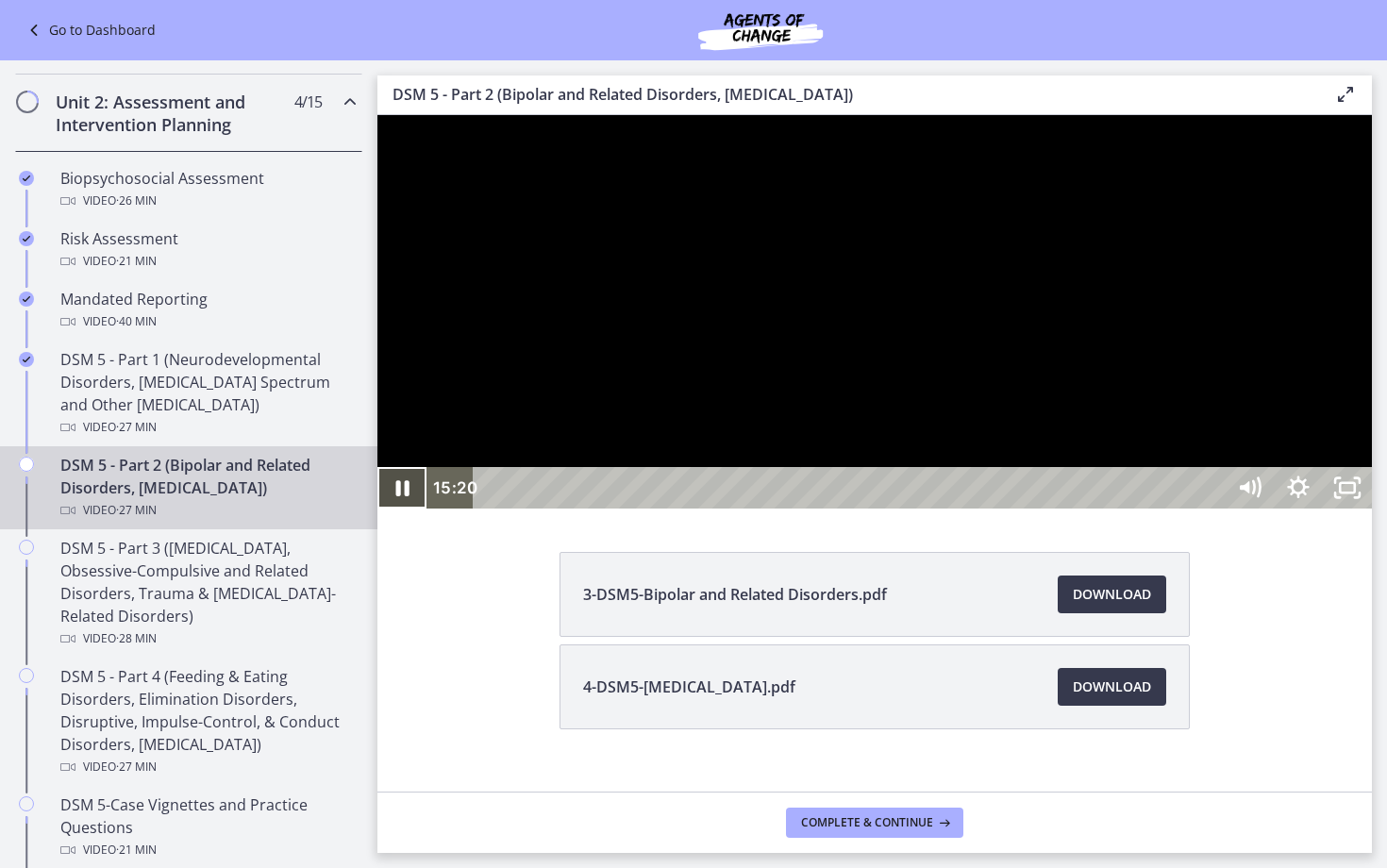 click at bounding box center (402, 488) 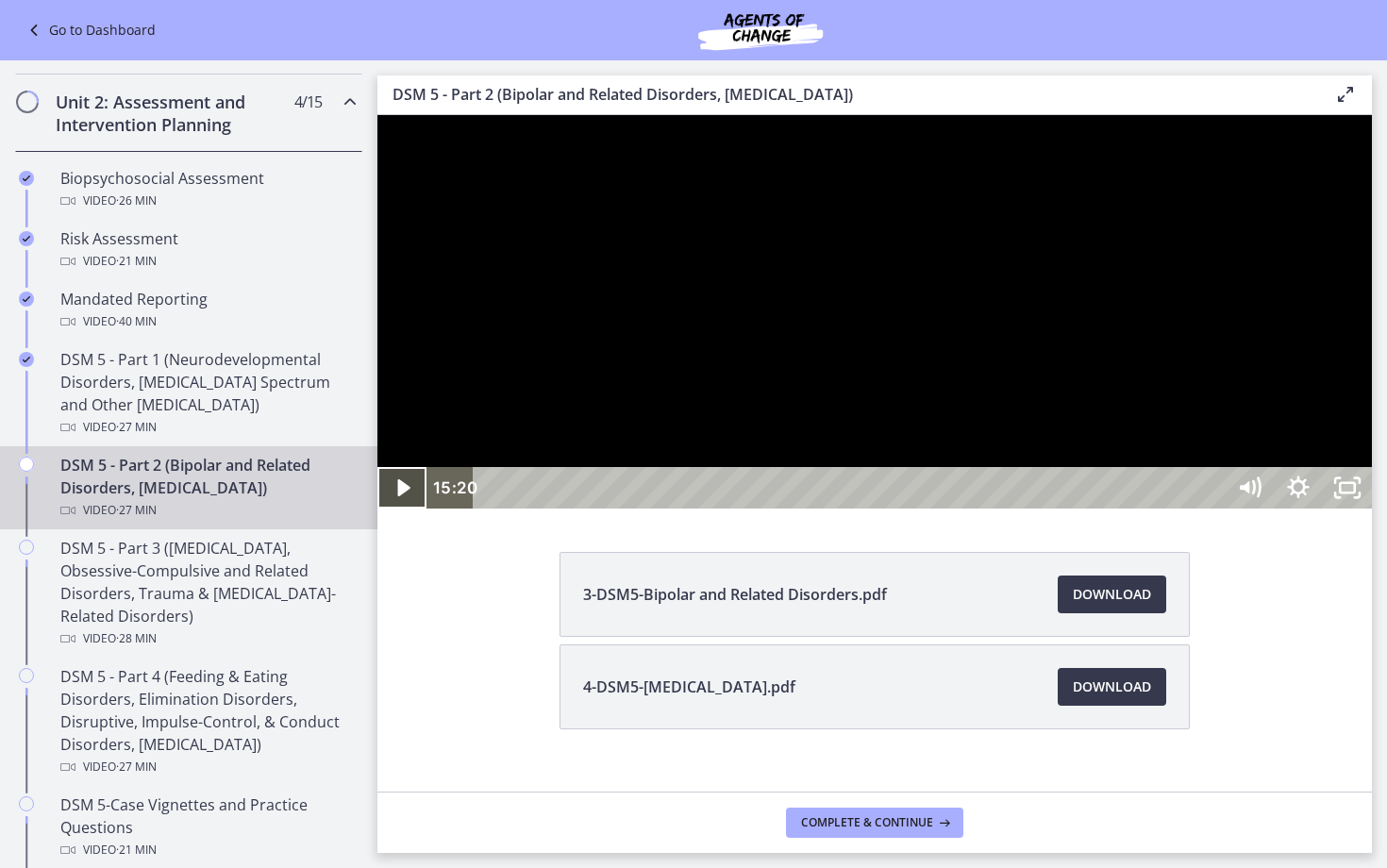 click at bounding box center (402, 488) 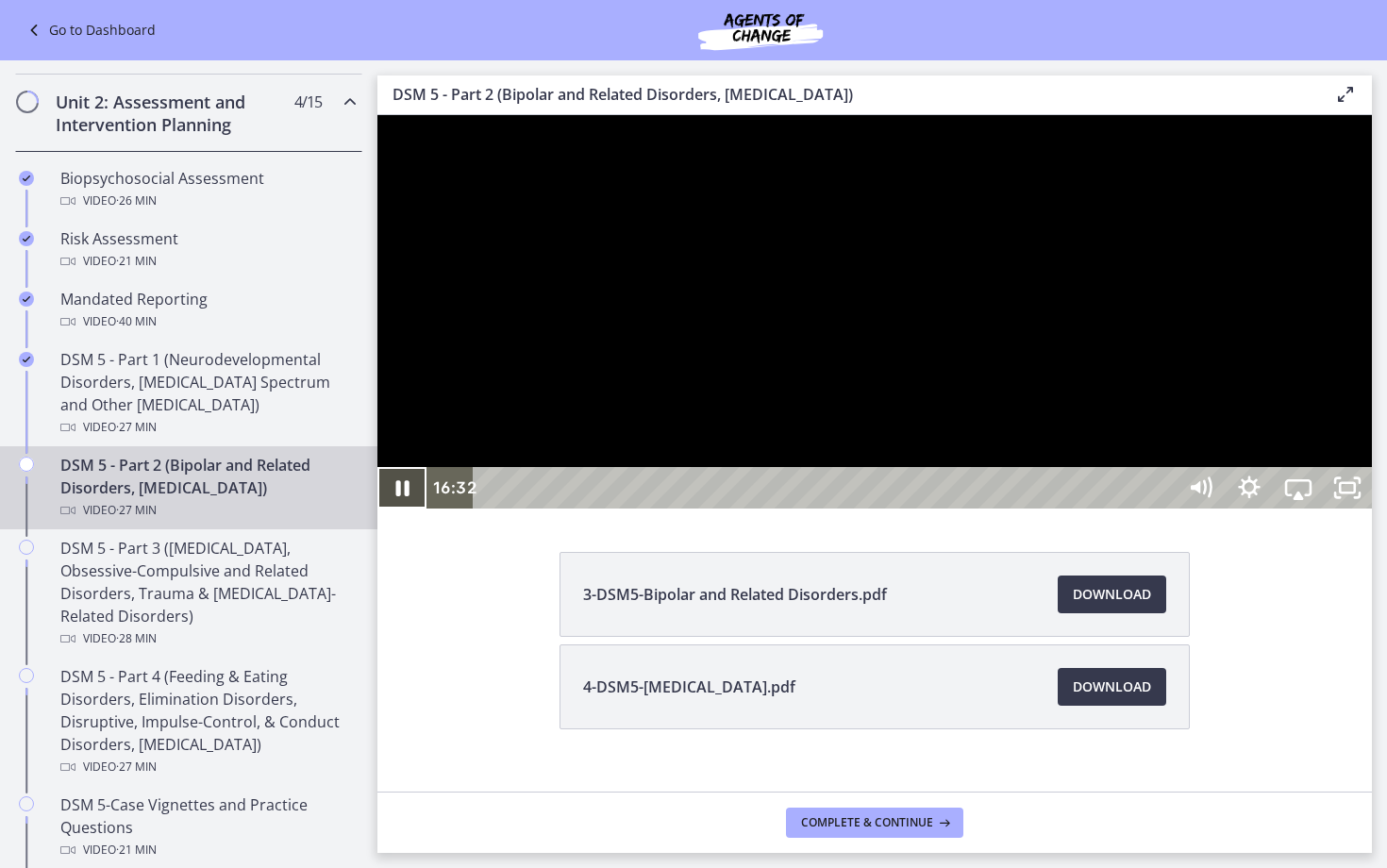 click at bounding box center [402, 488] 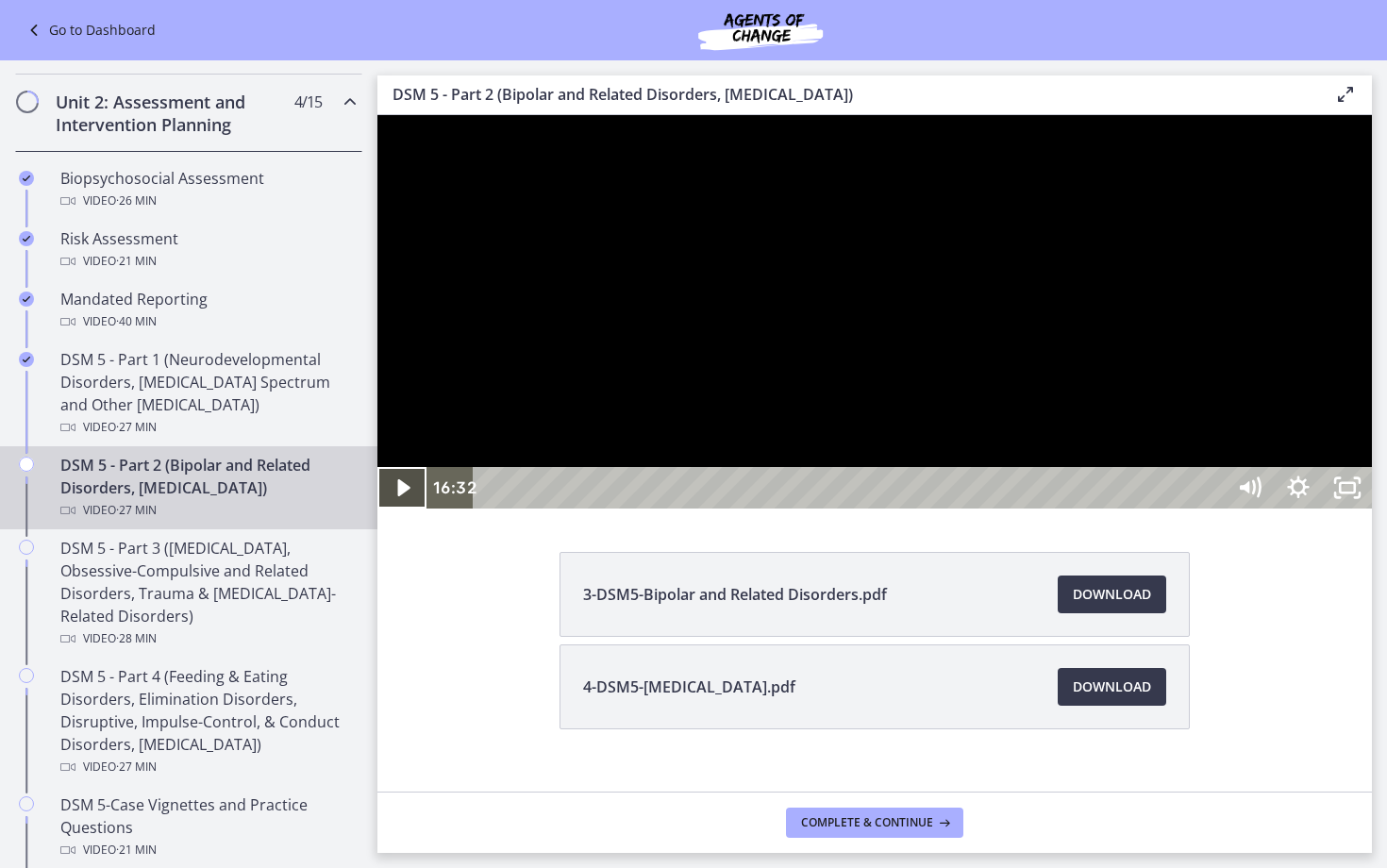 click at bounding box center (402, 488) 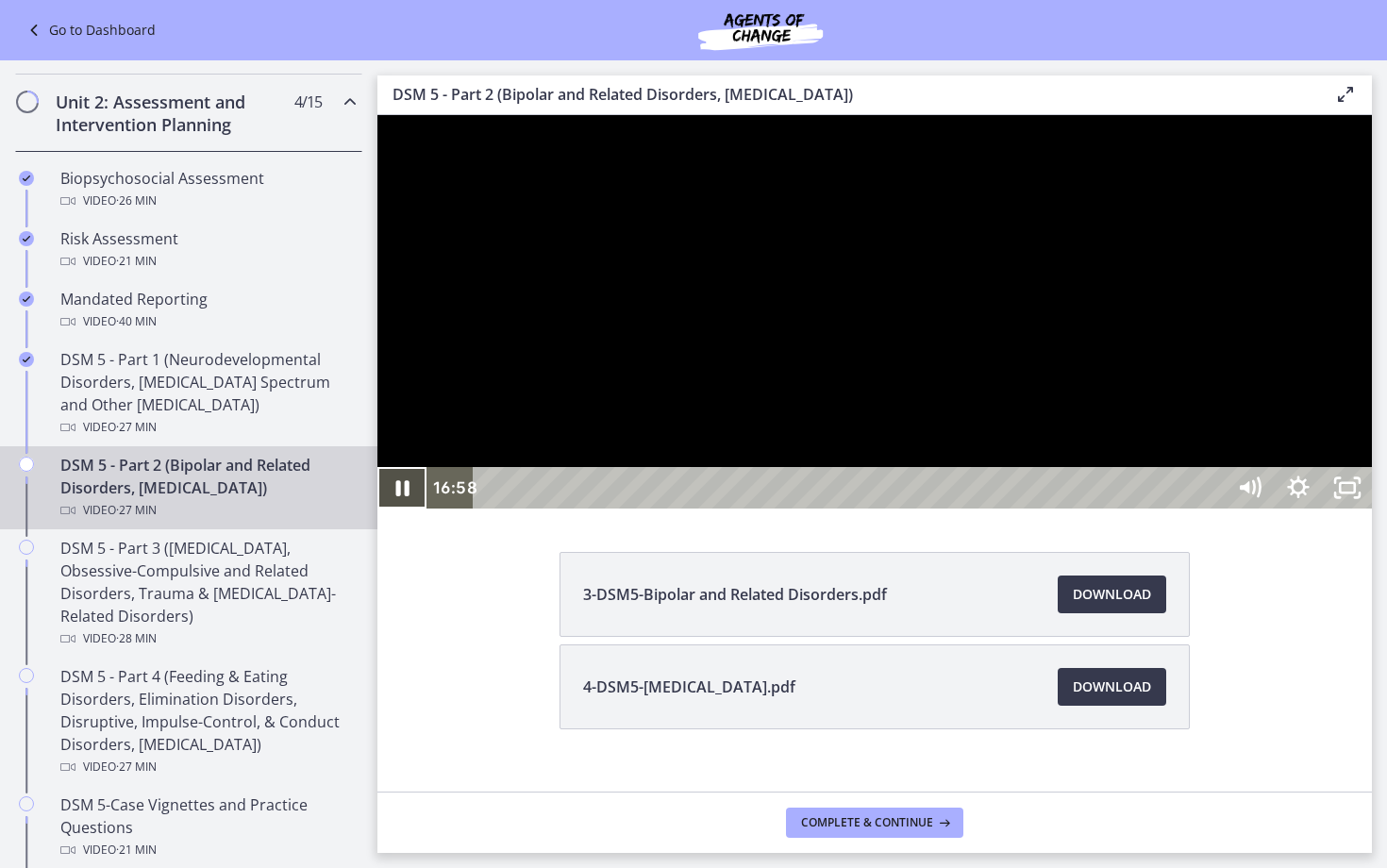 click at bounding box center (402, 488) 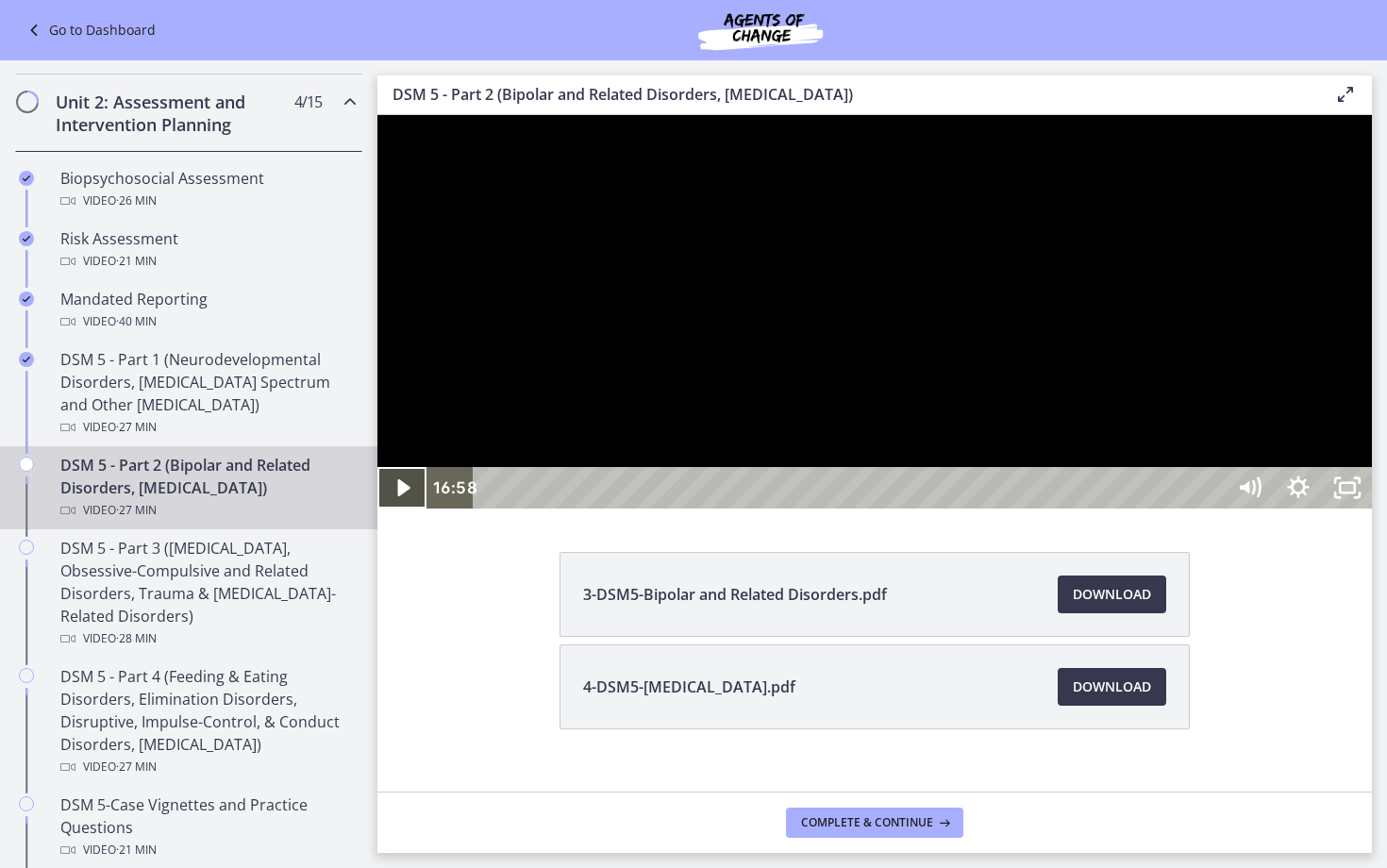 click at bounding box center [402, 488] 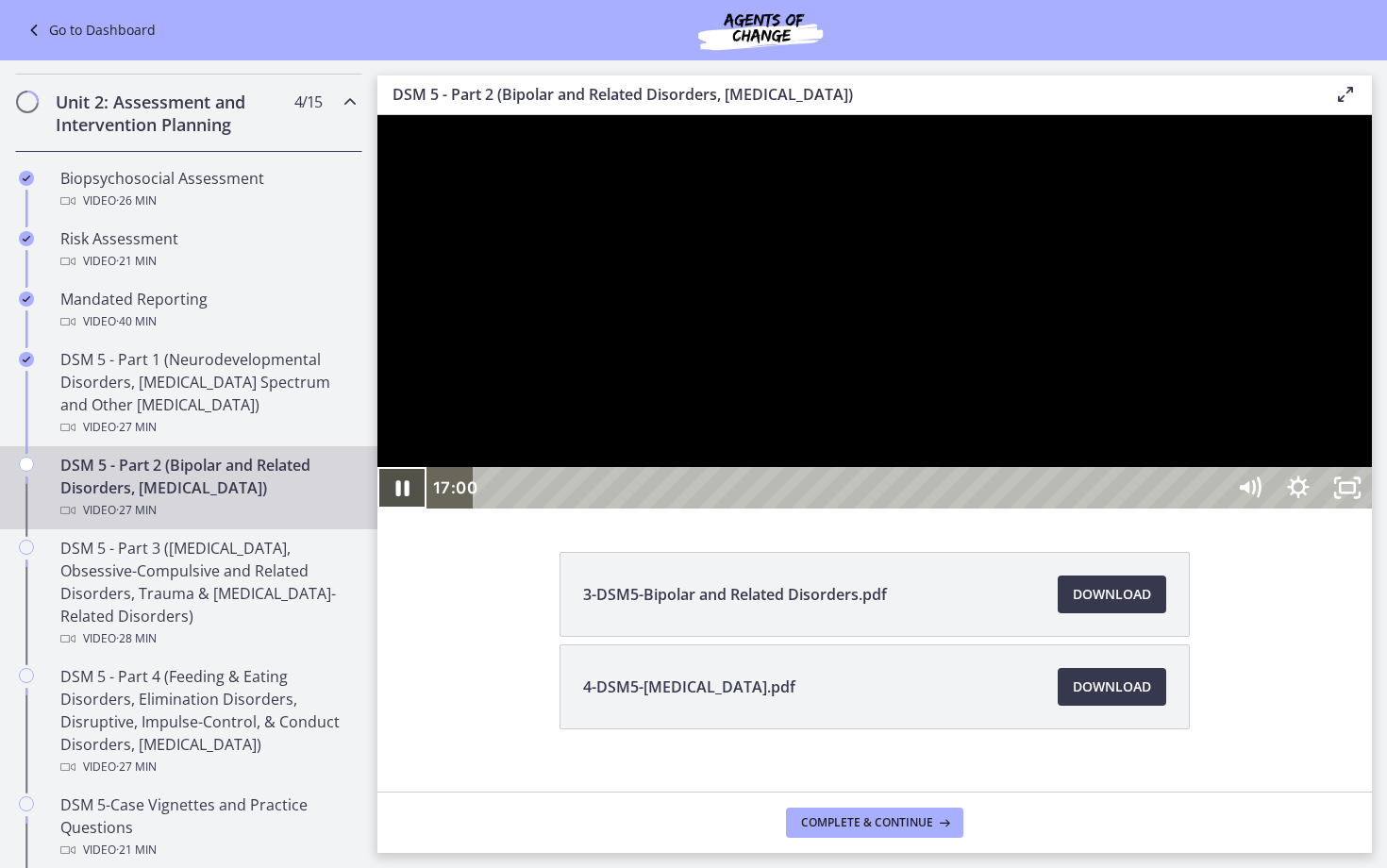 click at bounding box center (402, 488) 